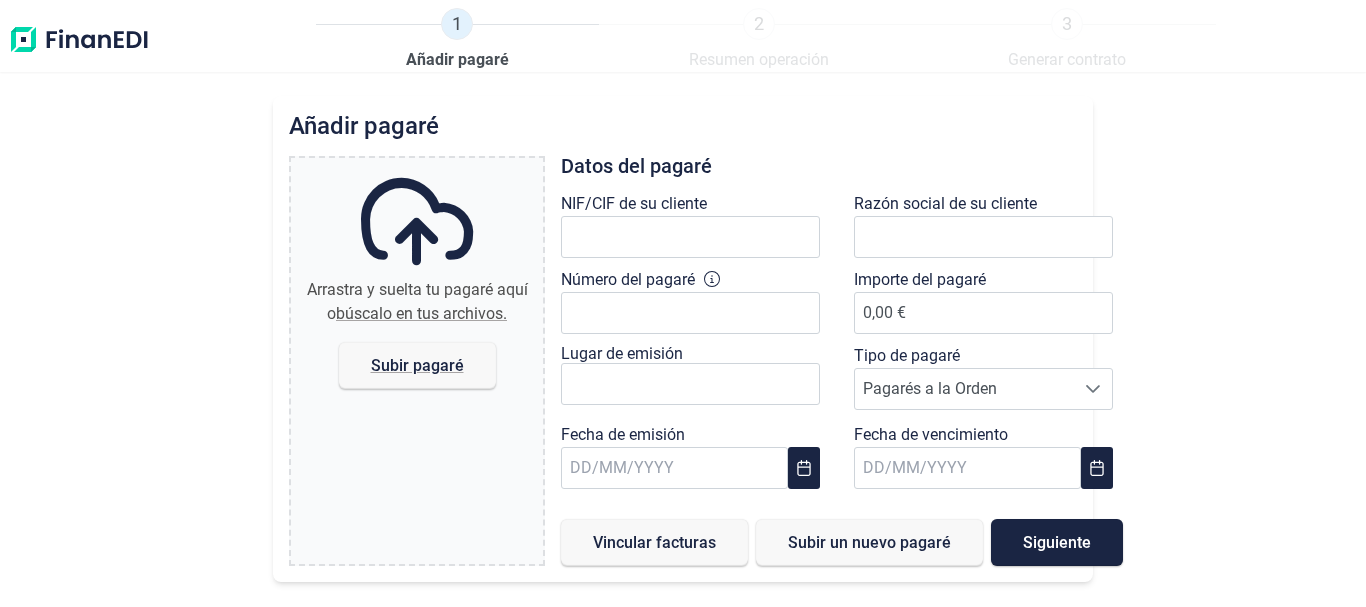 scroll, scrollTop: 0, scrollLeft: 0, axis: both 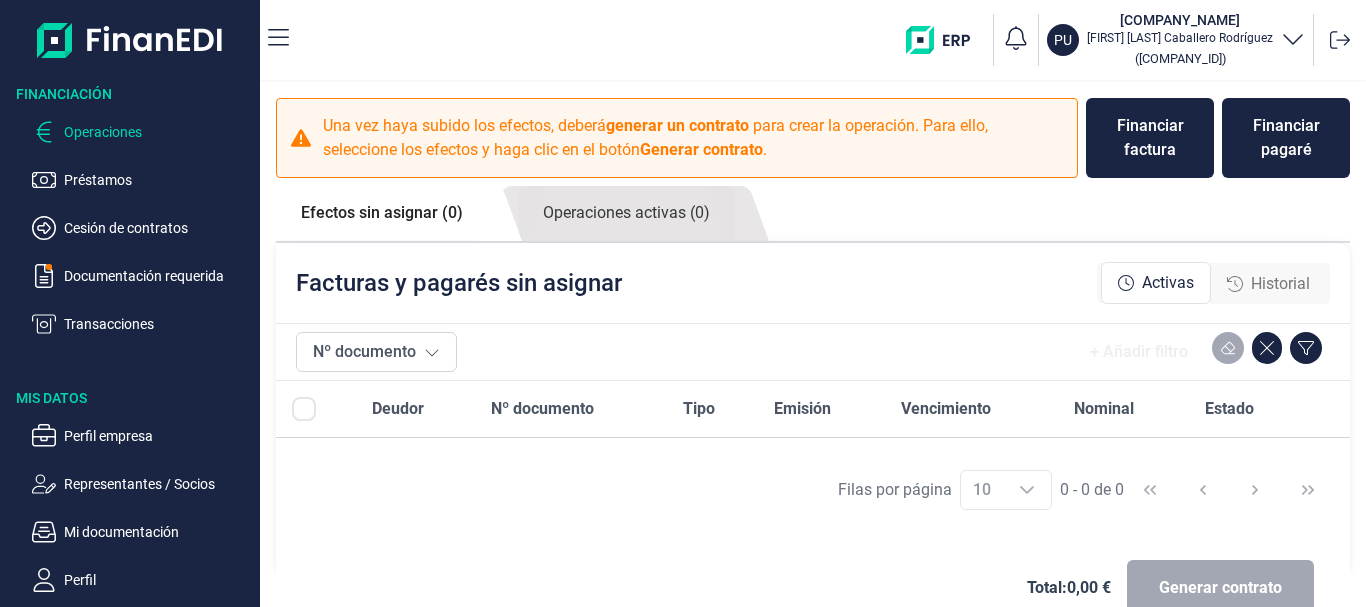click on "Operaciones" at bounding box center (158, 132) 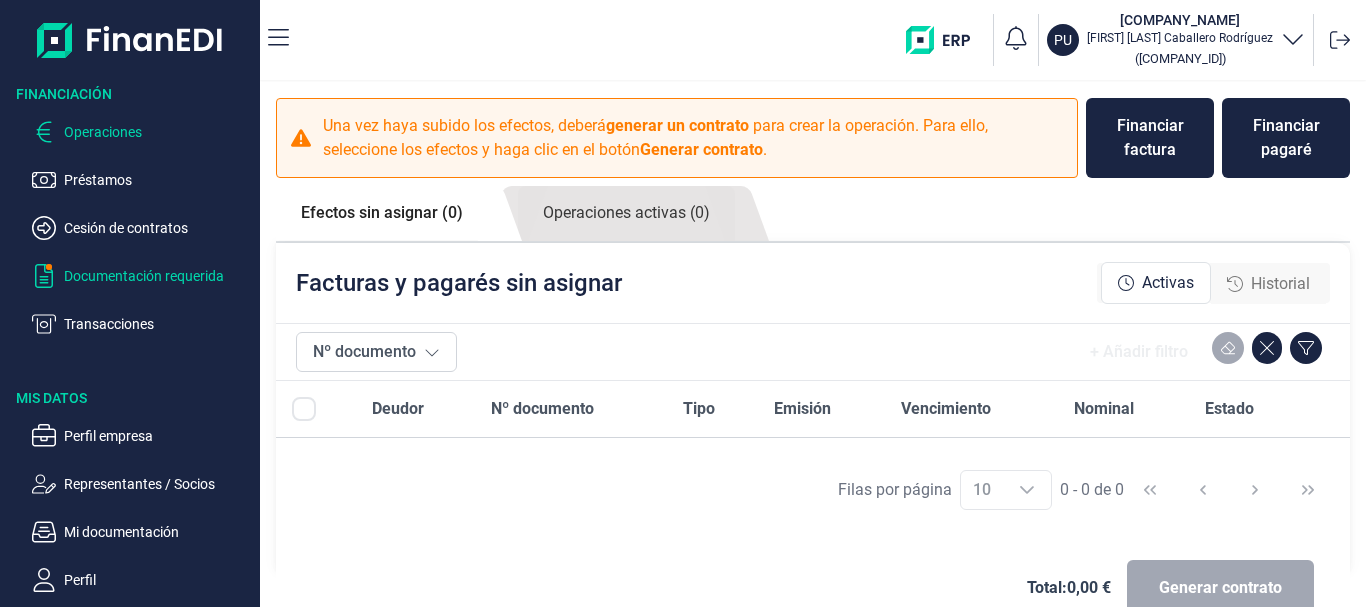 click on "Documentación requerida" at bounding box center (158, 276) 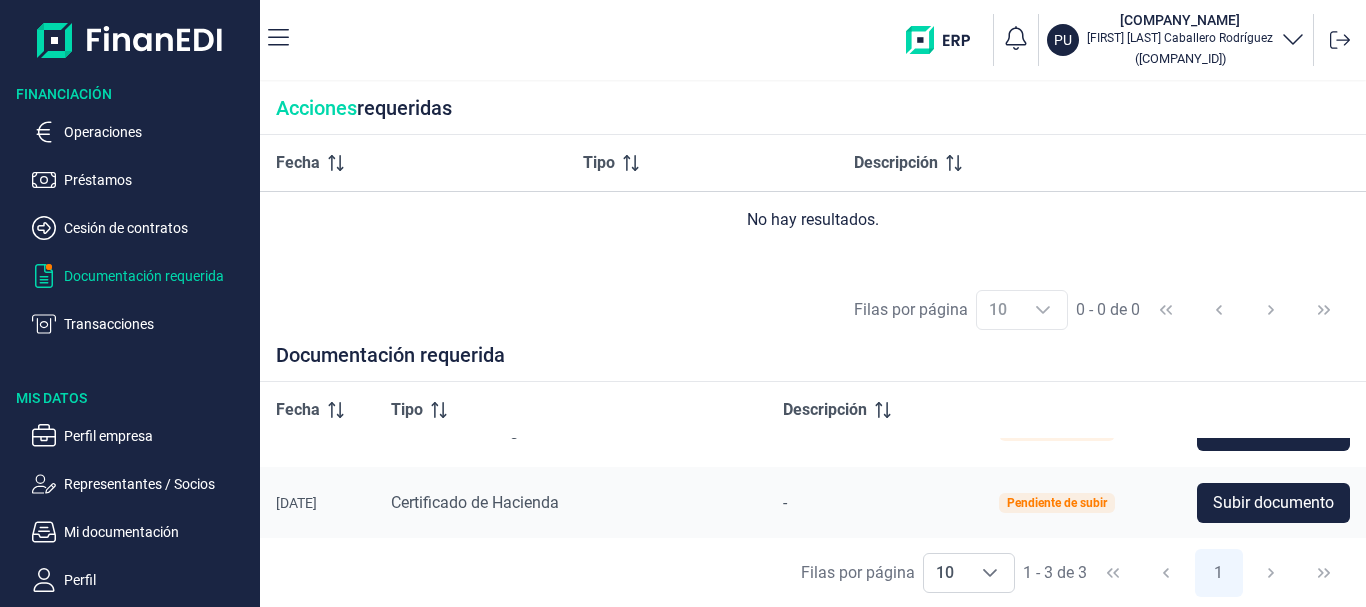 scroll, scrollTop: 0, scrollLeft: 0, axis: both 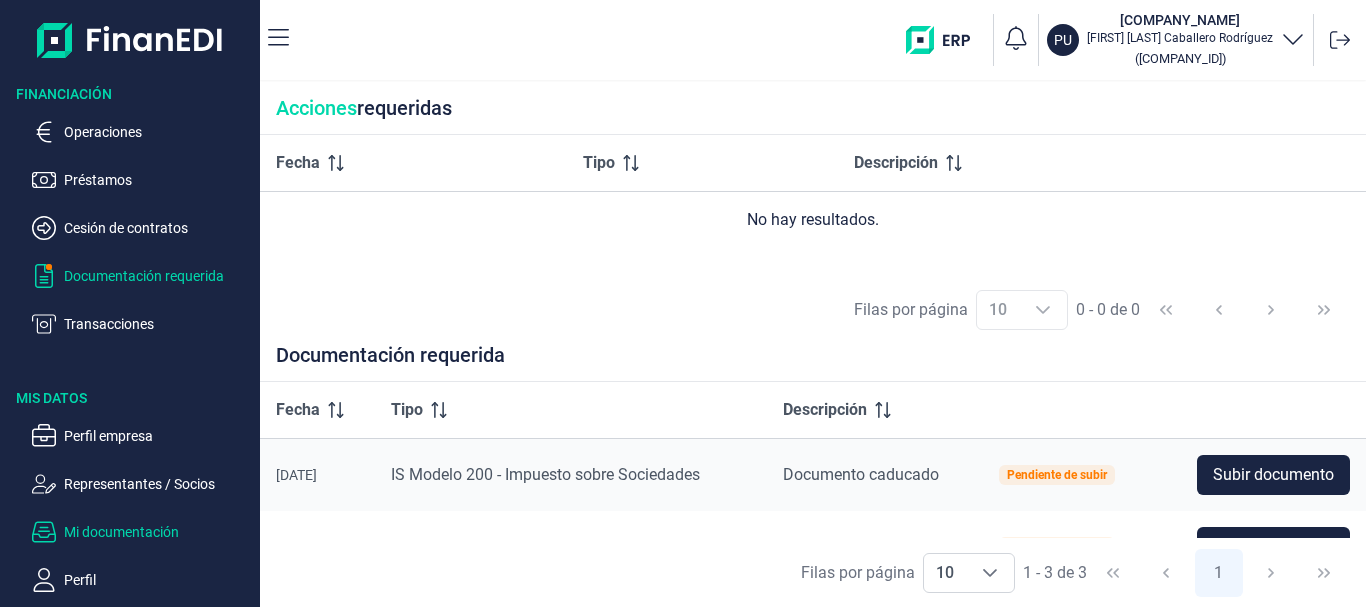 click on "Mi documentación" at bounding box center (158, 532) 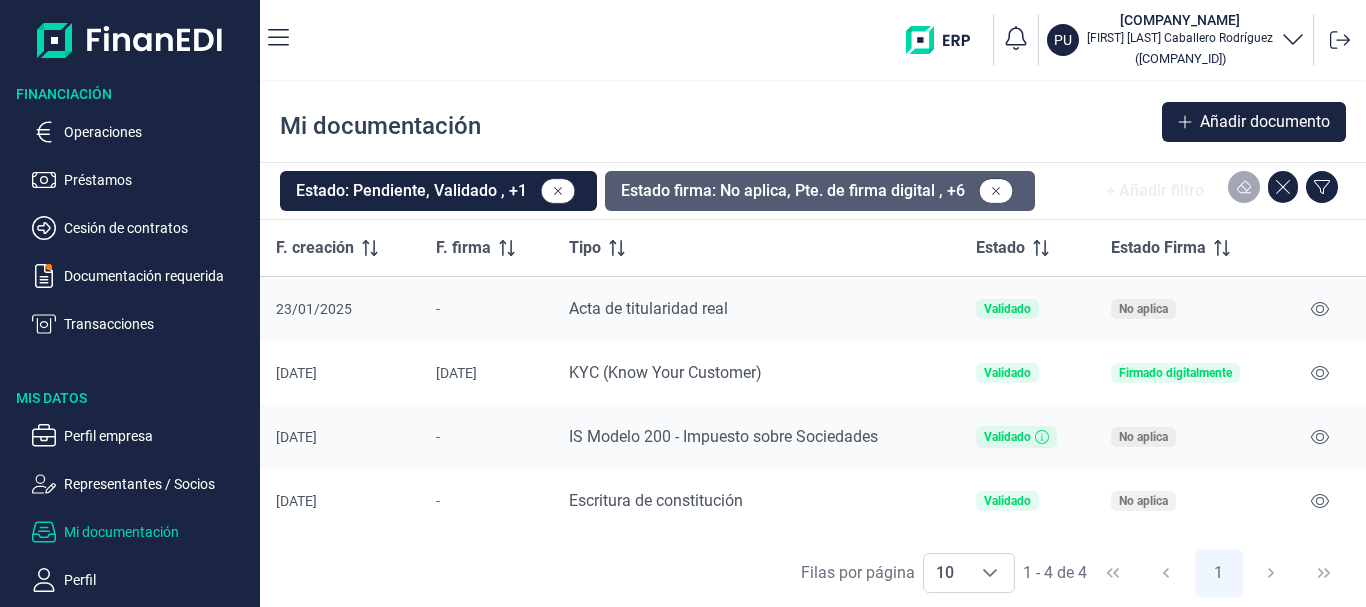 click on "Estado firma: No aplica, Pte. de firma digital , +6" at bounding box center (820, 191) 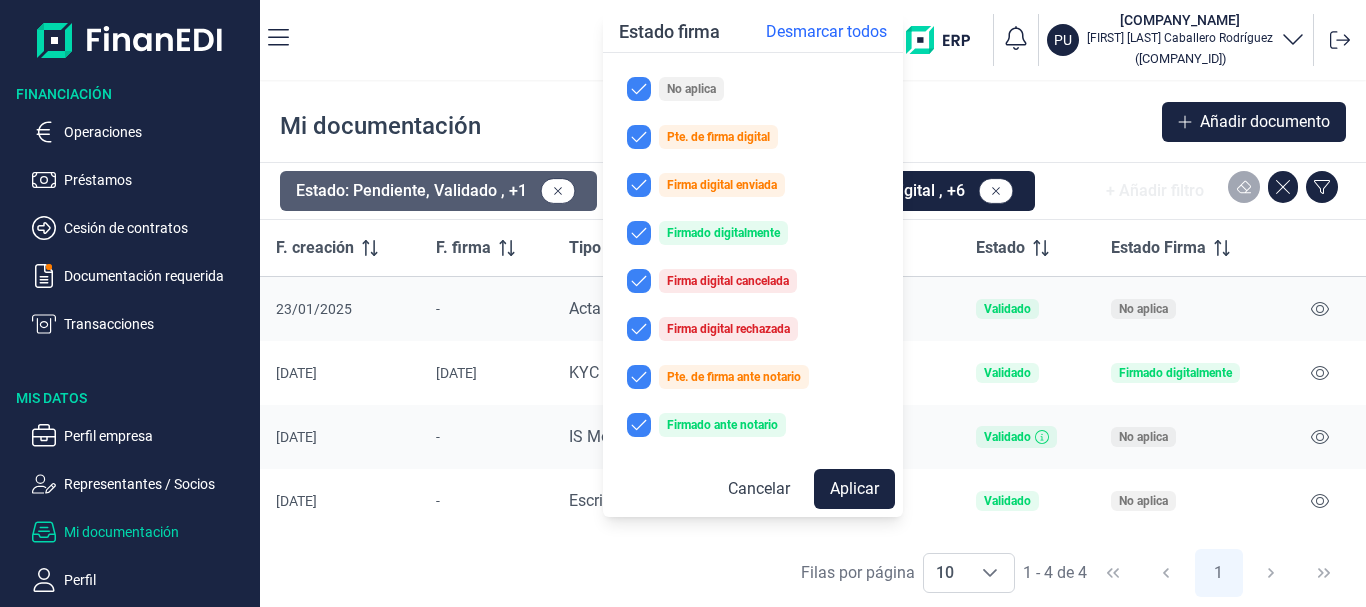 click on "Estado: Pendiente, Validado , +1" at bounding box center (438, 191) 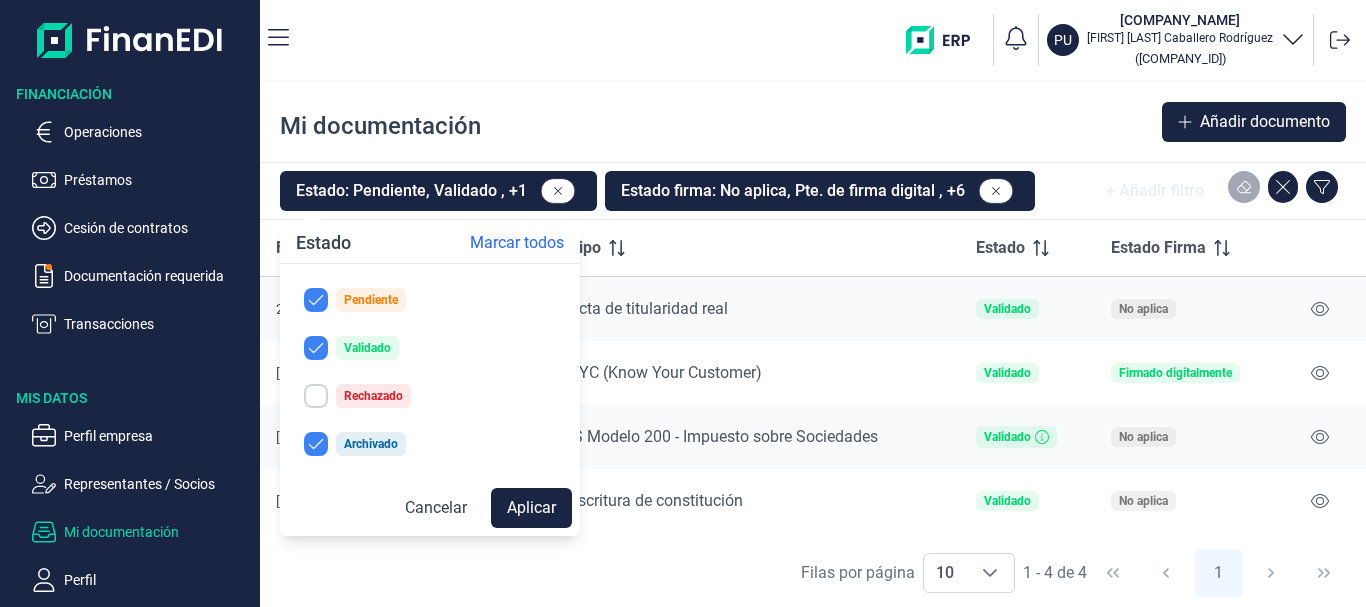 click on "Rechazado" at bounding box center [373, 396] 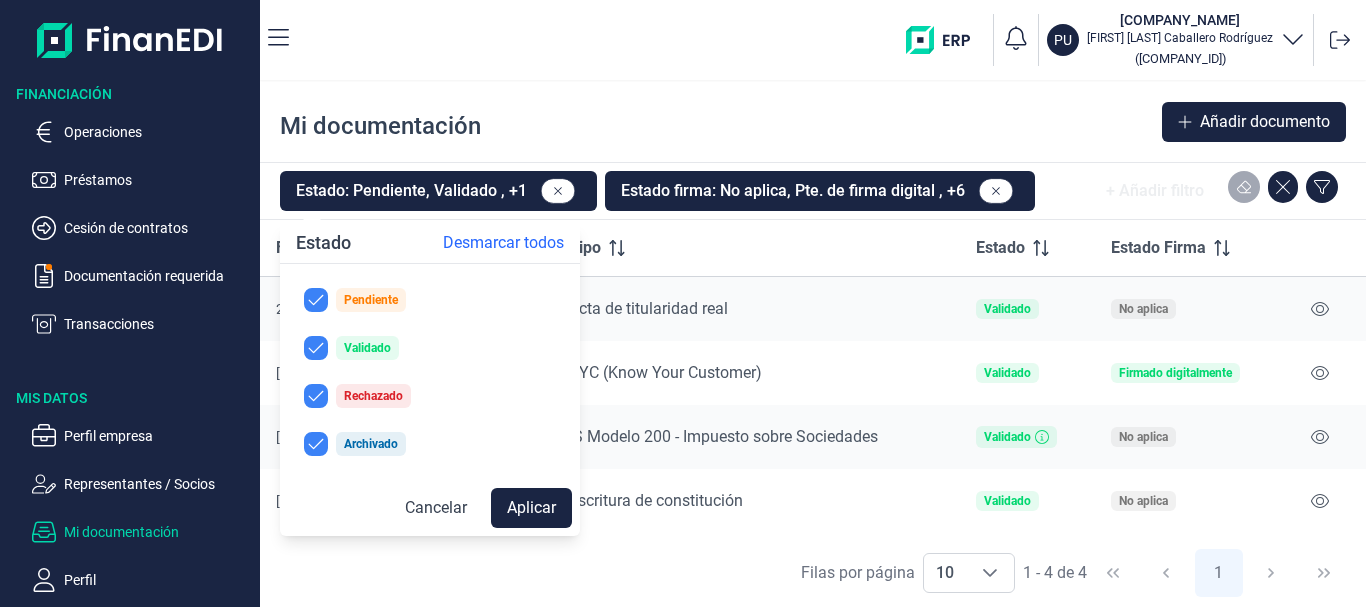 click on "Rechazado" at bounding box center (373, 396) 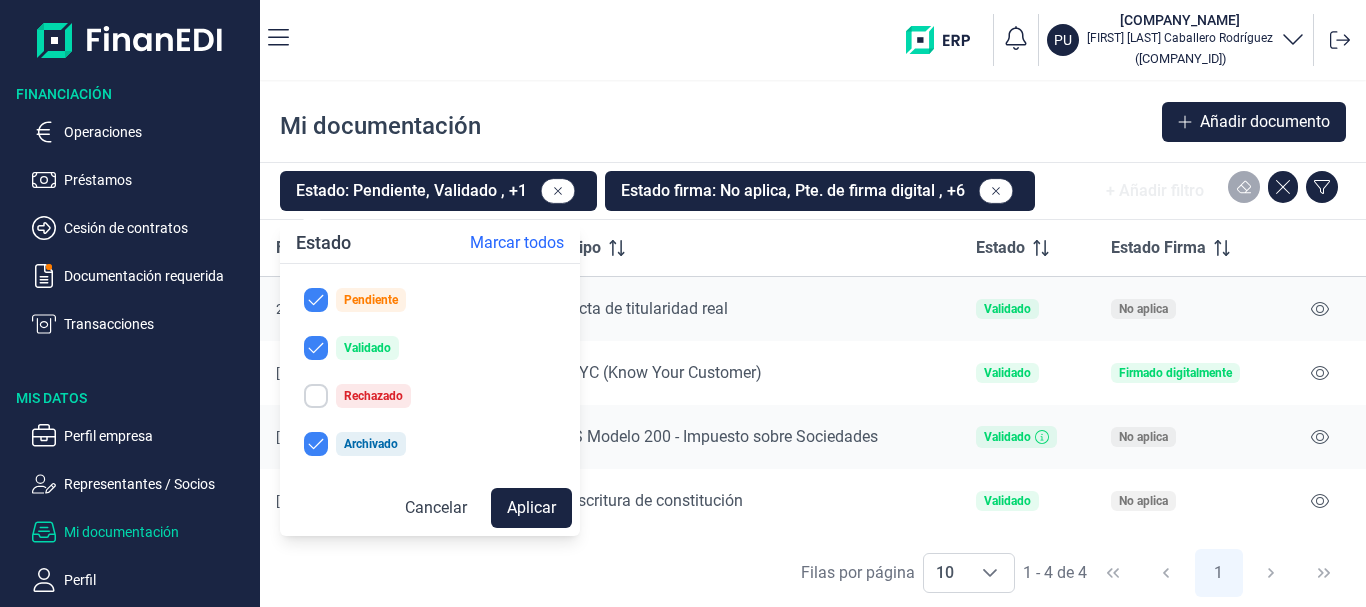 click on "Cancelar" at bounding box center [436, 508] 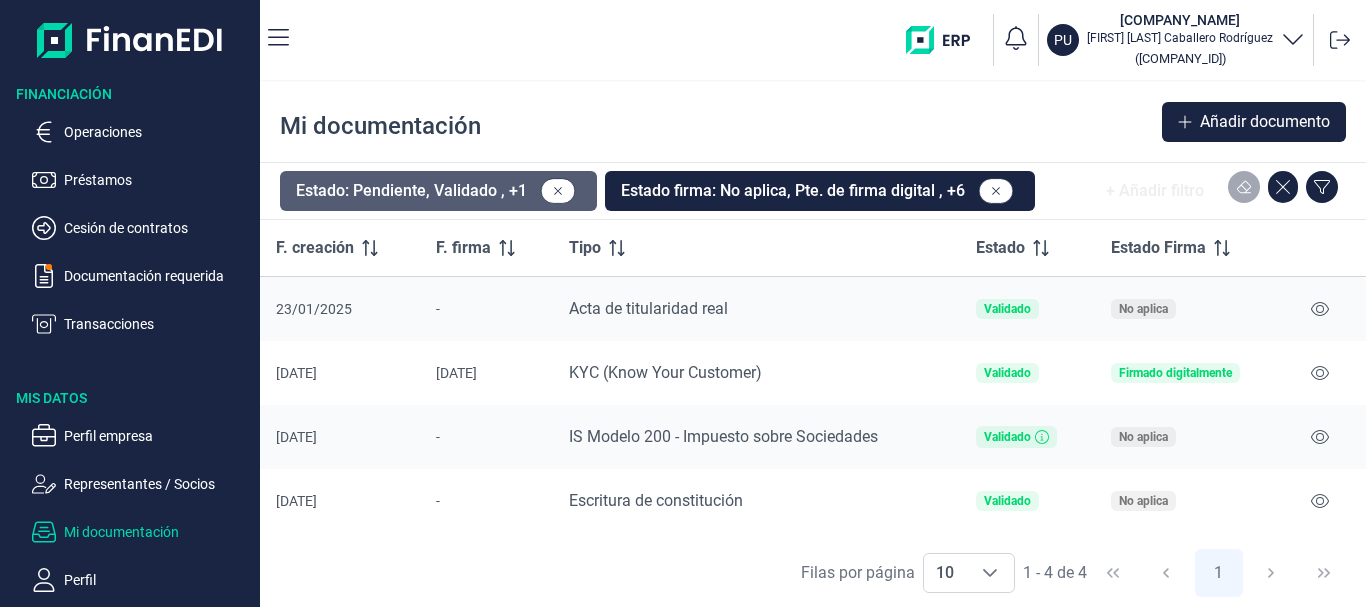 click on "Estado: Pendiente, Validado , +1" at bounding box center [438, 191] 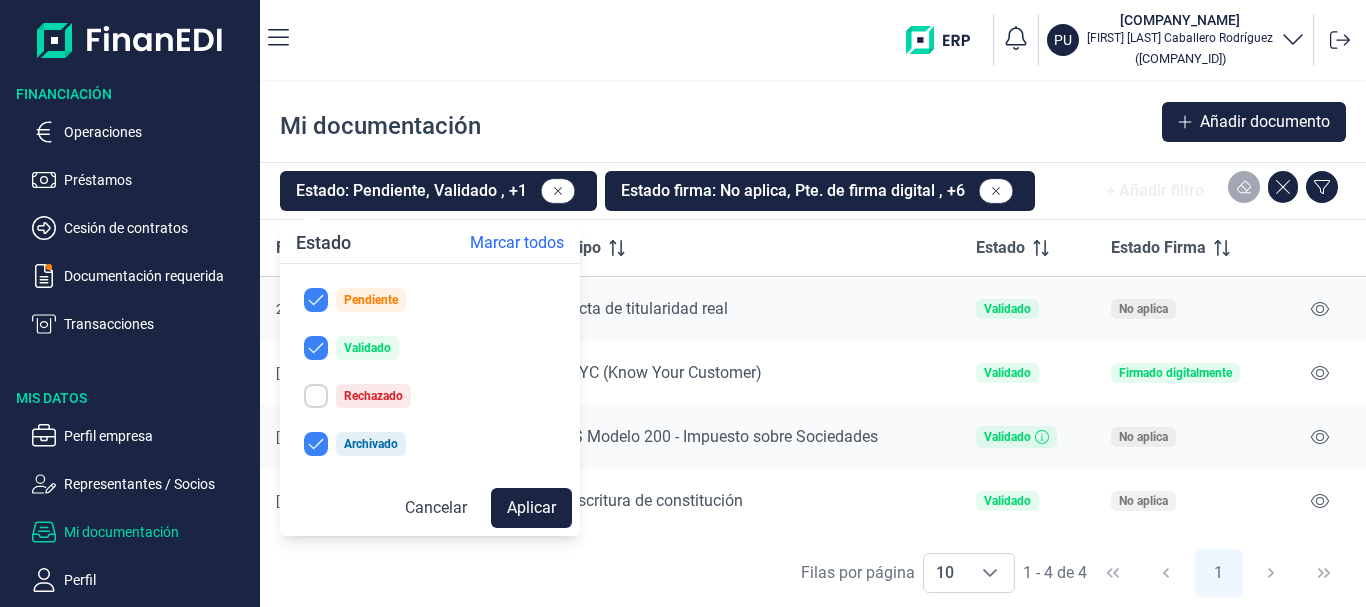 click at bounding box center (316, 396) 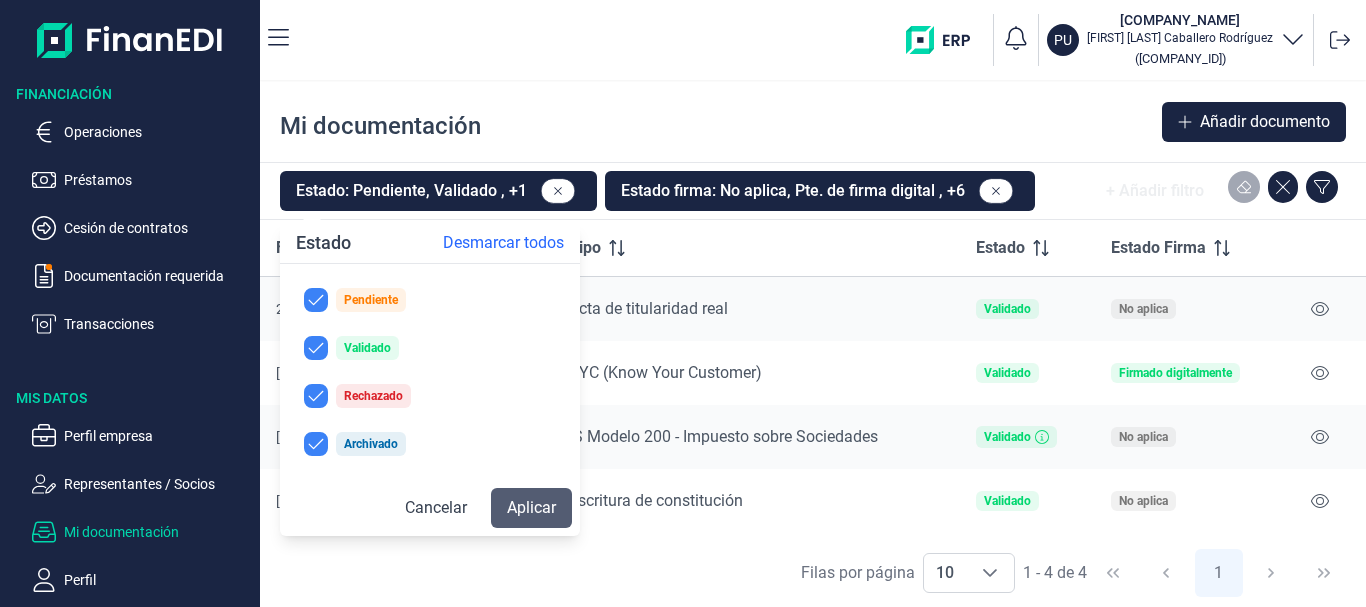 click on "Aplicar" at bounding box center (531, 508) 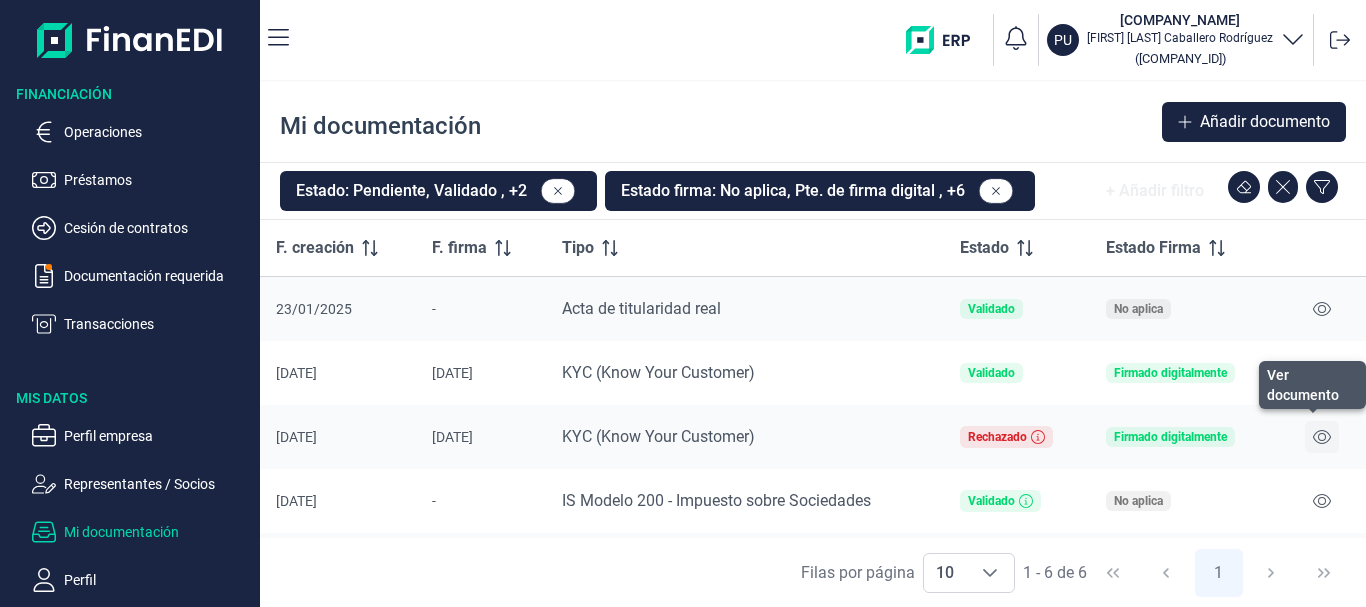 click 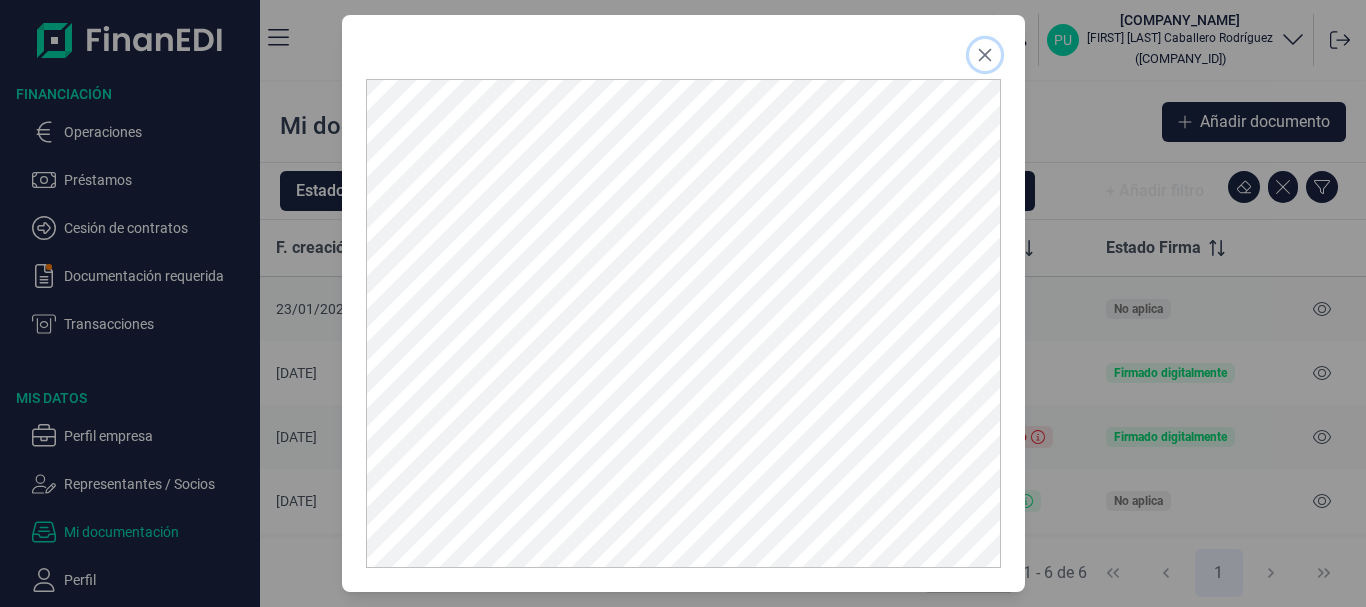 click 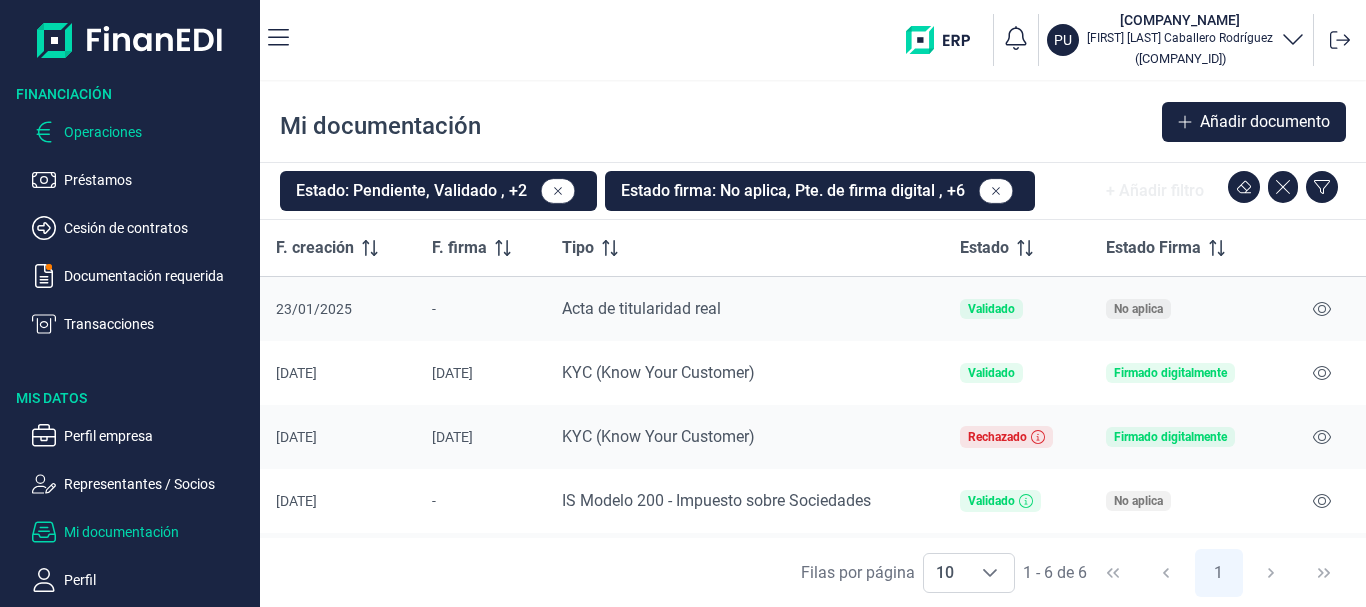 click on "Operaciones" at bounding box center [158, 132] 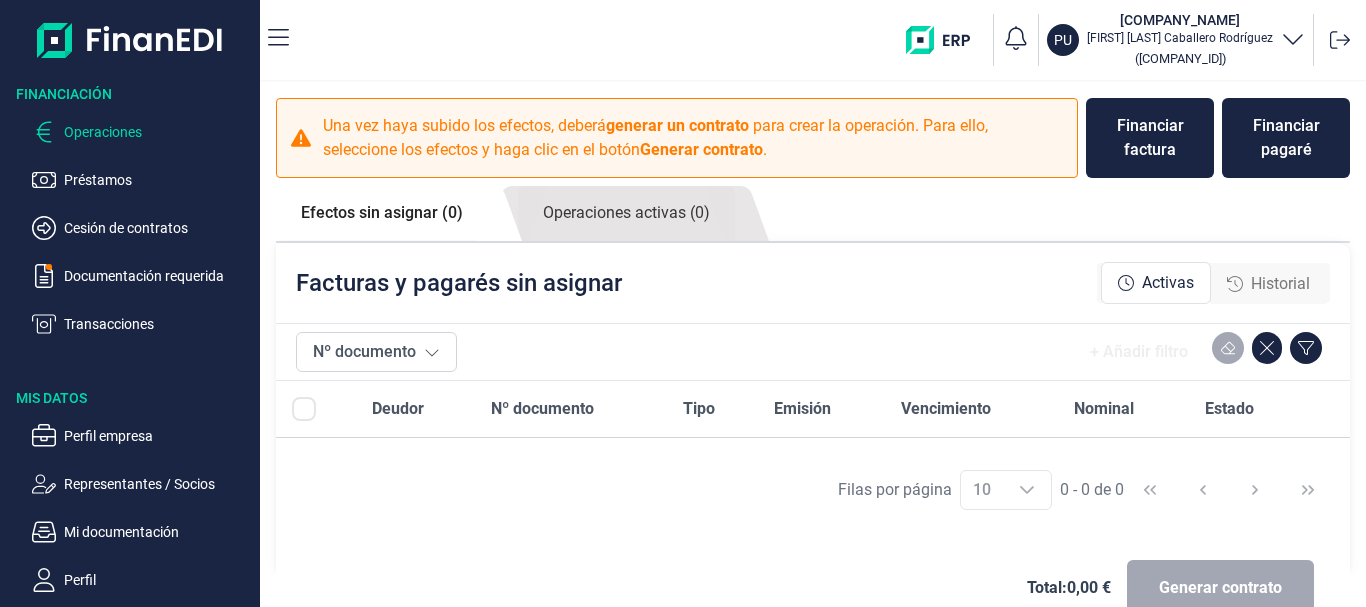 click on "Efectos sin asignar  (0)" at bounding box center [382, 213] 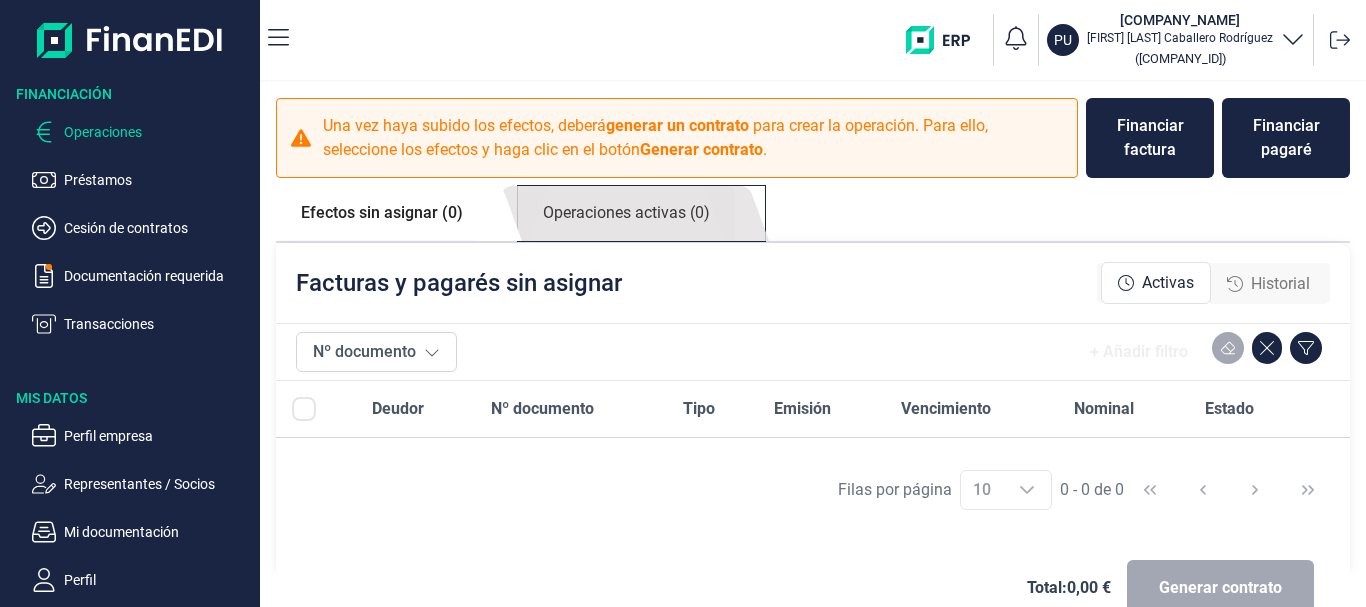 click on "Operaciones activas (0)" at bounding box center (626, 213) 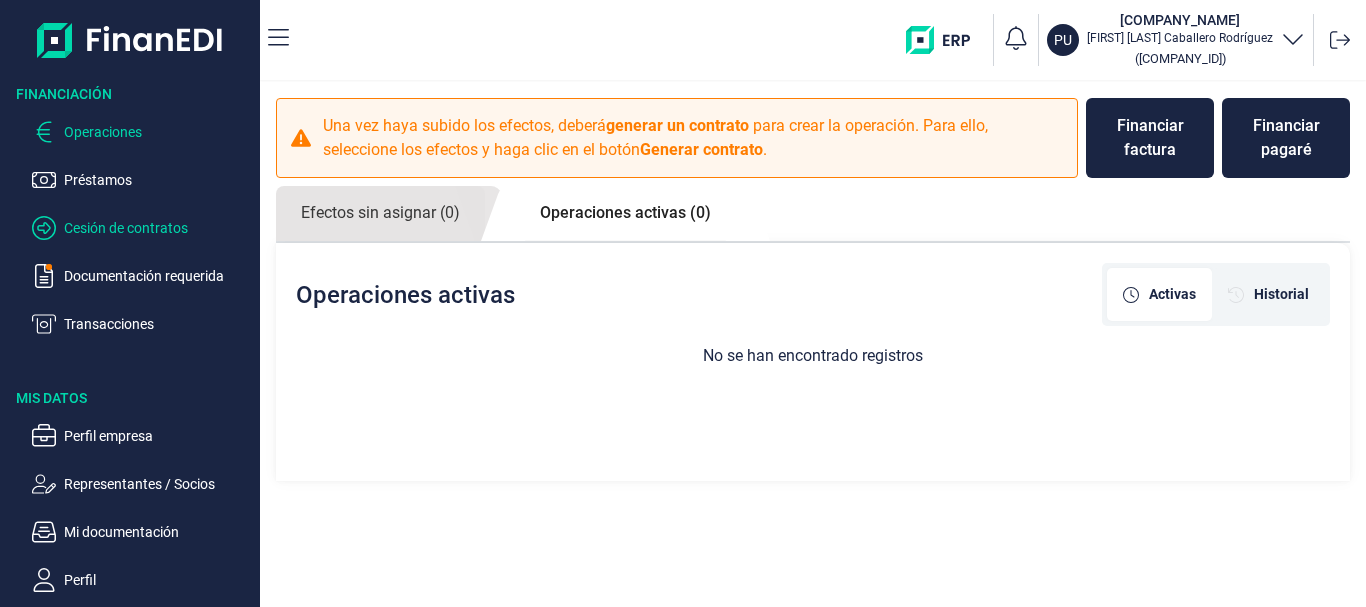 click on "Cesión de contratos" at bounding box center (158, 228) 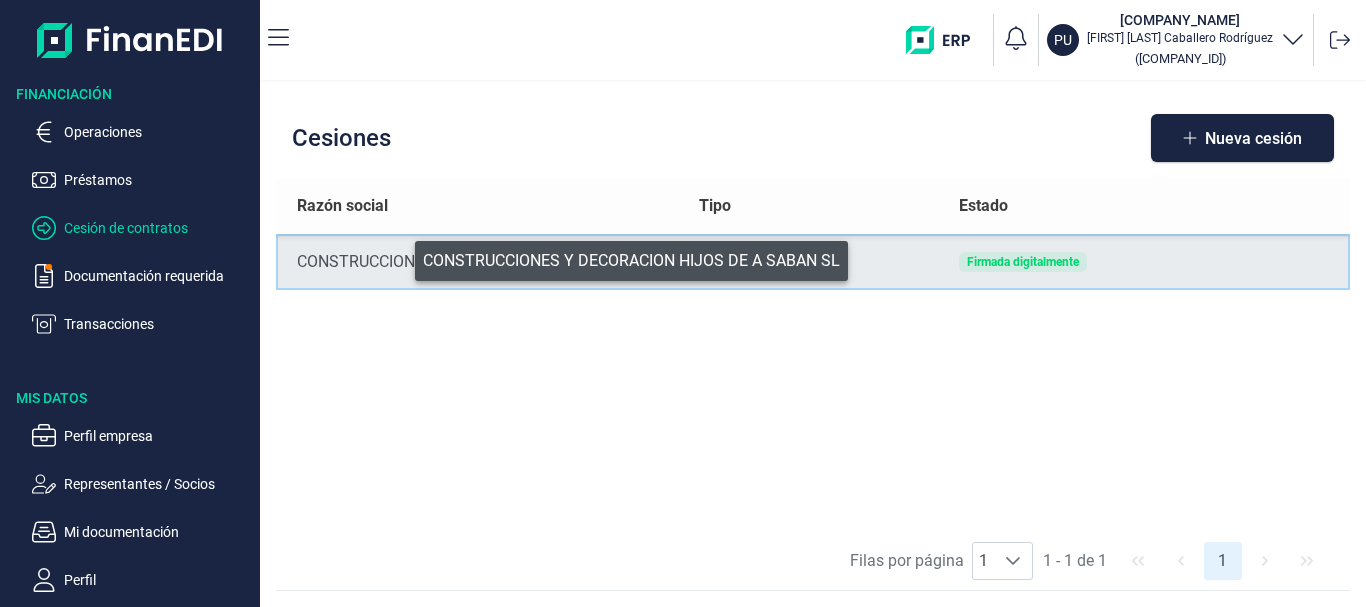 click on "CONSTRUCCIONES Y DECORACION HIJOS DE A SABAN SL" at bounding box center [481, 262] 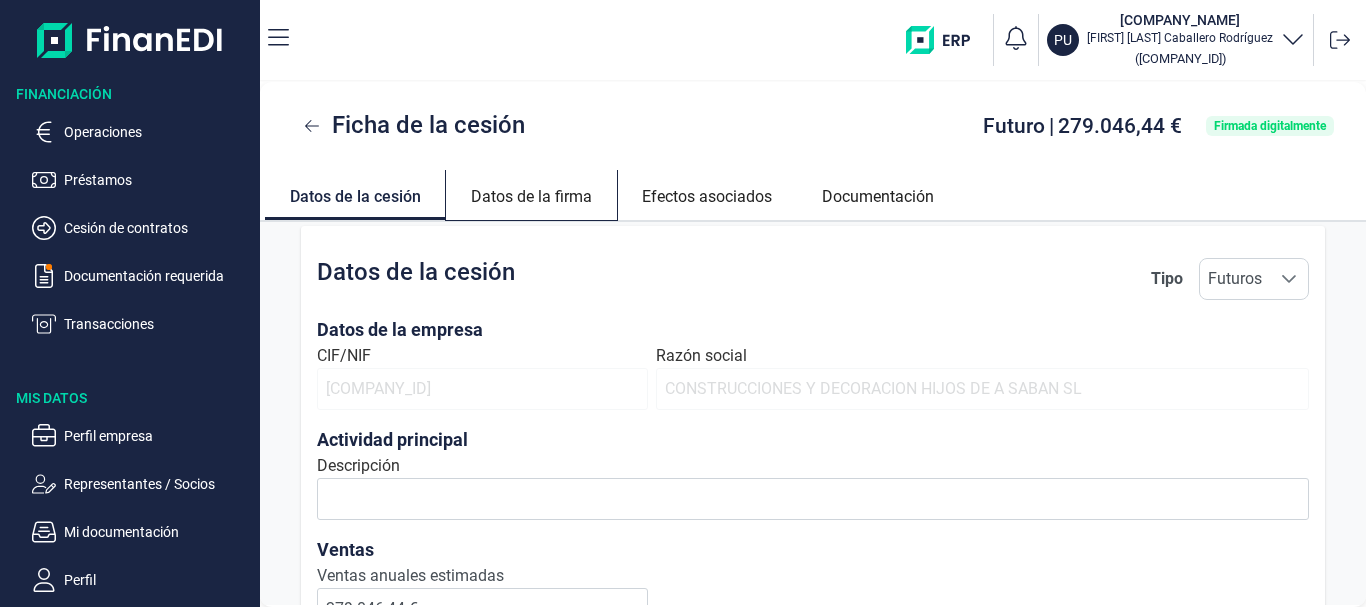 click on "Datos de la firma" at bounding box center [531, 194] 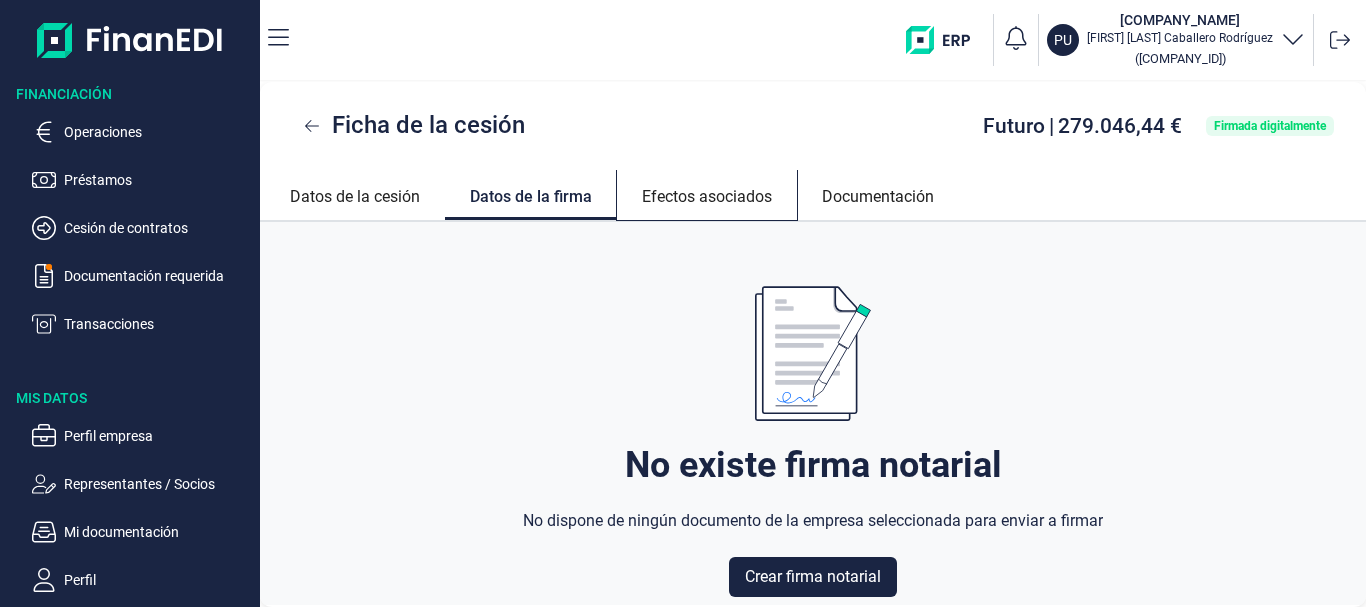 click on "Efectos asociados" at bounding box center [707, 194] 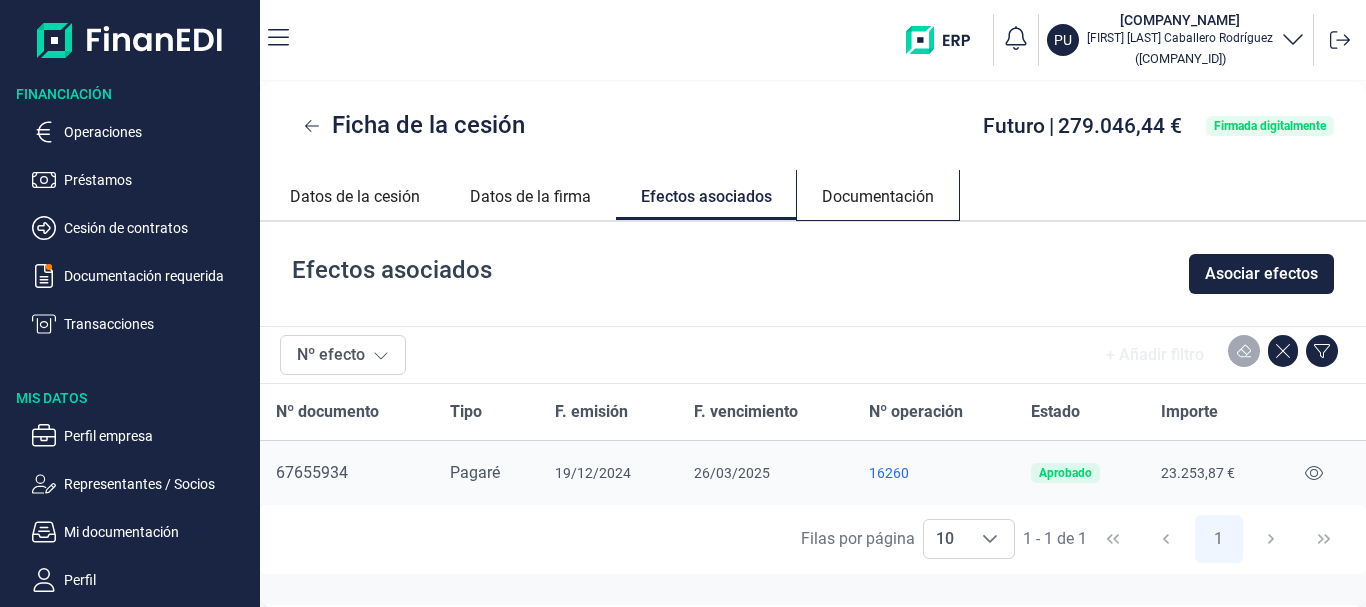 click on "Documentación" at bounding box center (878, 194) 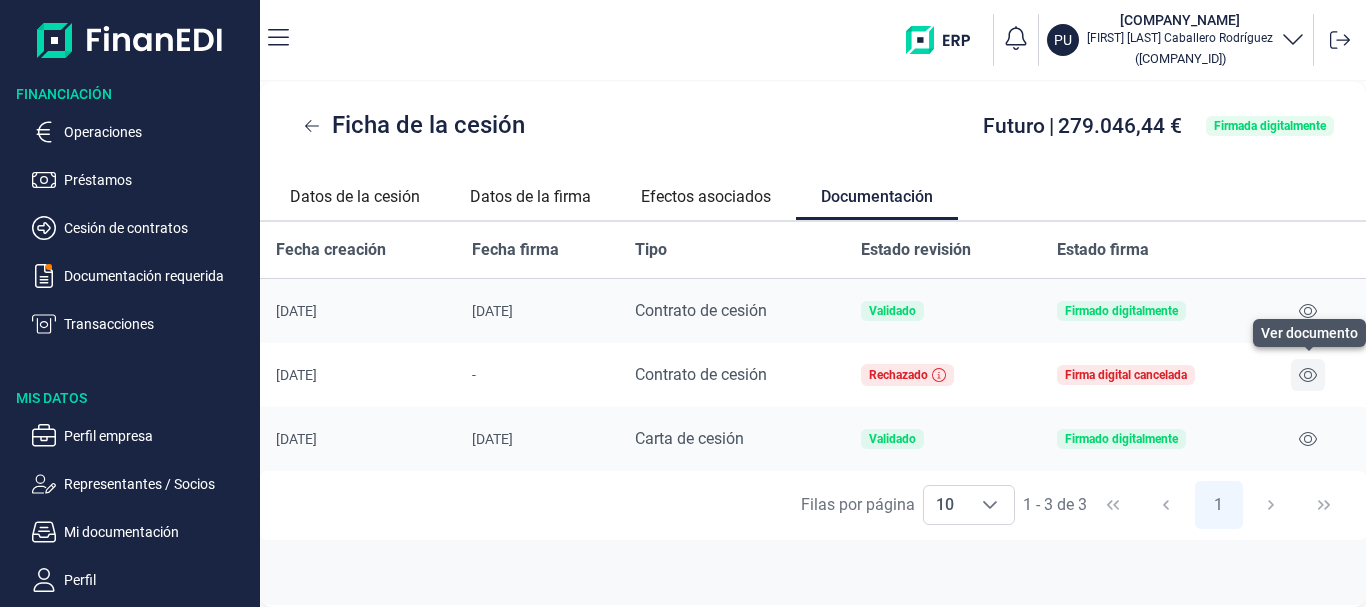 click 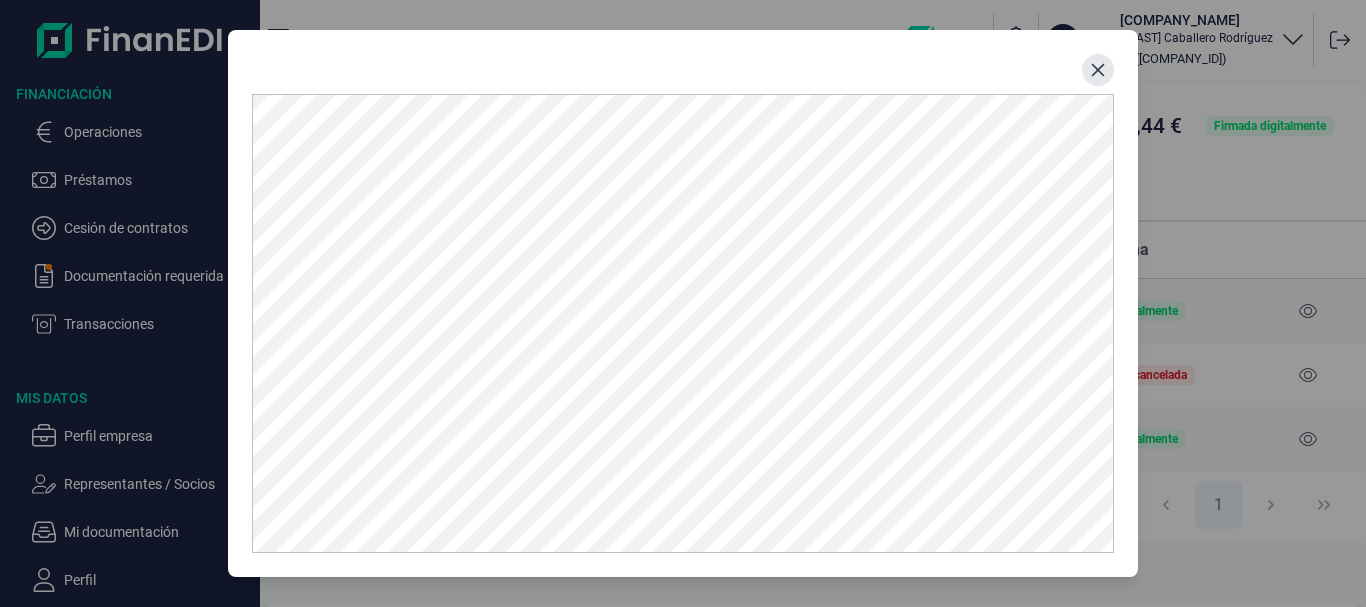 click 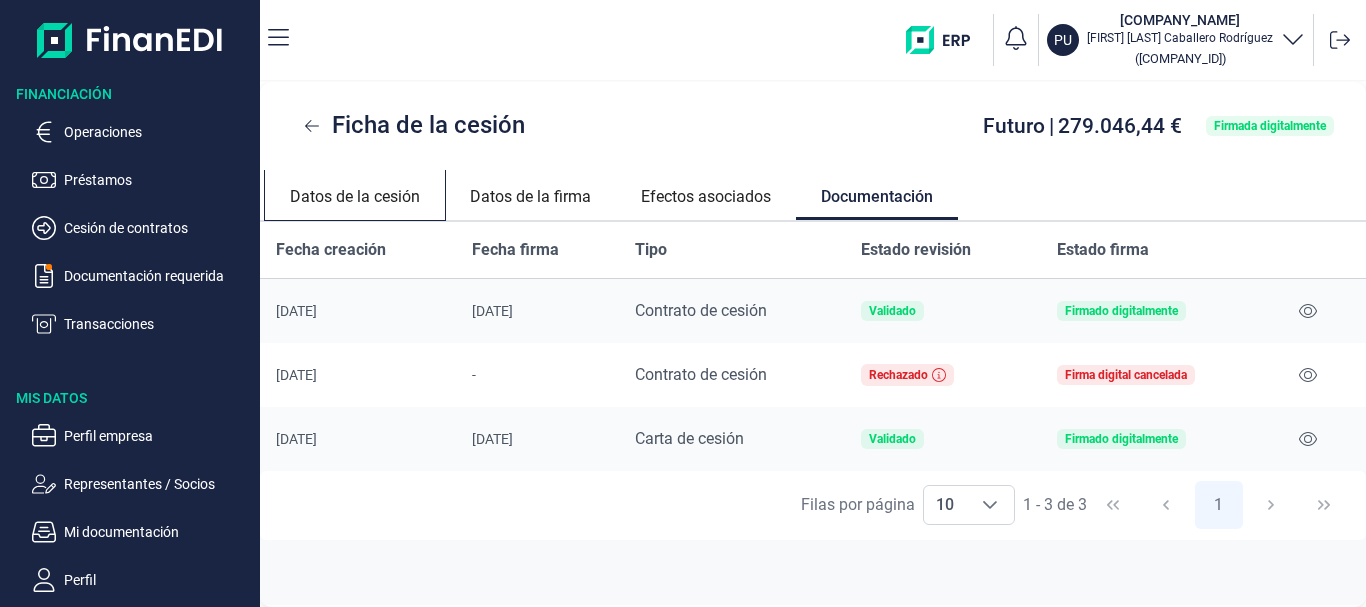 click on "Datos de la cesión" at bounding box center (355, 194) 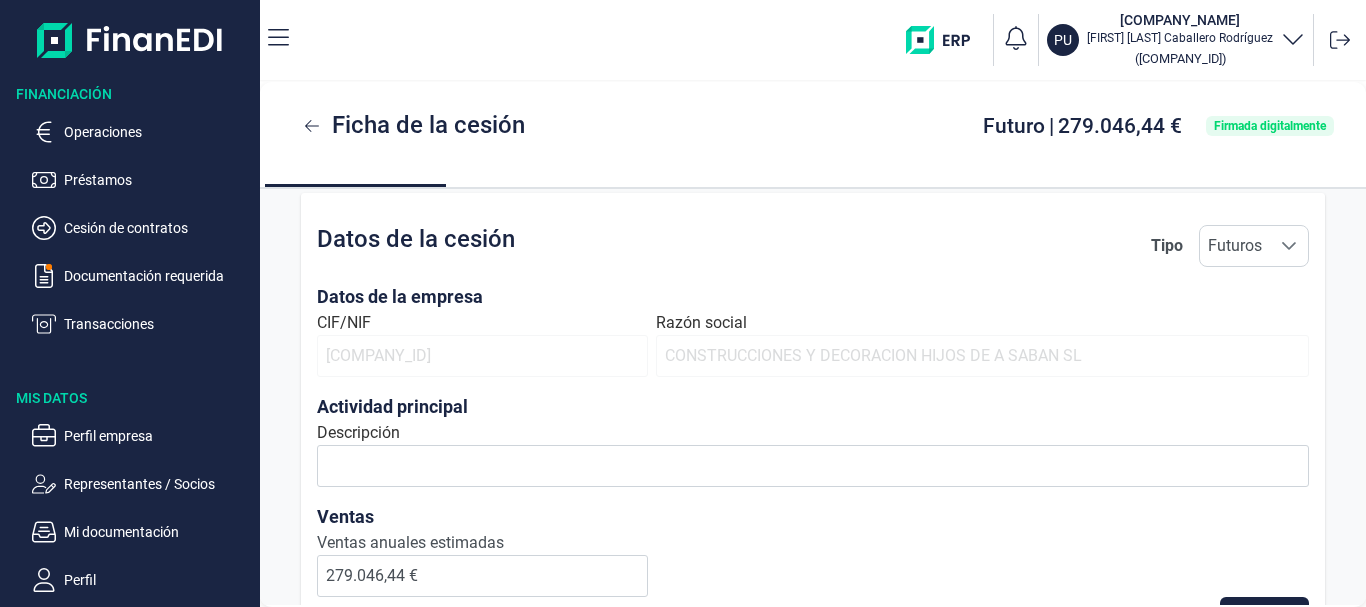 scroll, scrollTop: 0, scrollLeft: 0, axis: both 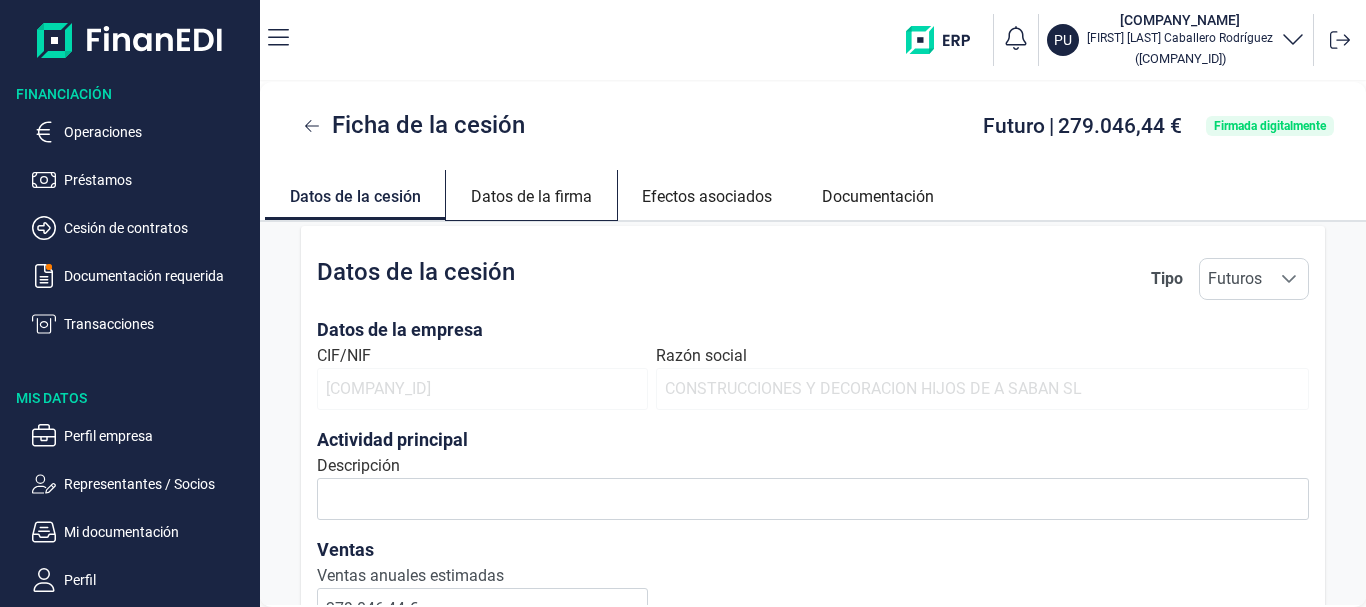 click on "Datos de la firma" at bounding box center [531, 194] 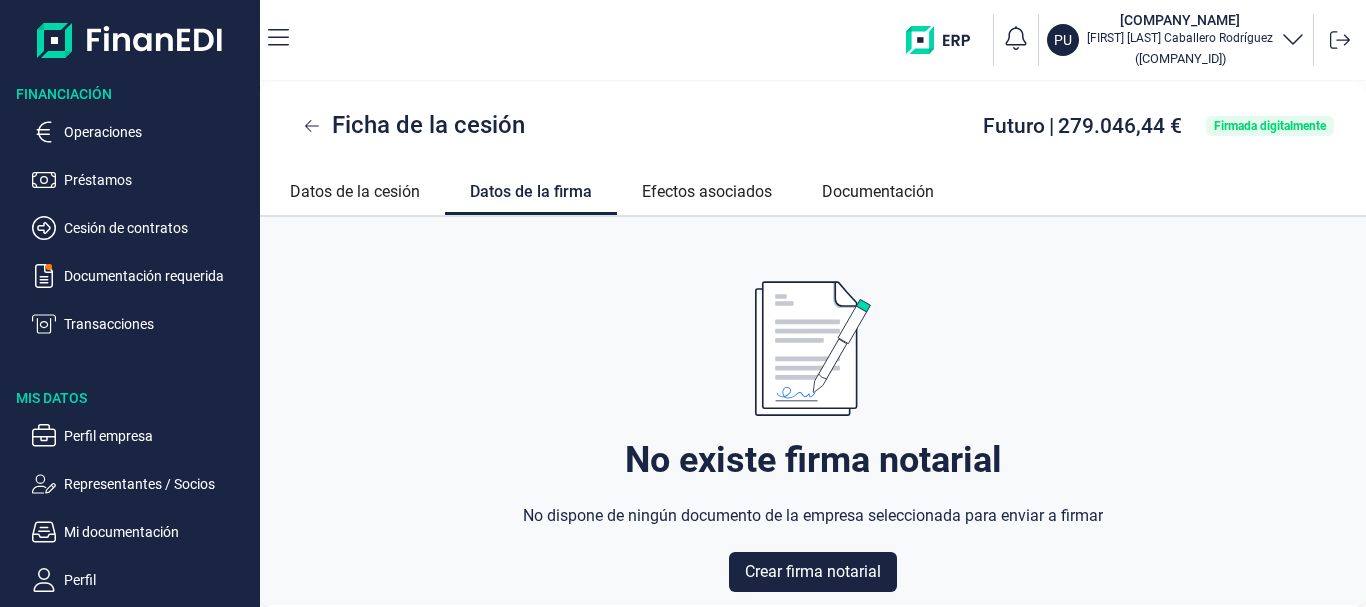 scroll, scrollTop: 0, scrollLeft: 0, axis: both 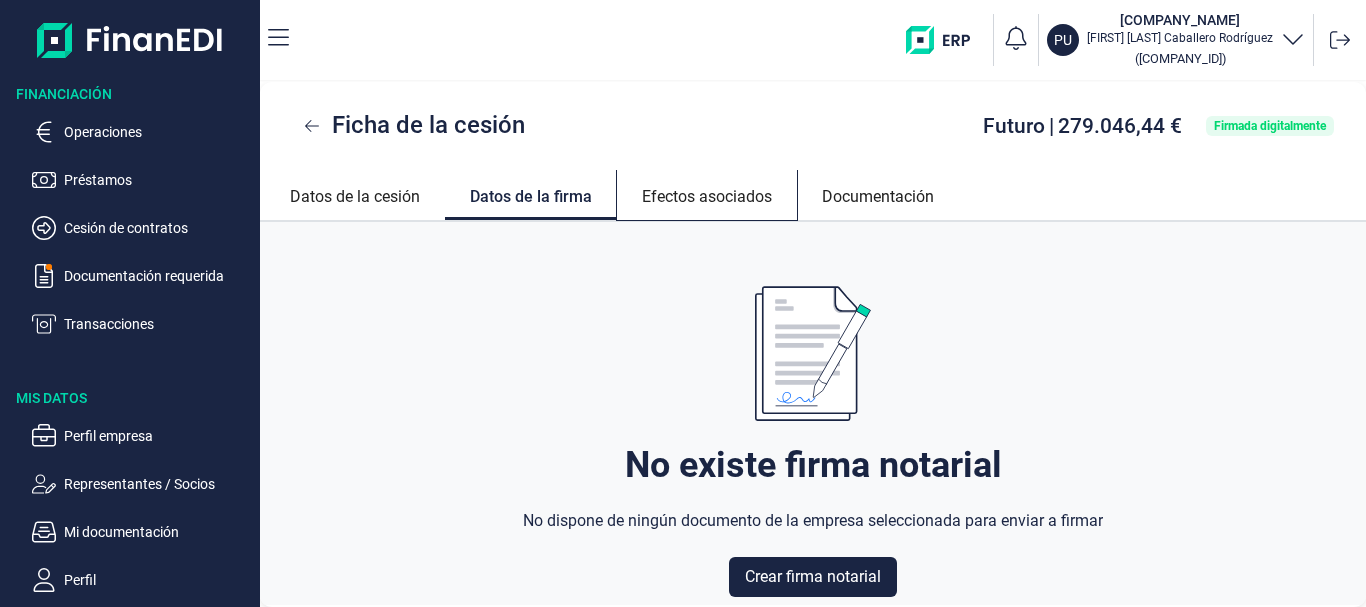 click on "Efectos asociados" at bounding box center (707, 194) 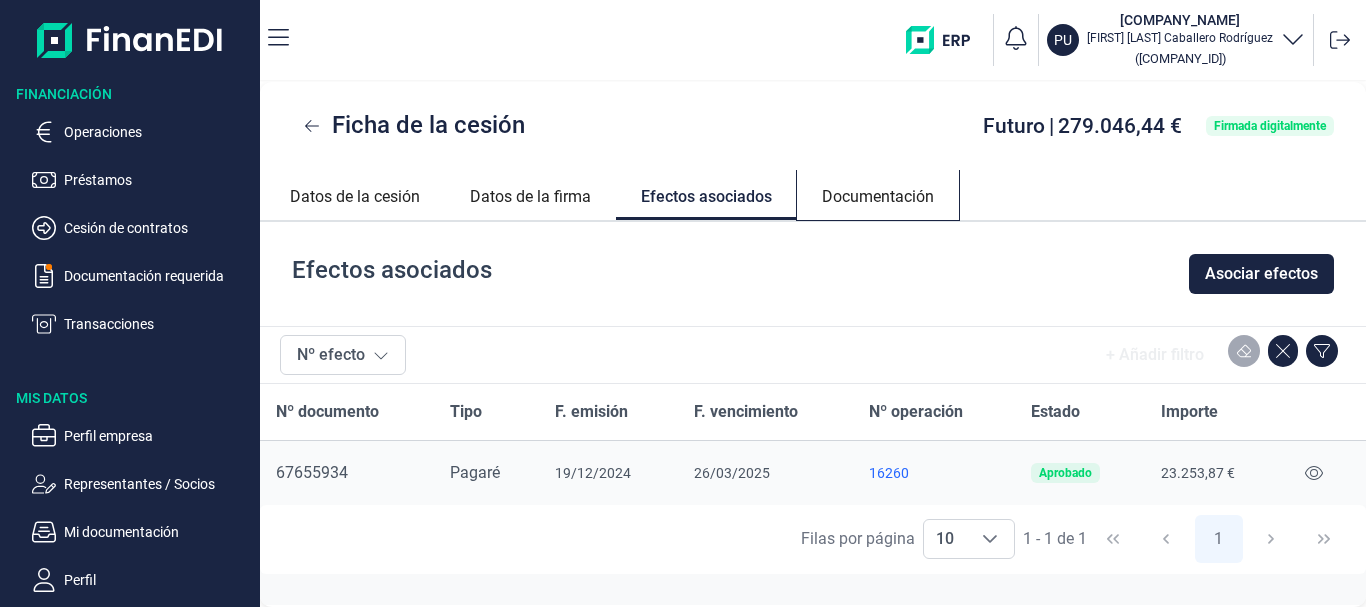 click on "Documentación" at bounding box center [878, 194] 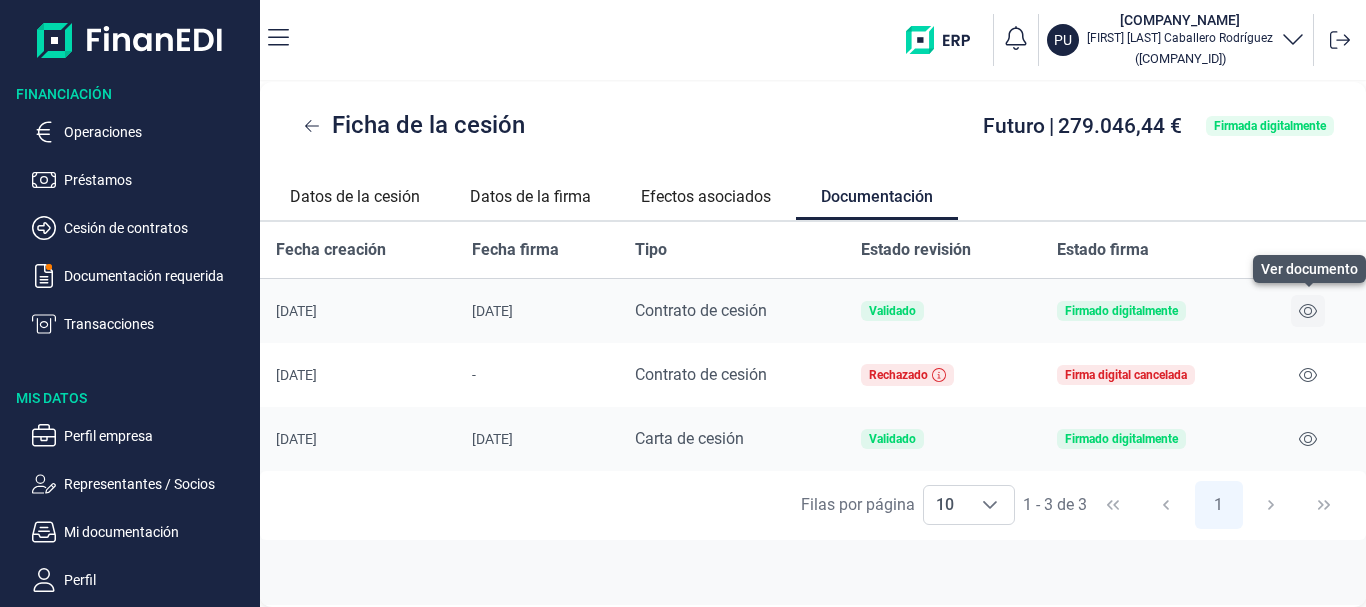 click 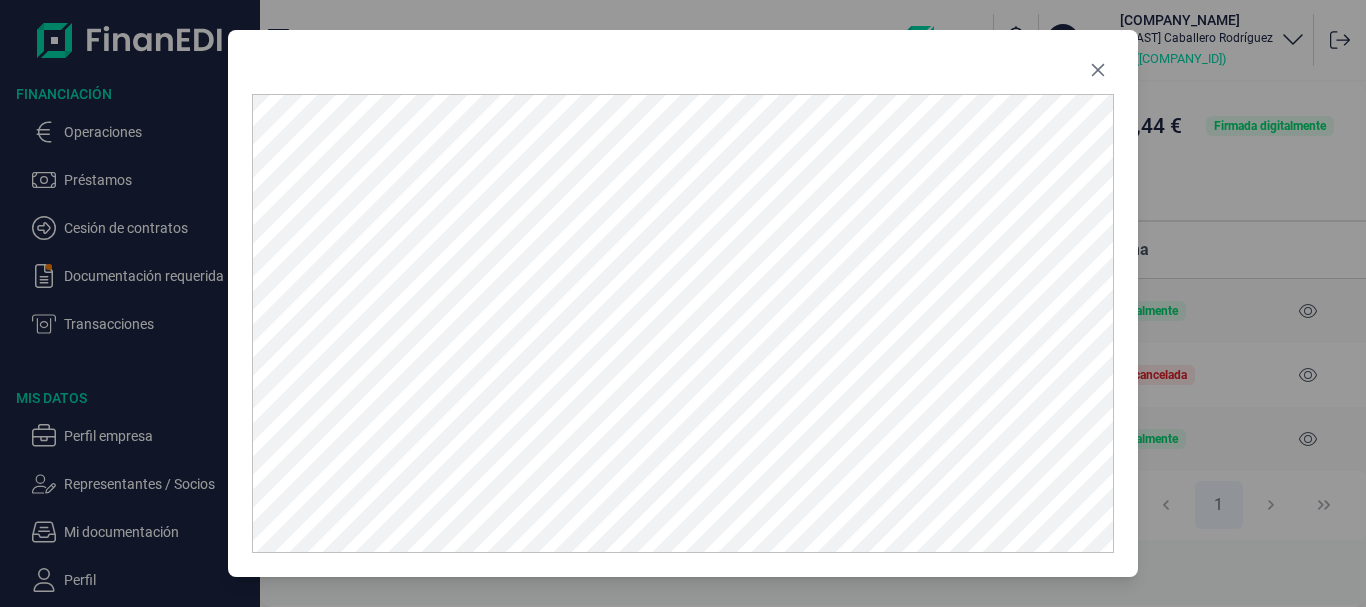 click at bounding box center [1098, 70] 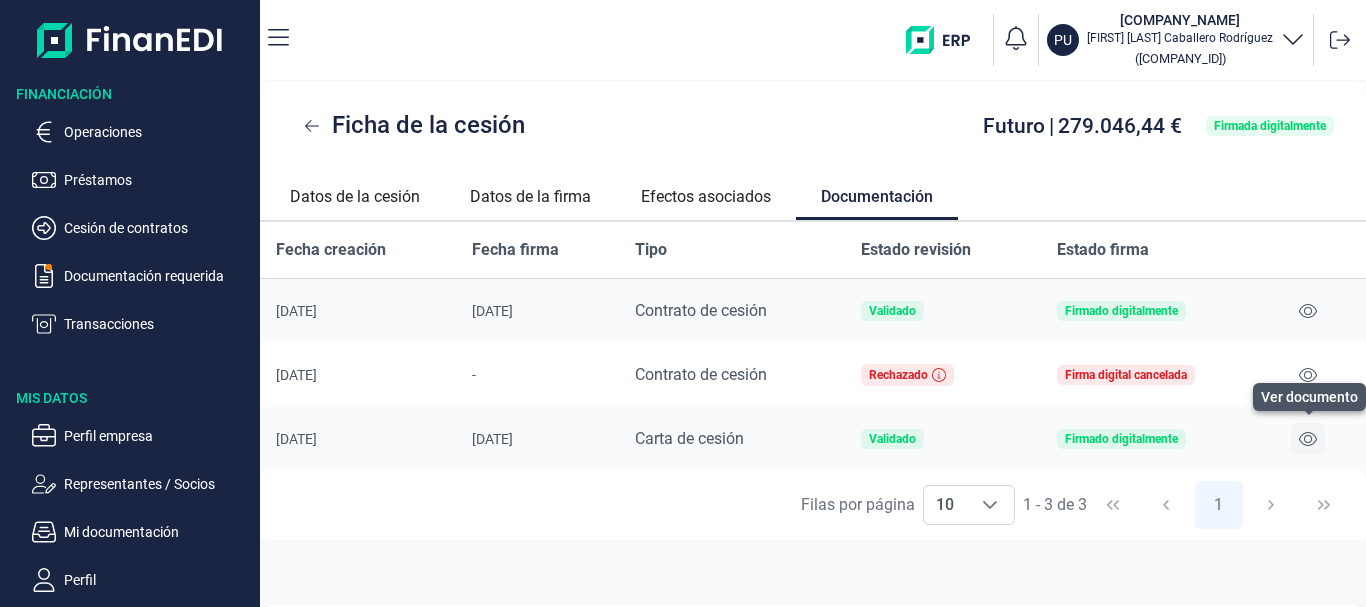 click 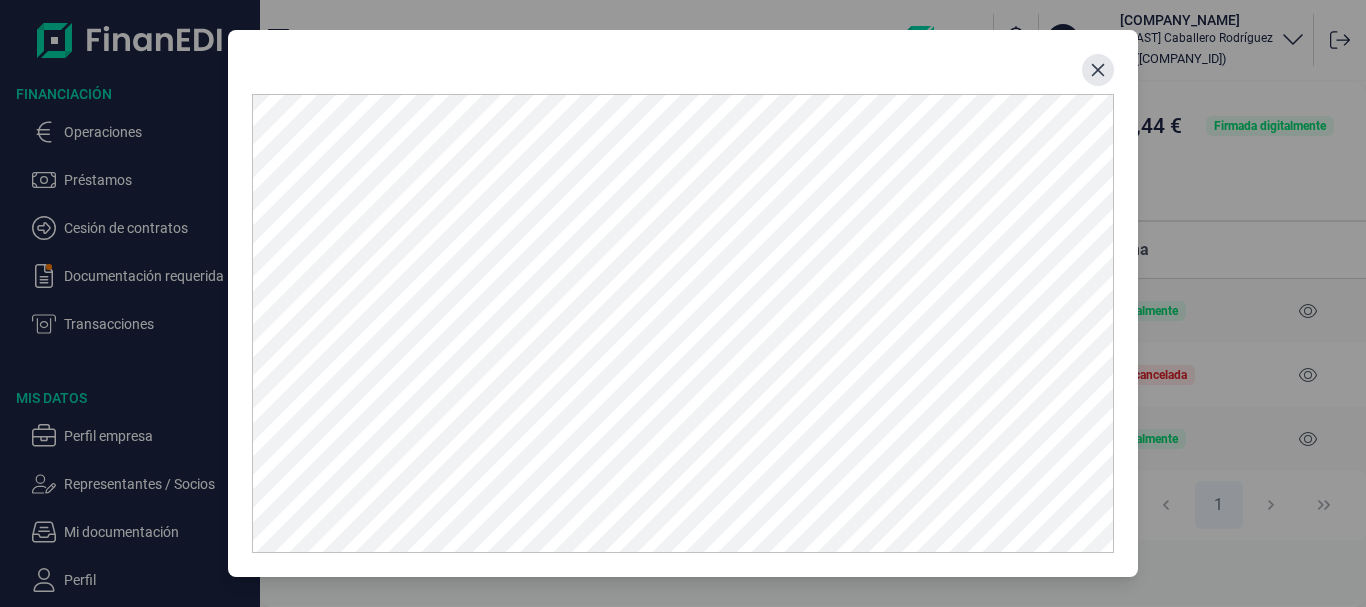 click 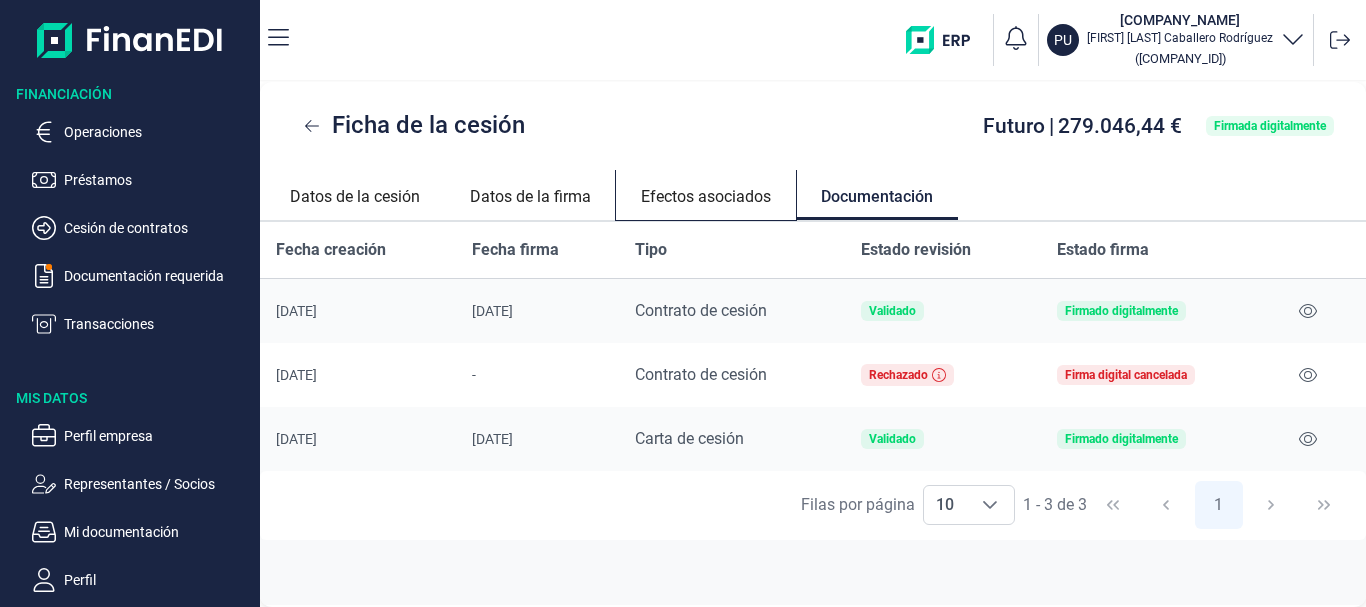 click on "Efectos asociados" at bounding box center [706, 194] 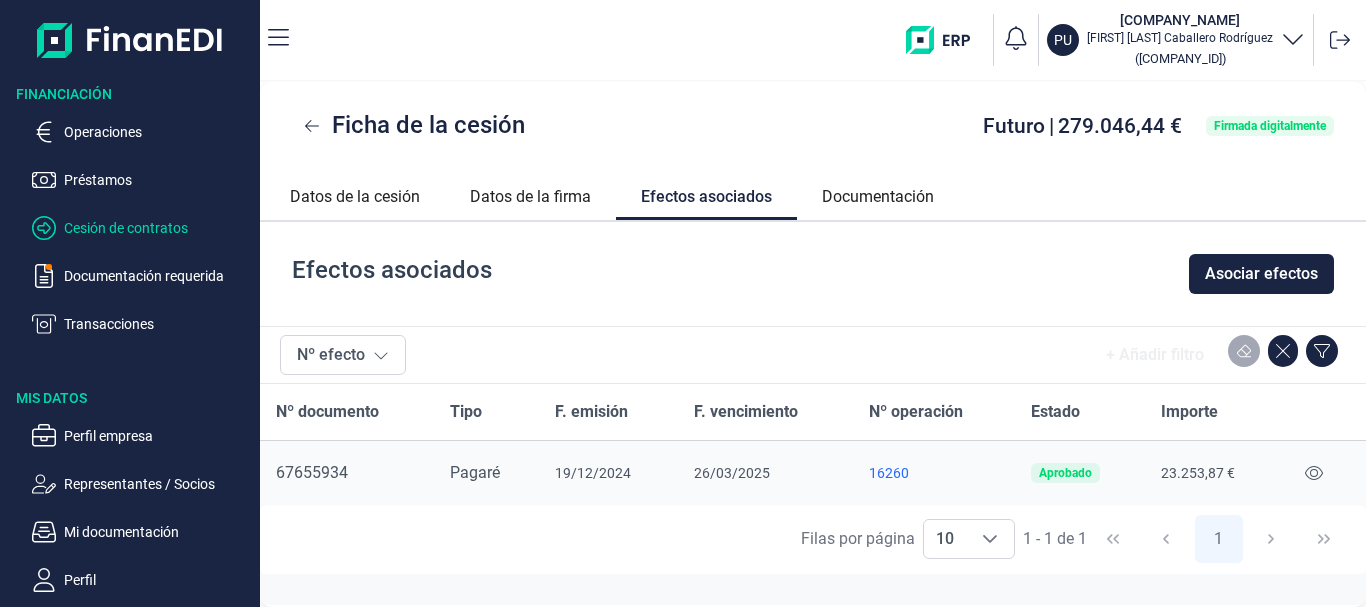 click on "Cesión de contratos" at bounding box center (158, 228) 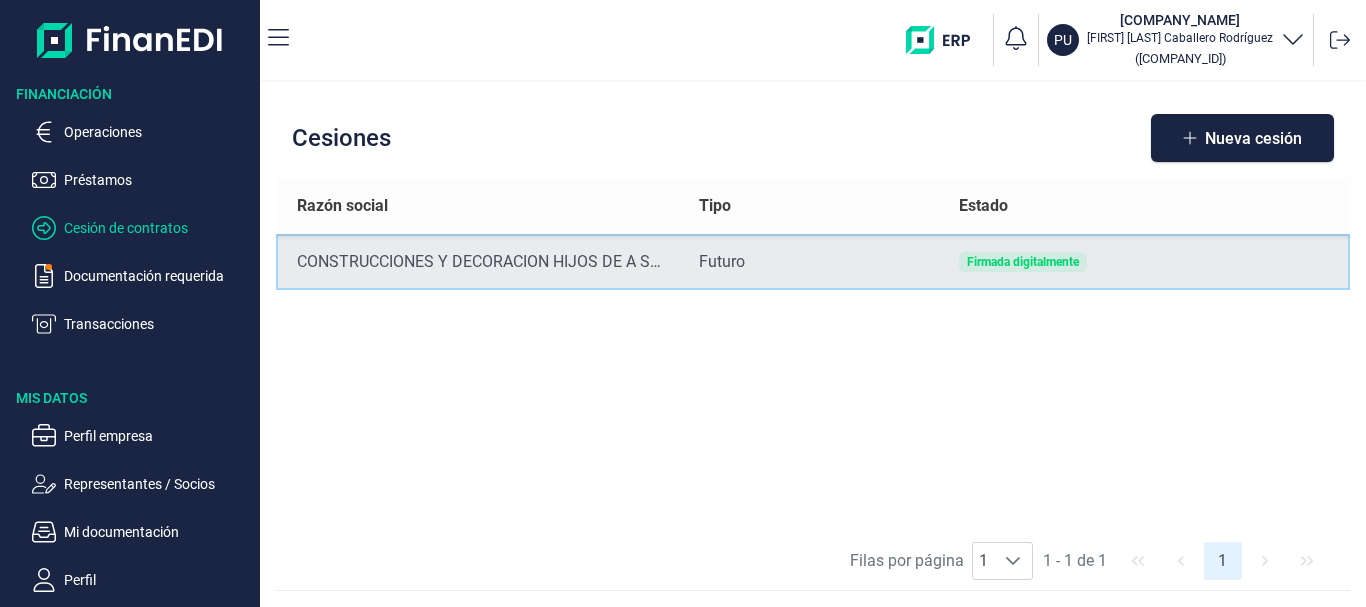 click on "Firmada digitalmente" at bounding box center [1023, 262] 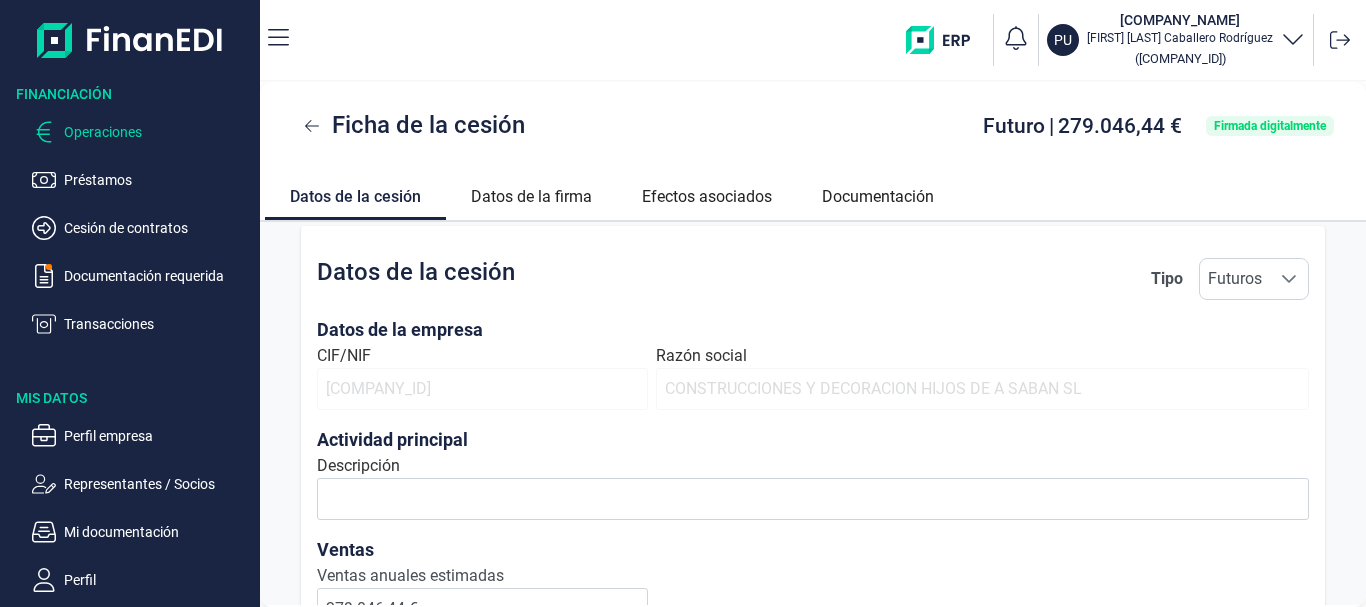 click on "Operaciones" at bounding box center (158, 132) 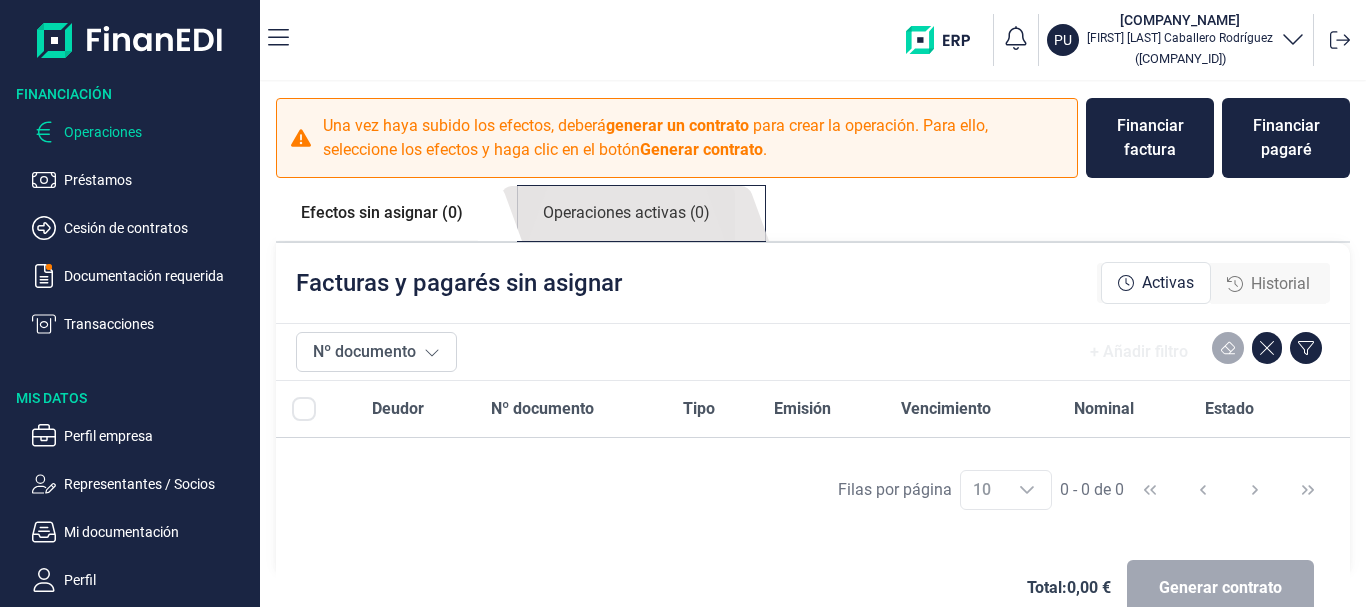 click on "Operaciones activas (0)" at bounding box center (626, 213) 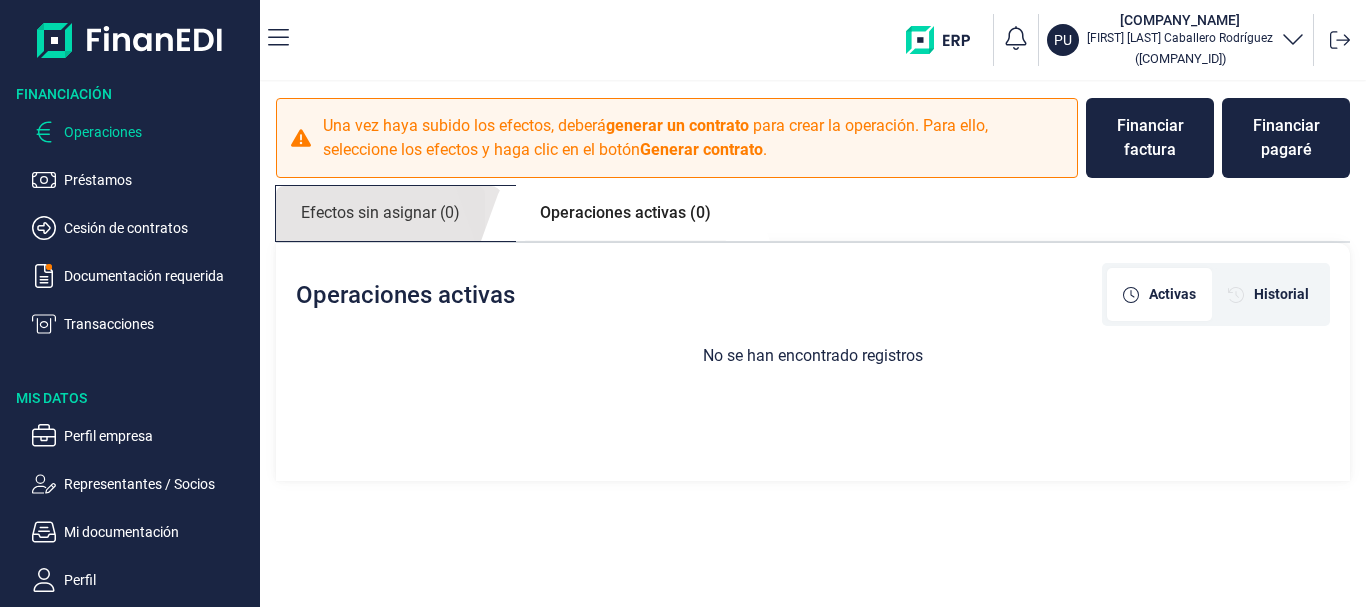 click on "Efectos sin asignar  (0)" at bounding box center [380, 213] 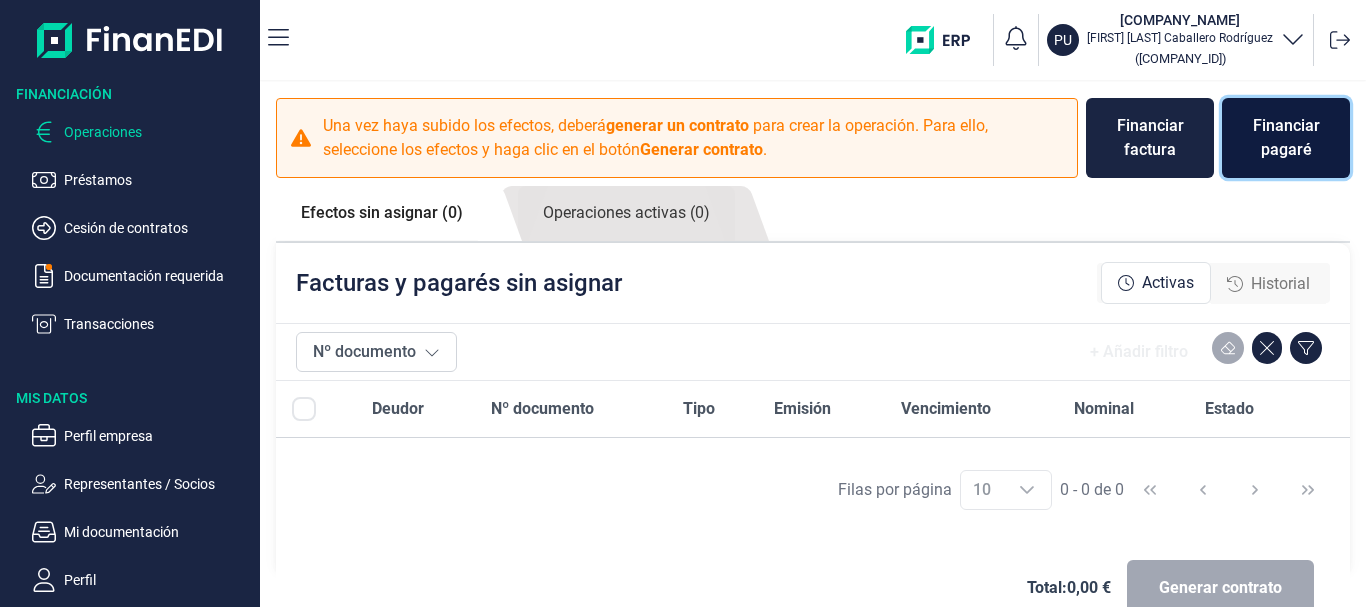 click on "Financiar pagaré" at bounding box center (1286, 138) 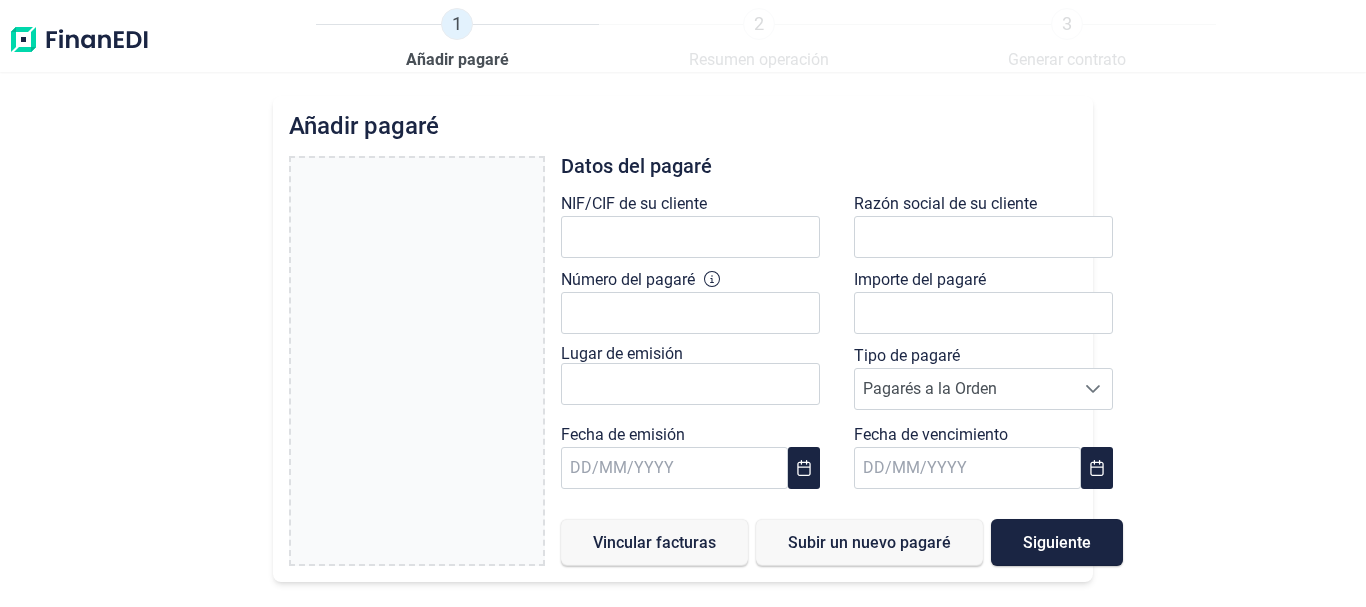 type on "0,00 €" 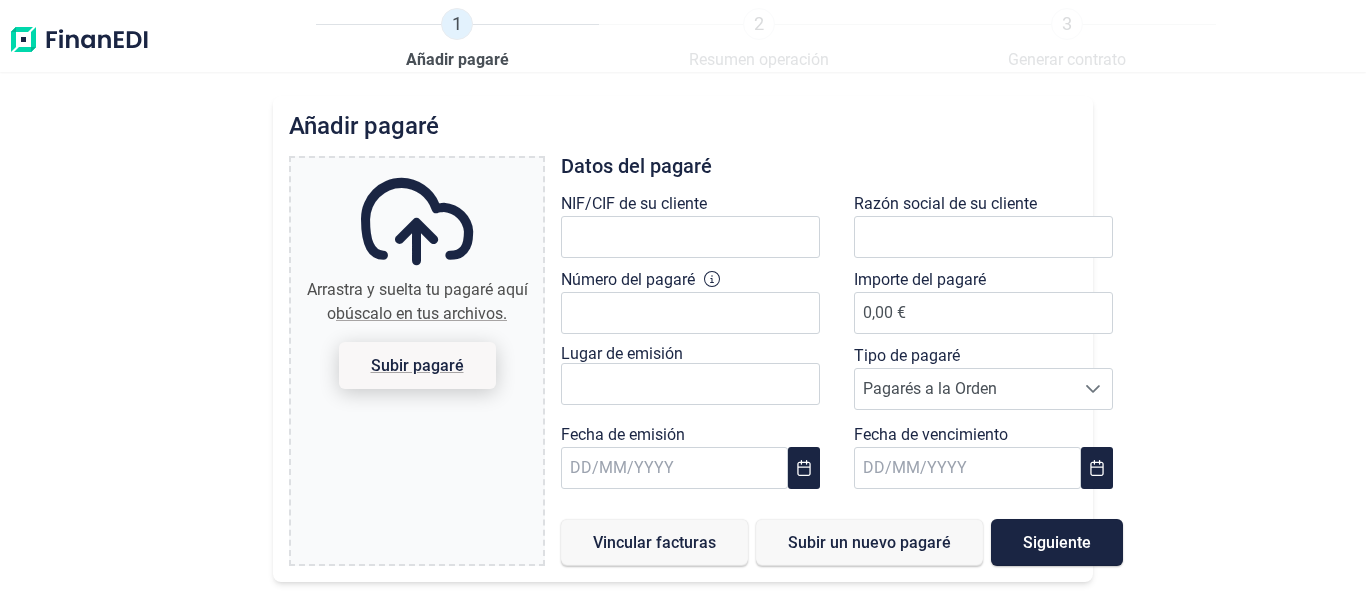 click on "Subir pagaré" at bounding box center (417, 365) 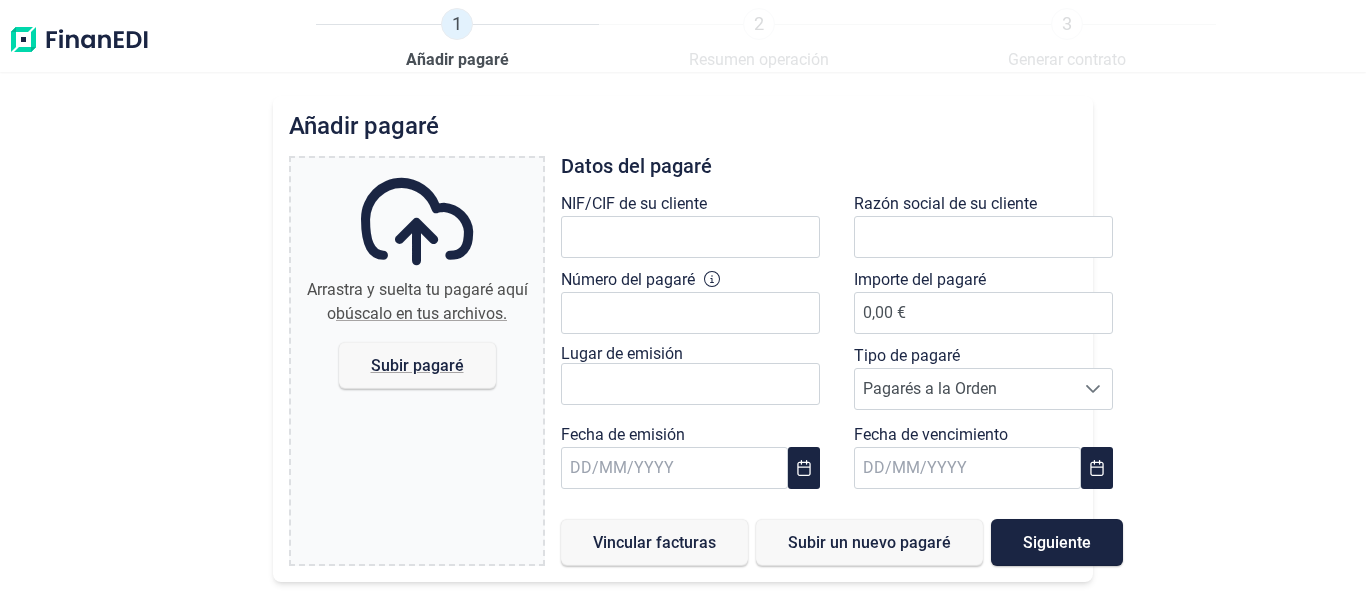 type on "C:\fakepath\[FILENAME]" 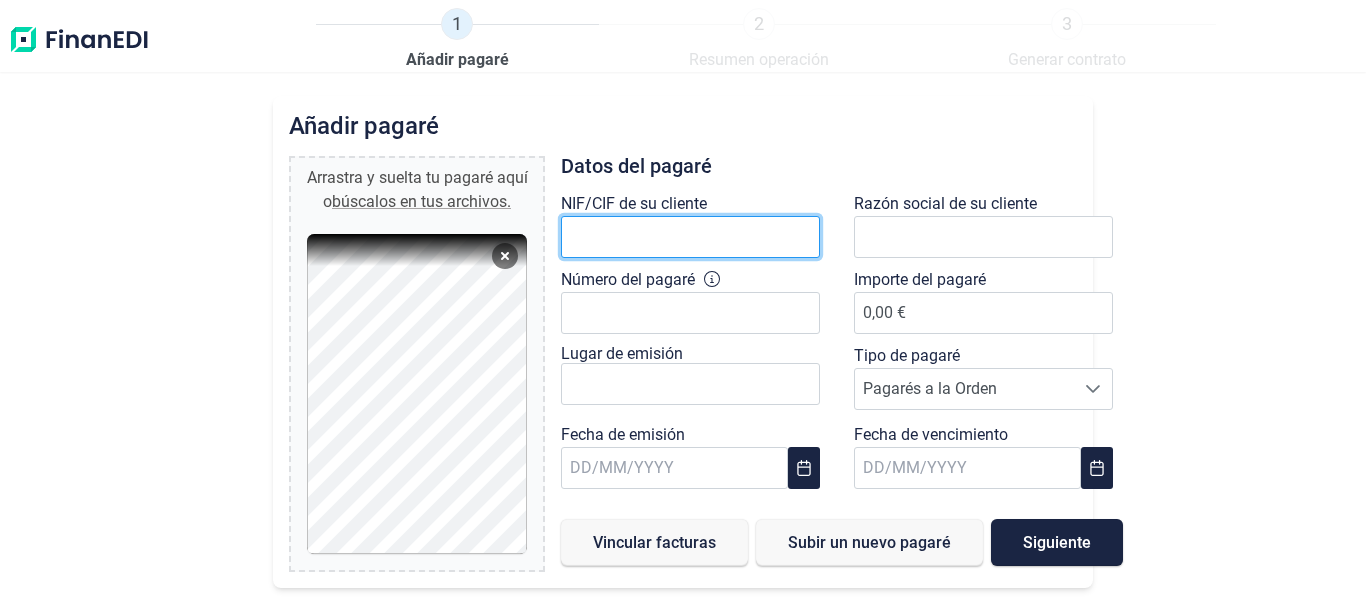 click at bounding box center [690, 237] 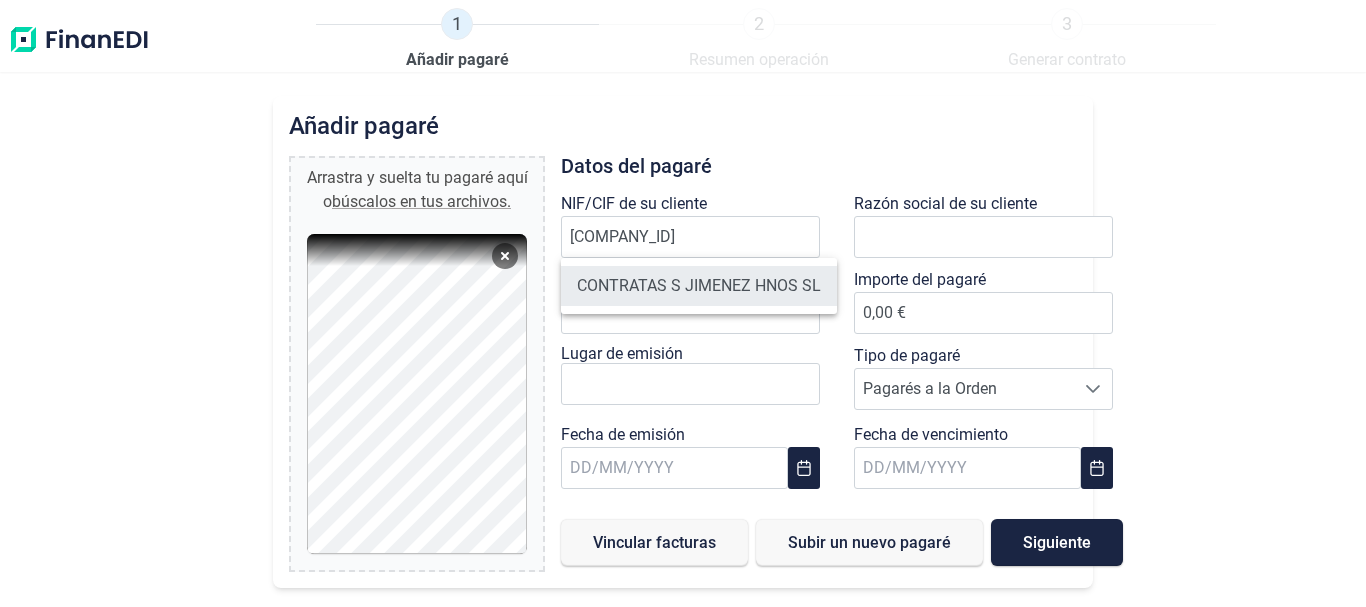click on "CONTRATAS S JIMENEZ HNOS SL" at bounding box center [699, 286] 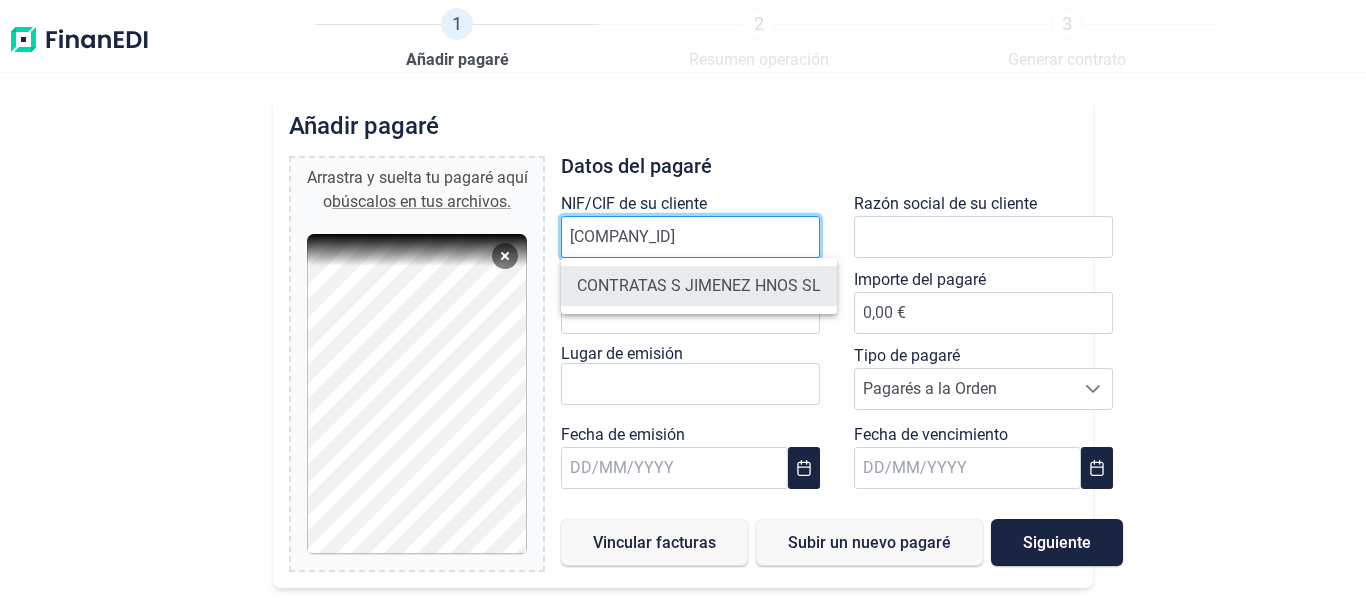 type on "[COMPANY_ID]" 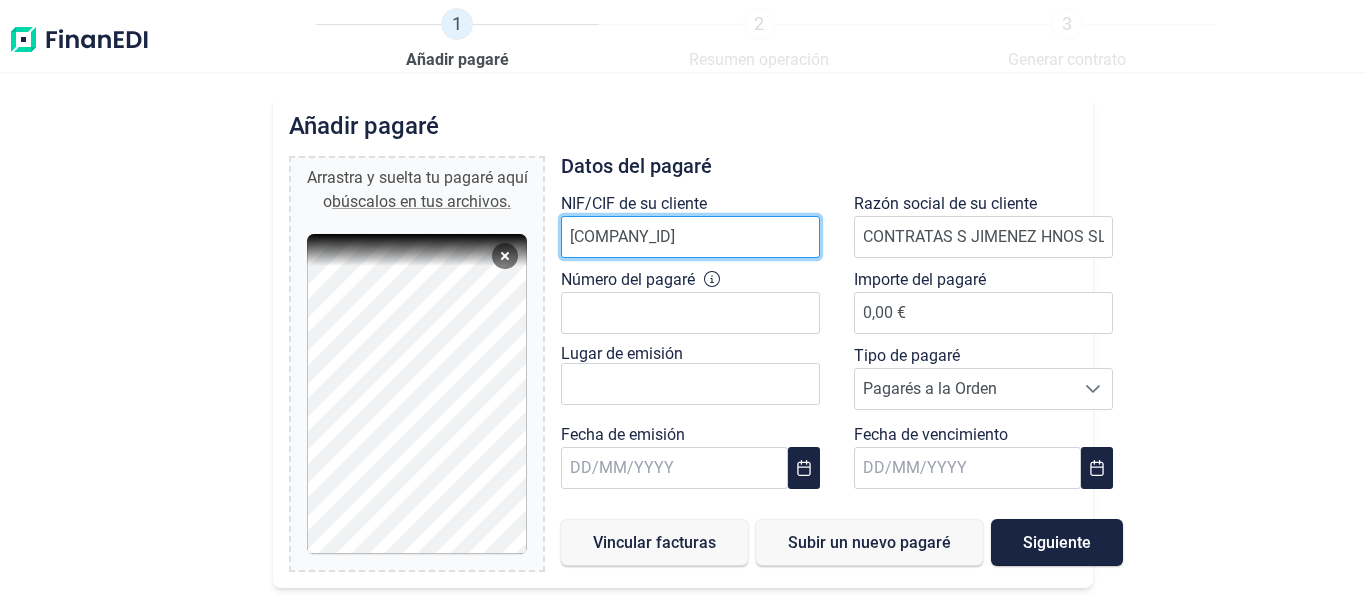 scroll, scrollTop: 0, scrollLeft: 0, axis: both 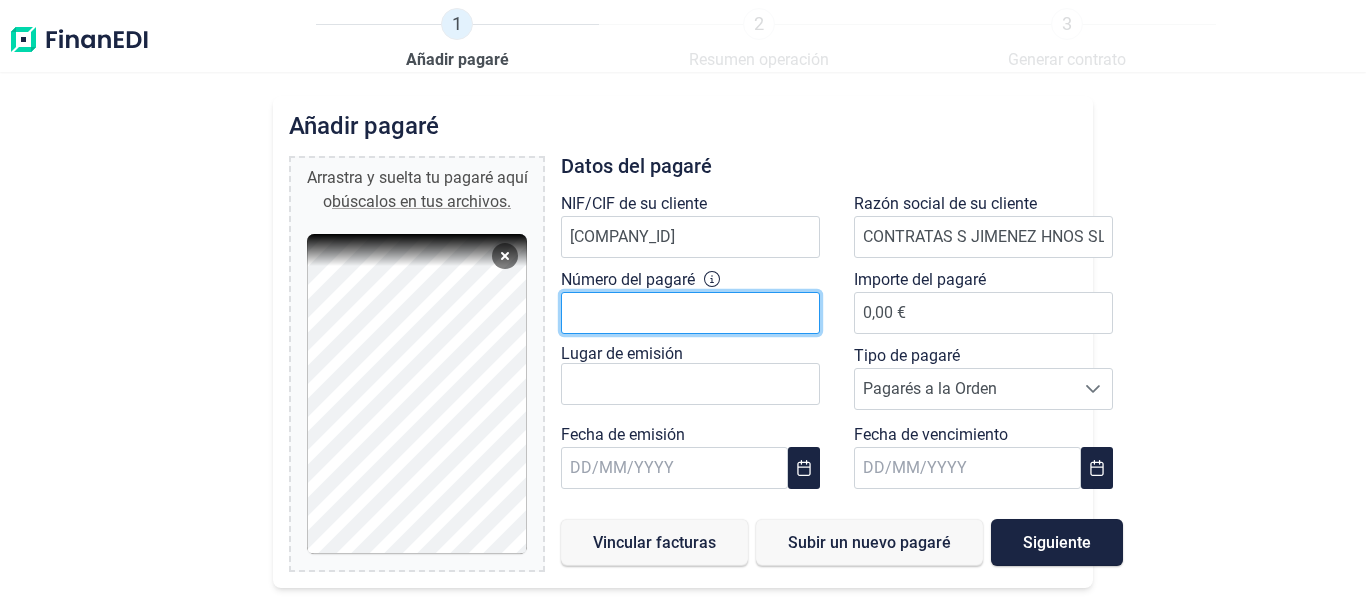 click on "Número del pagaré" at bounding box center [690, 313] 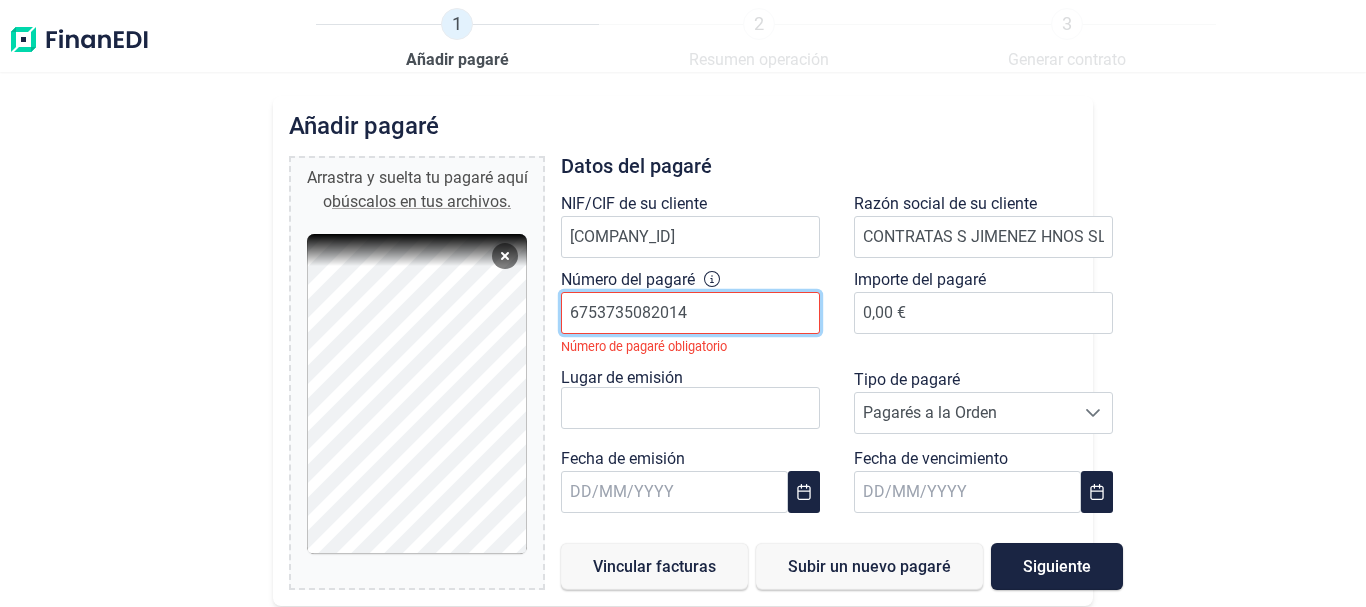 type on "6753735082014" 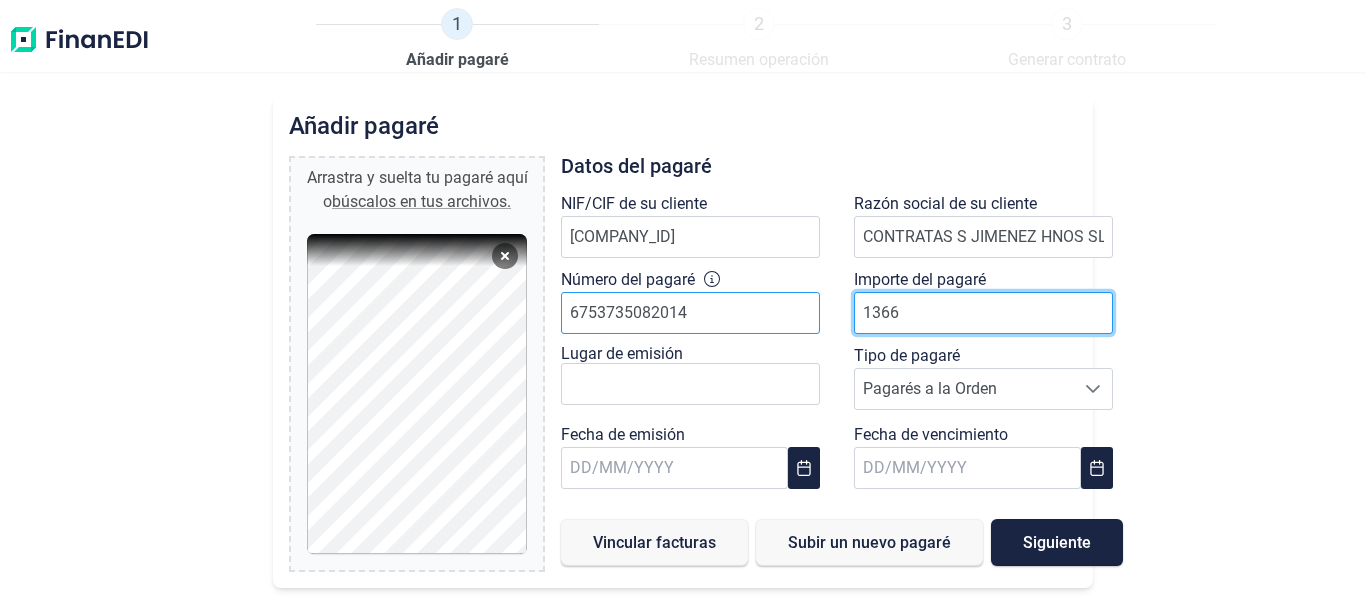 type on "13660" 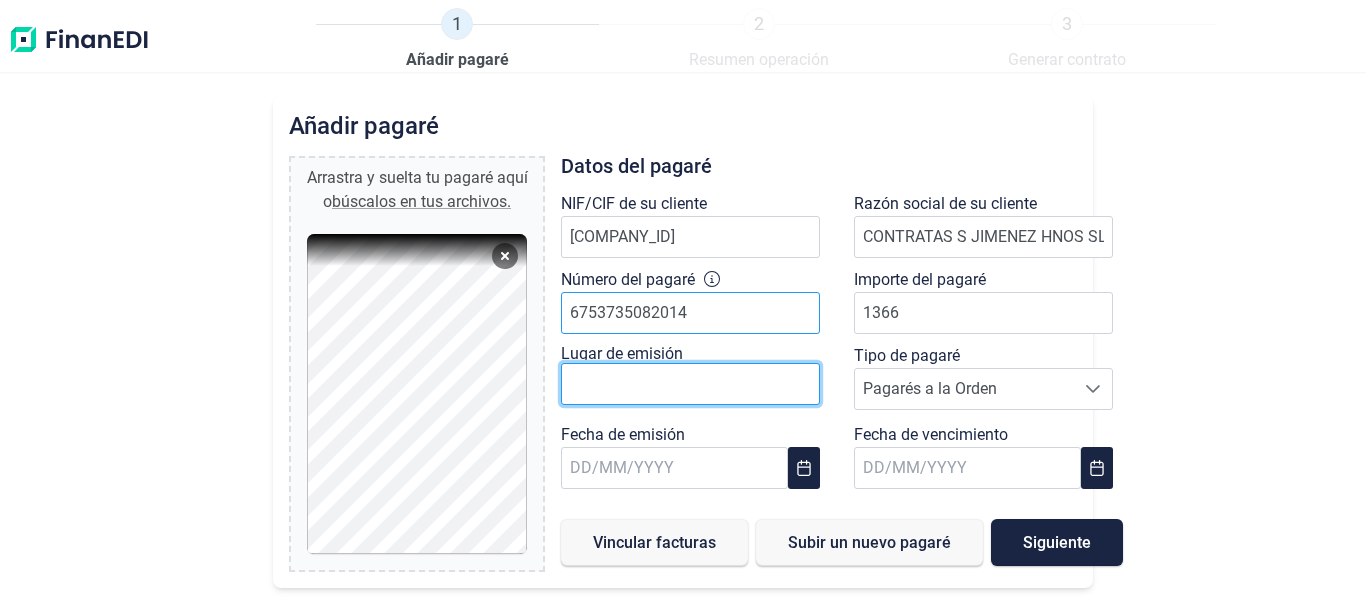 type on "[AMOUNT]" 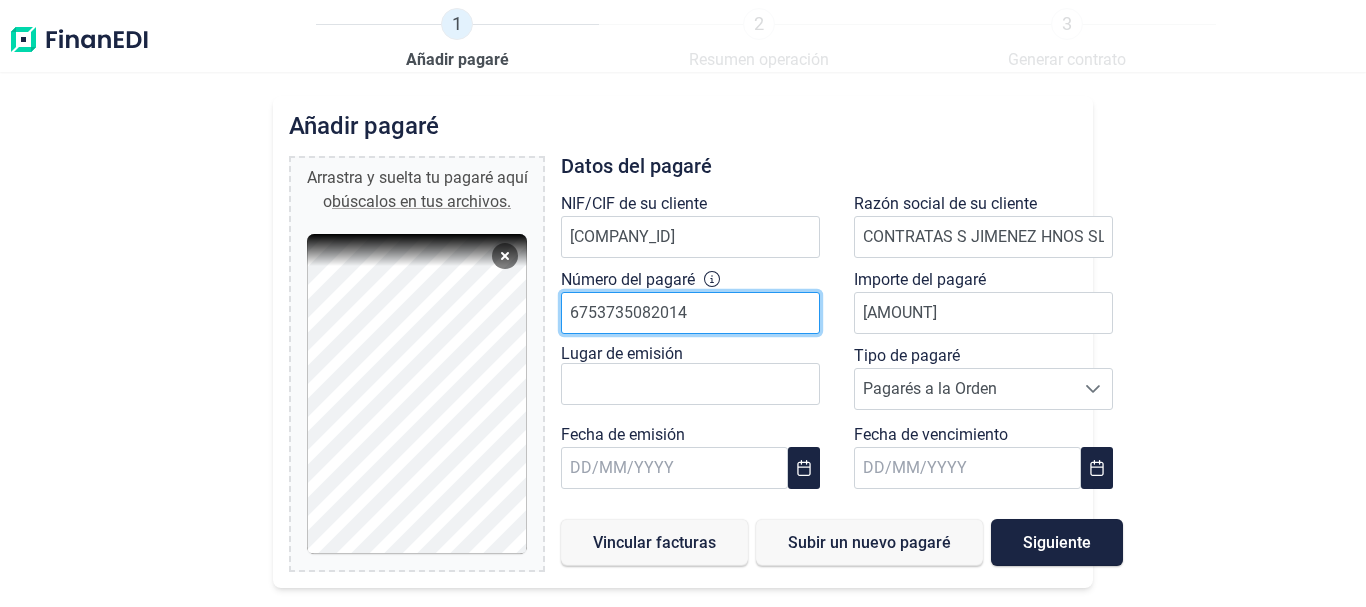 click on "6753735082014" at bounding box center (690, 313) 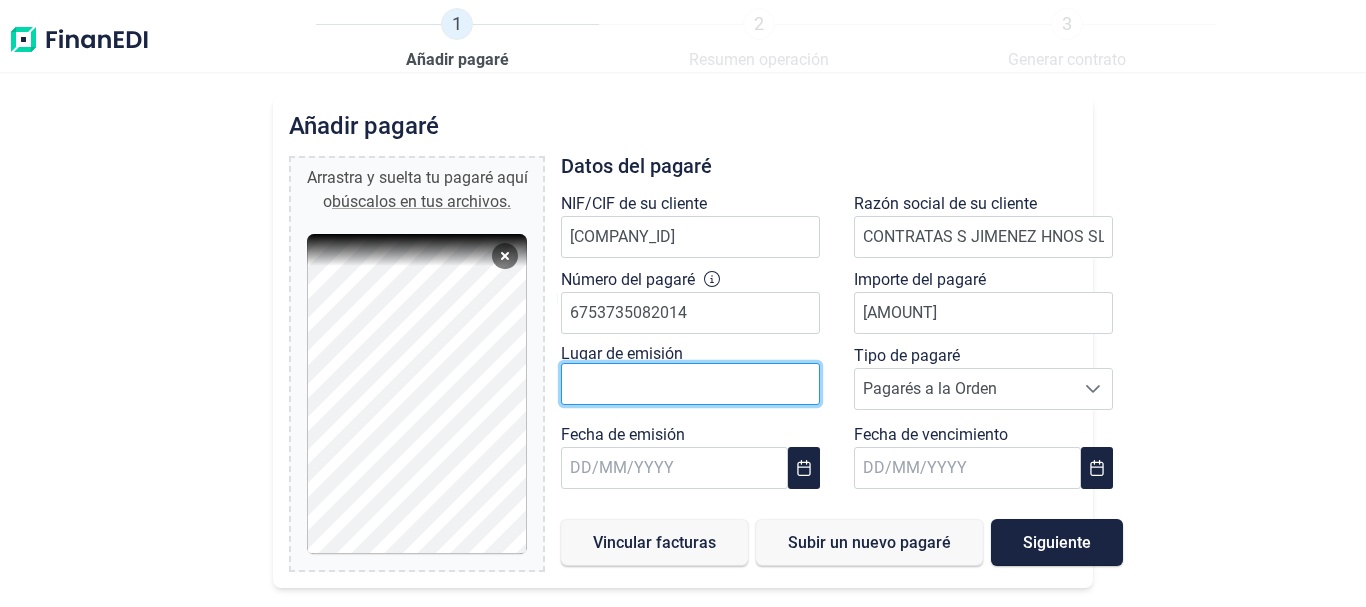 click at bounding box center (690, 384) 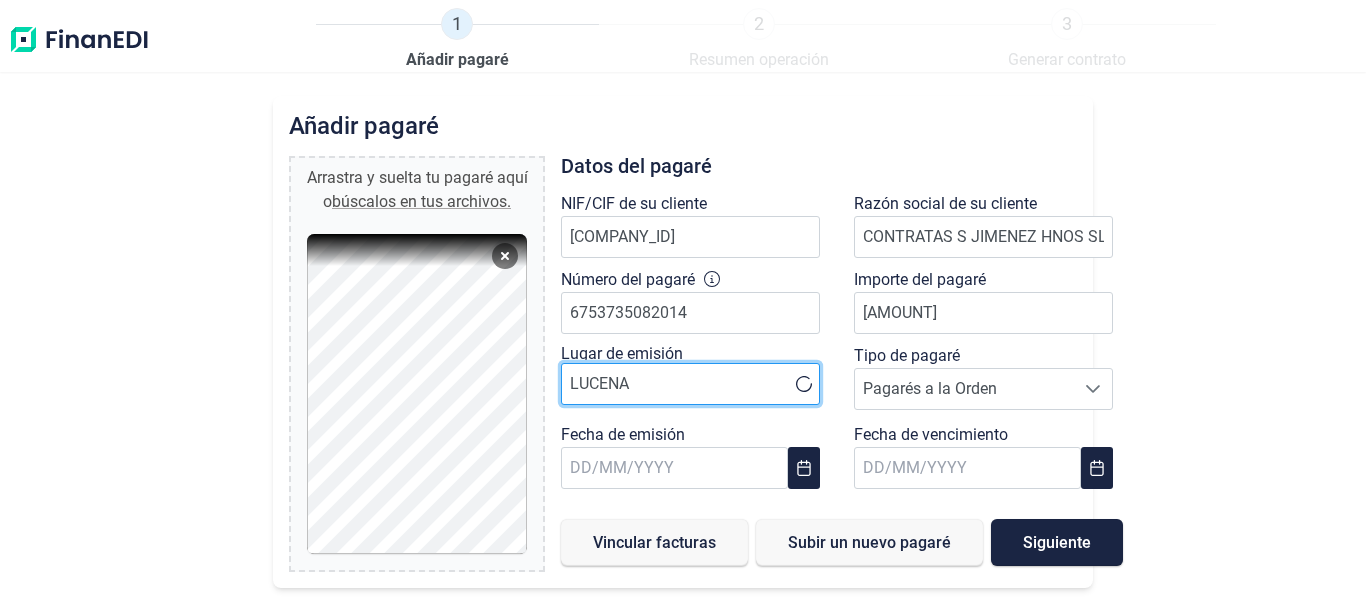 type on "LUCENA" 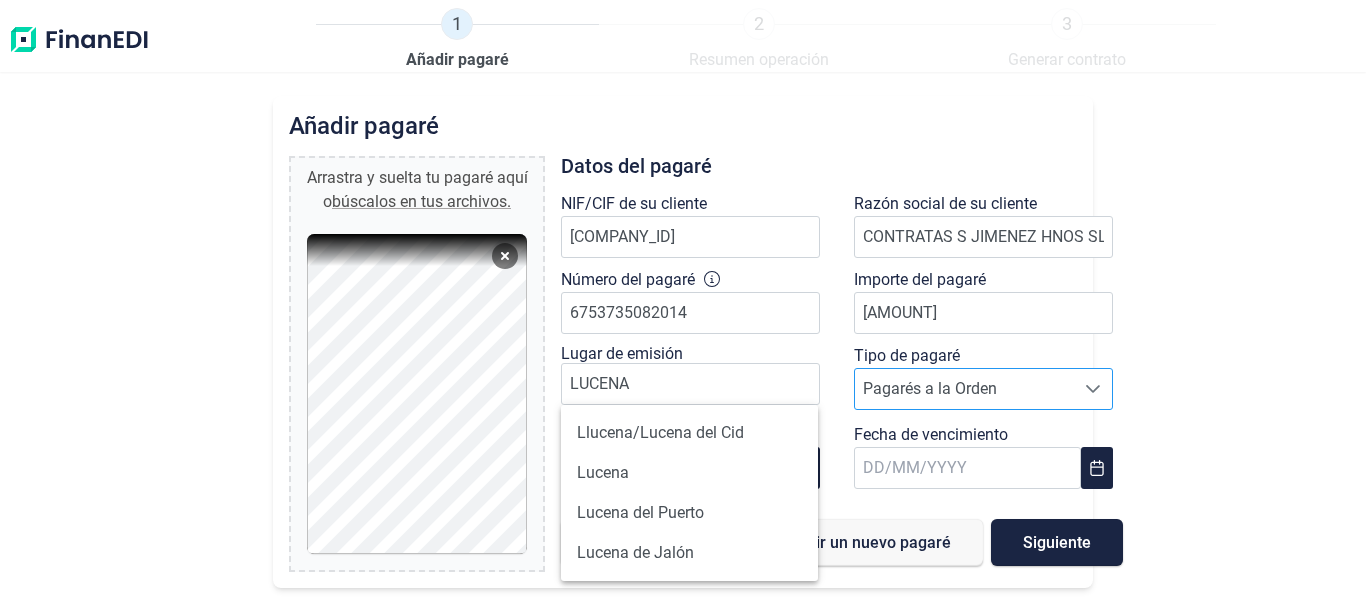 click on "Pagarés a la Orden" at bounding box center [964, 389] 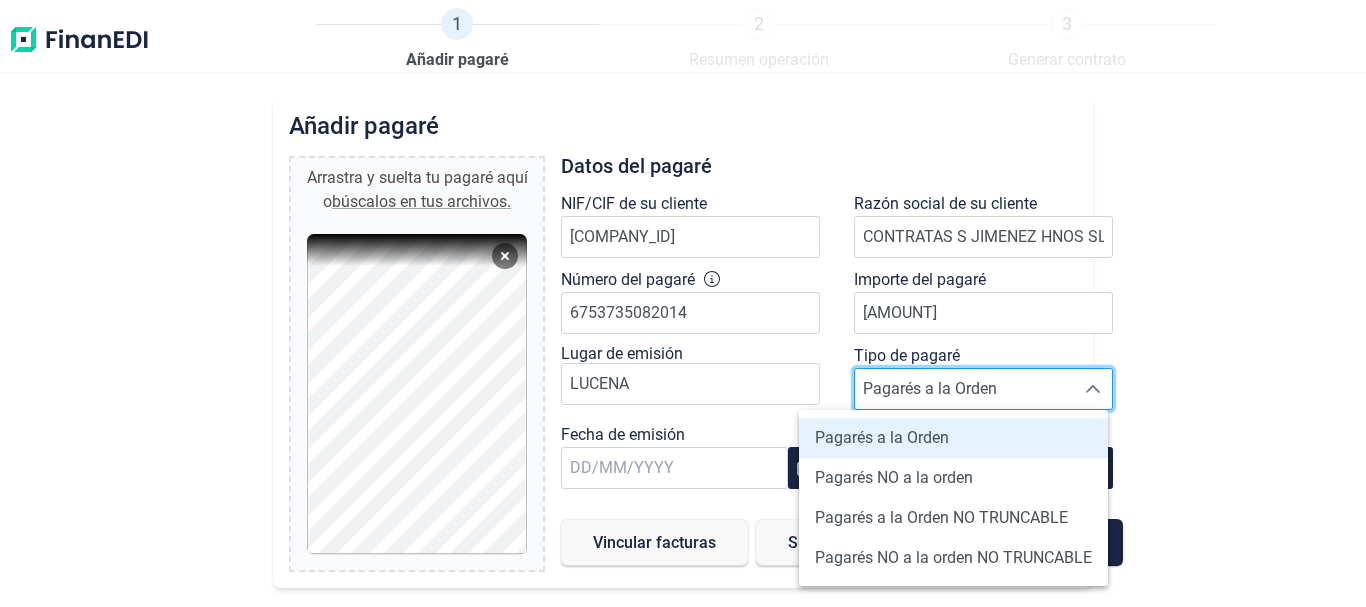 click on "Pagarés a la Orden" at bounding box center (964, 389) 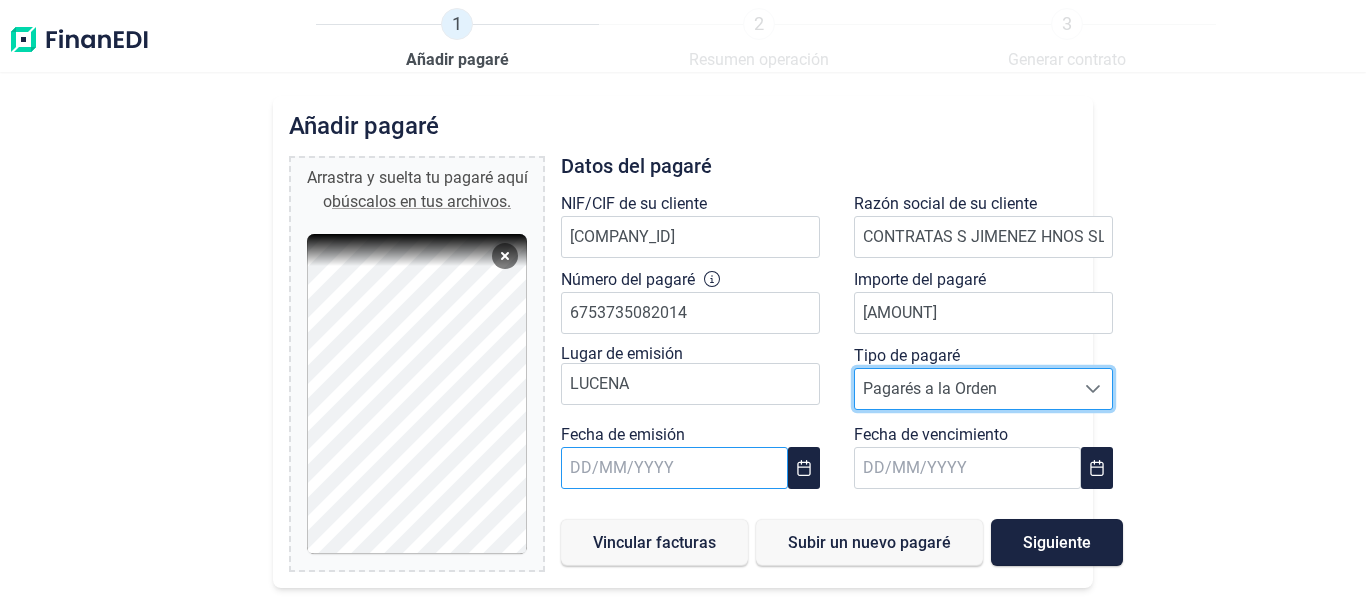 click at bounding box center [674, 468] 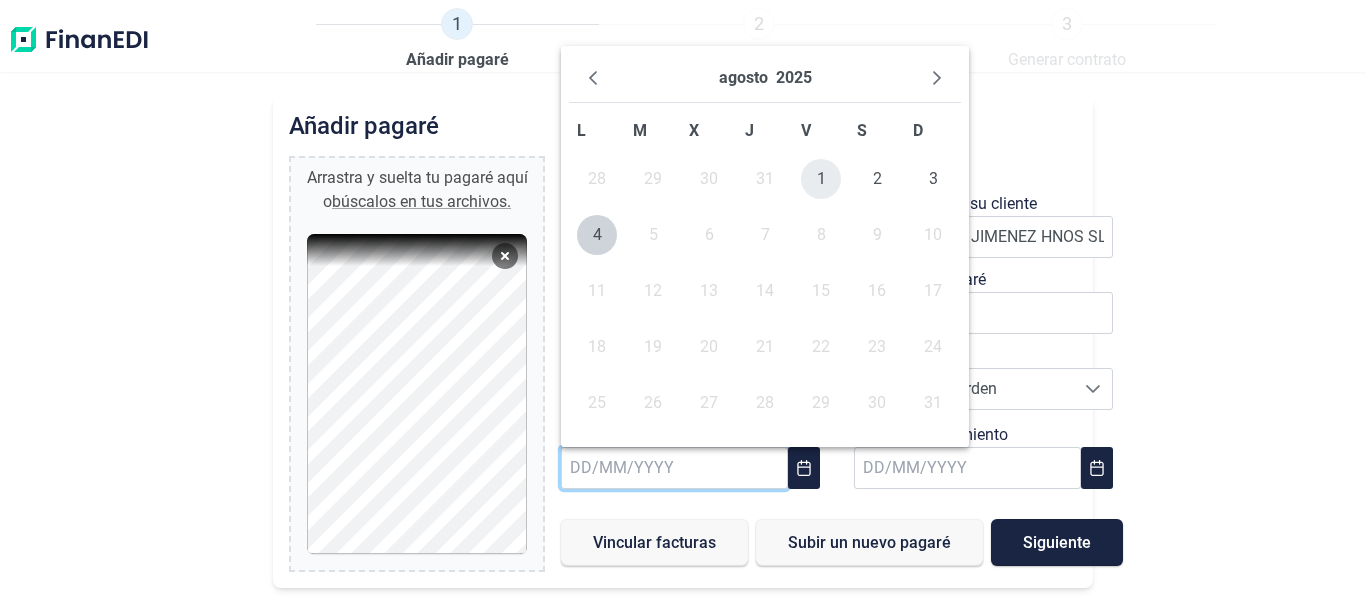 click on "1" at bounding box center (821, 179) 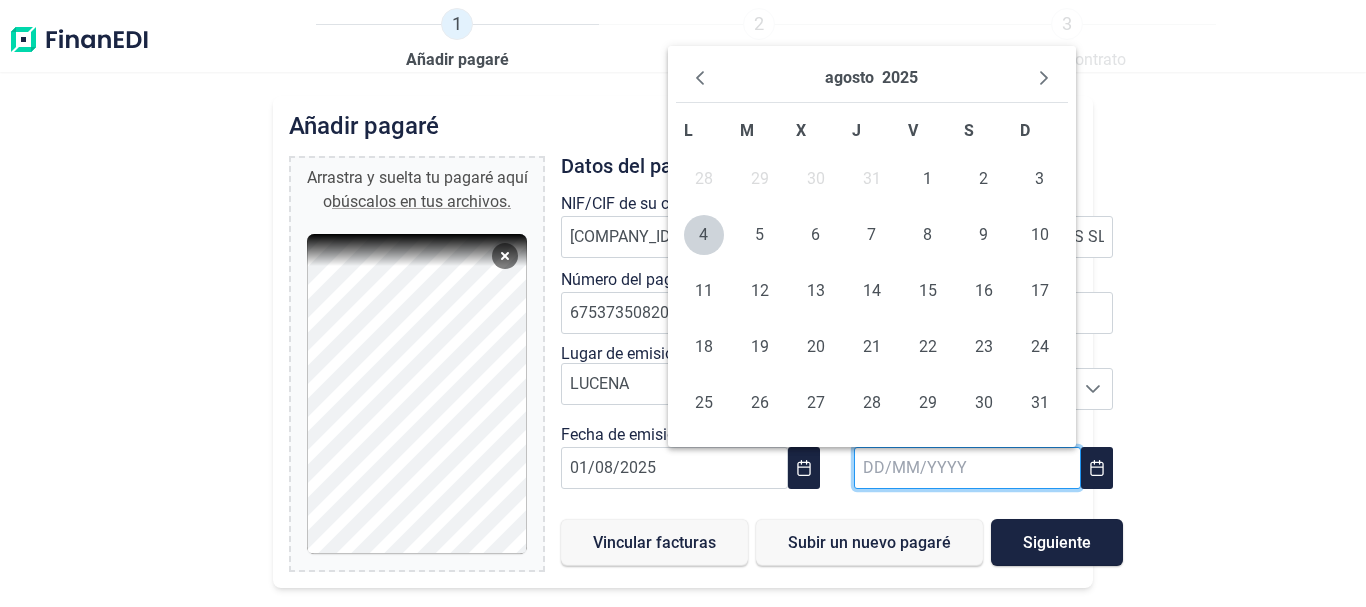 click at bounding box center (967, 468) 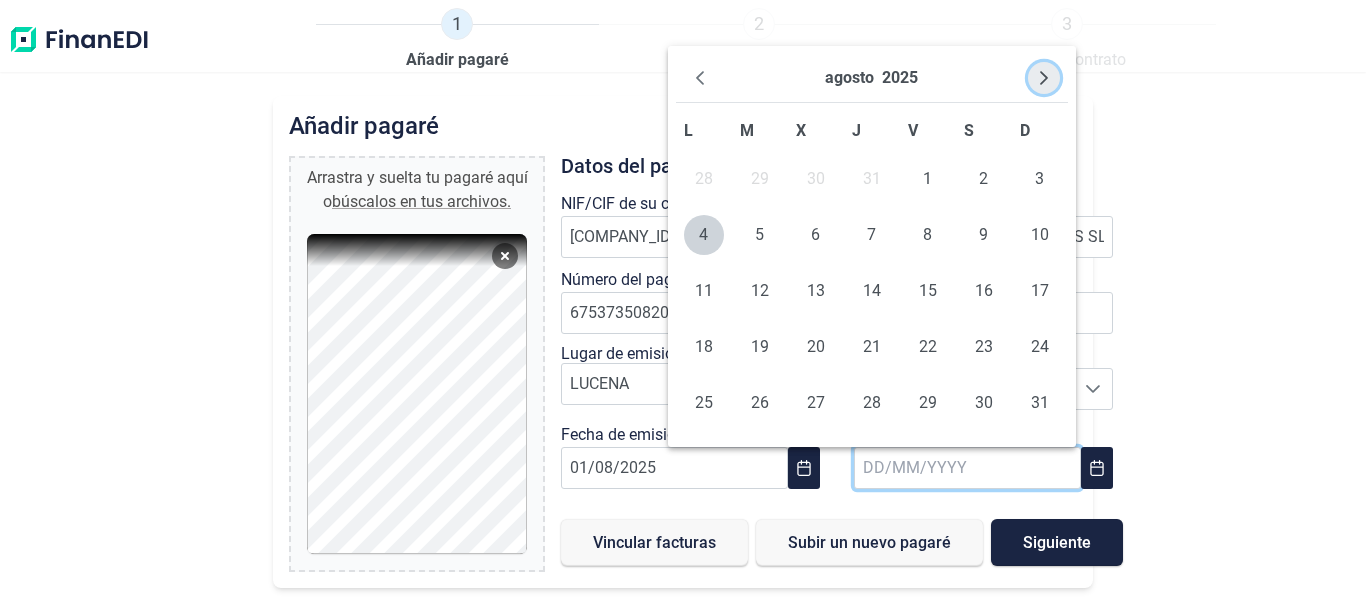 click 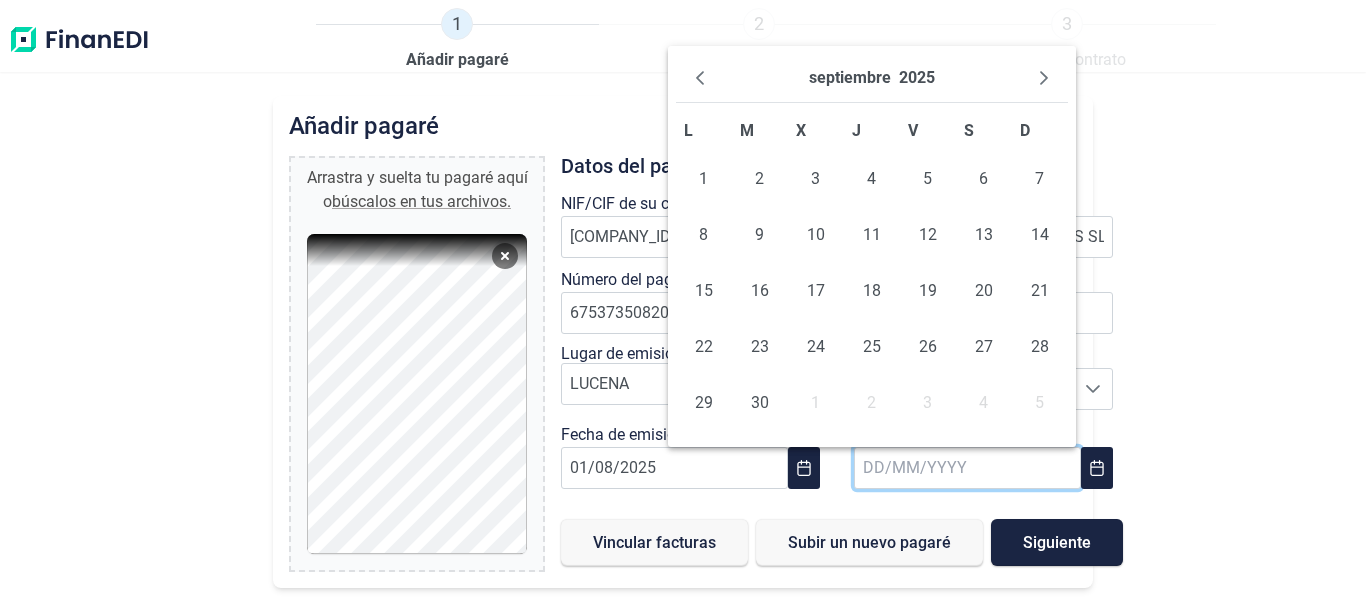 click 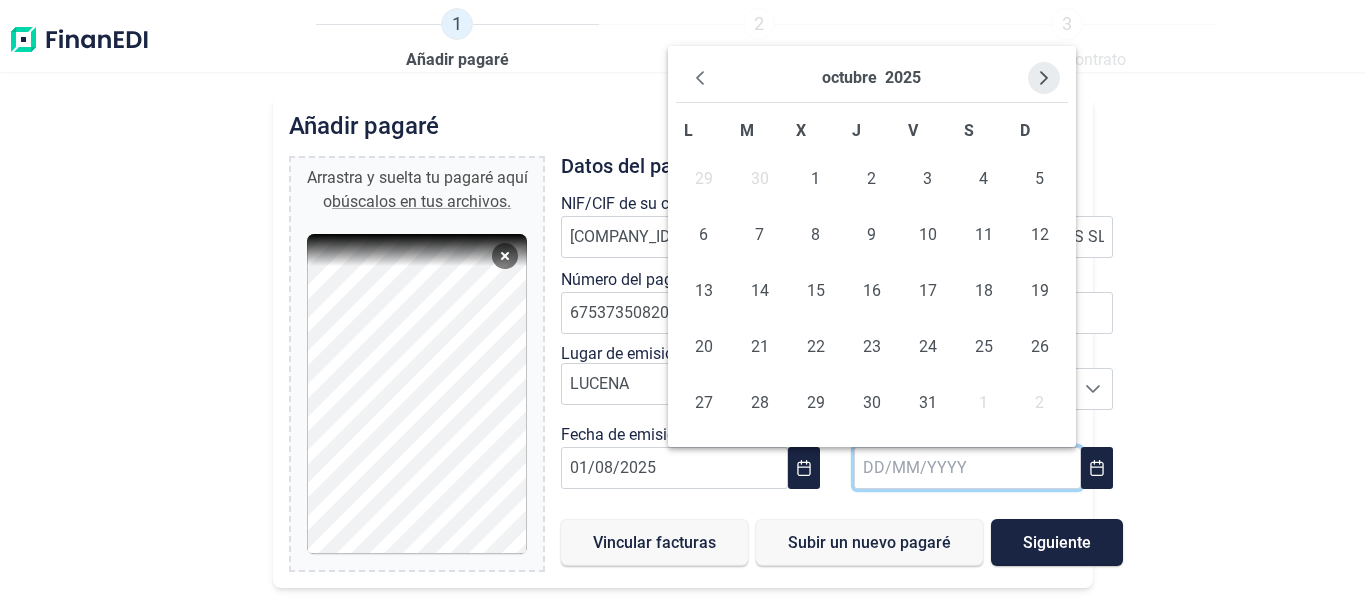 click at bounding box center (1044, 78) 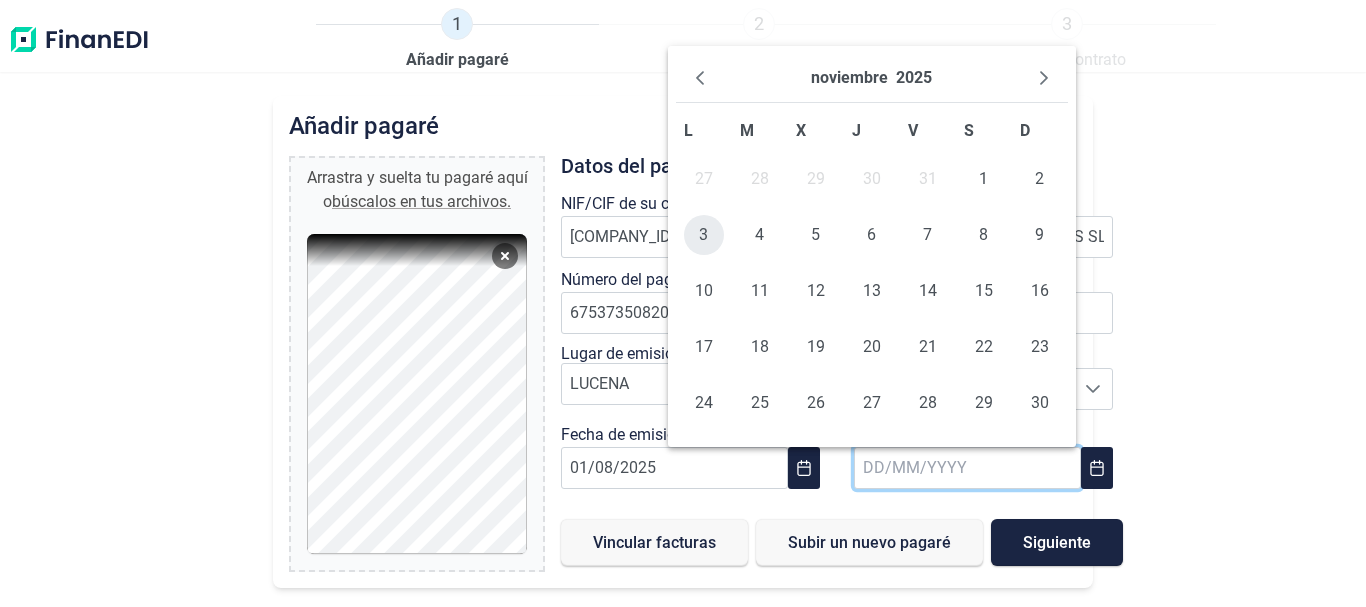click on "3" at bounding box center (704, 235) 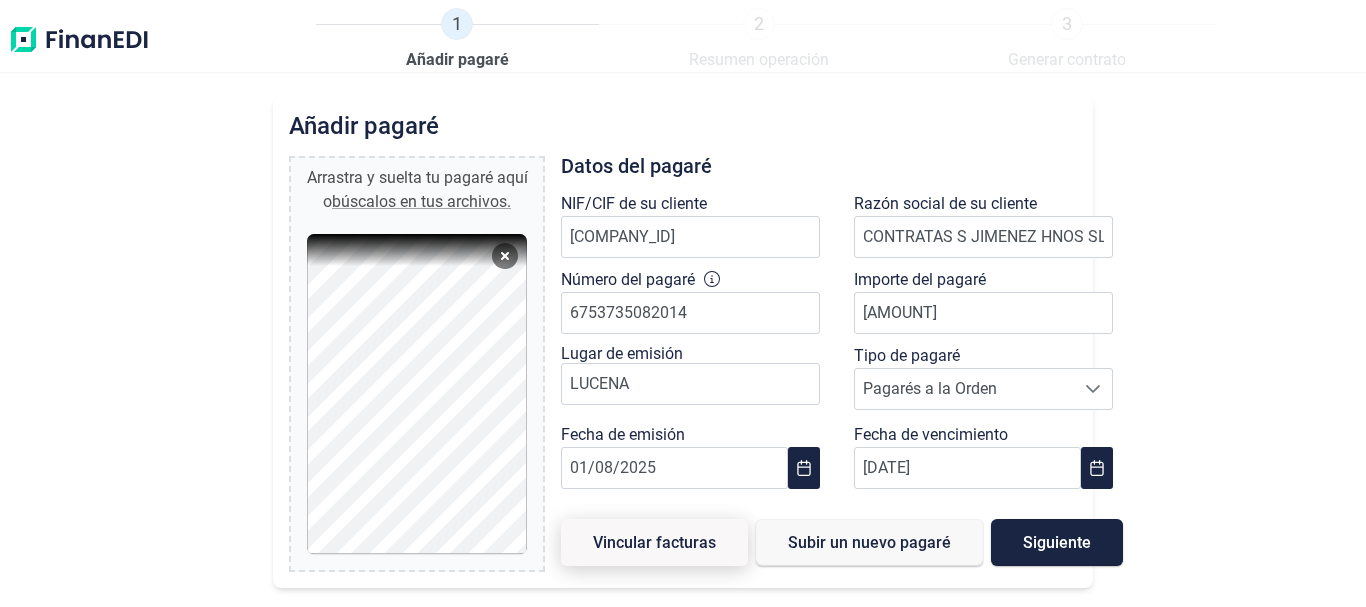 click on "Vincular facturas" at bounding box center (654, 542) 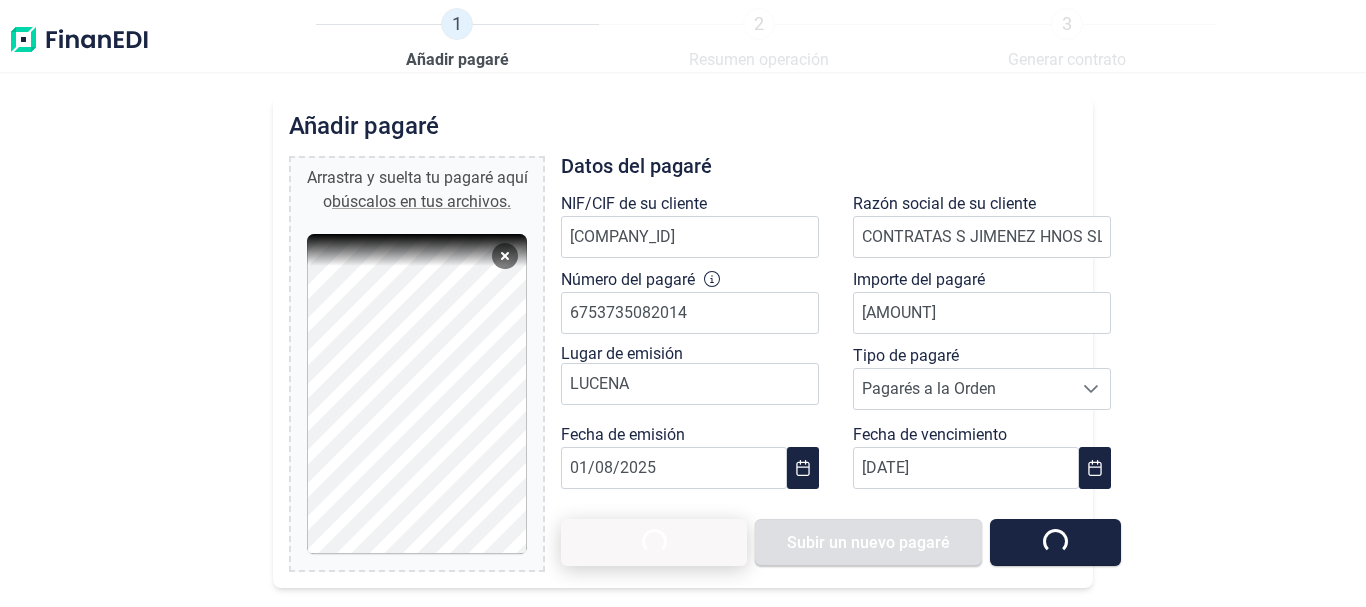 type 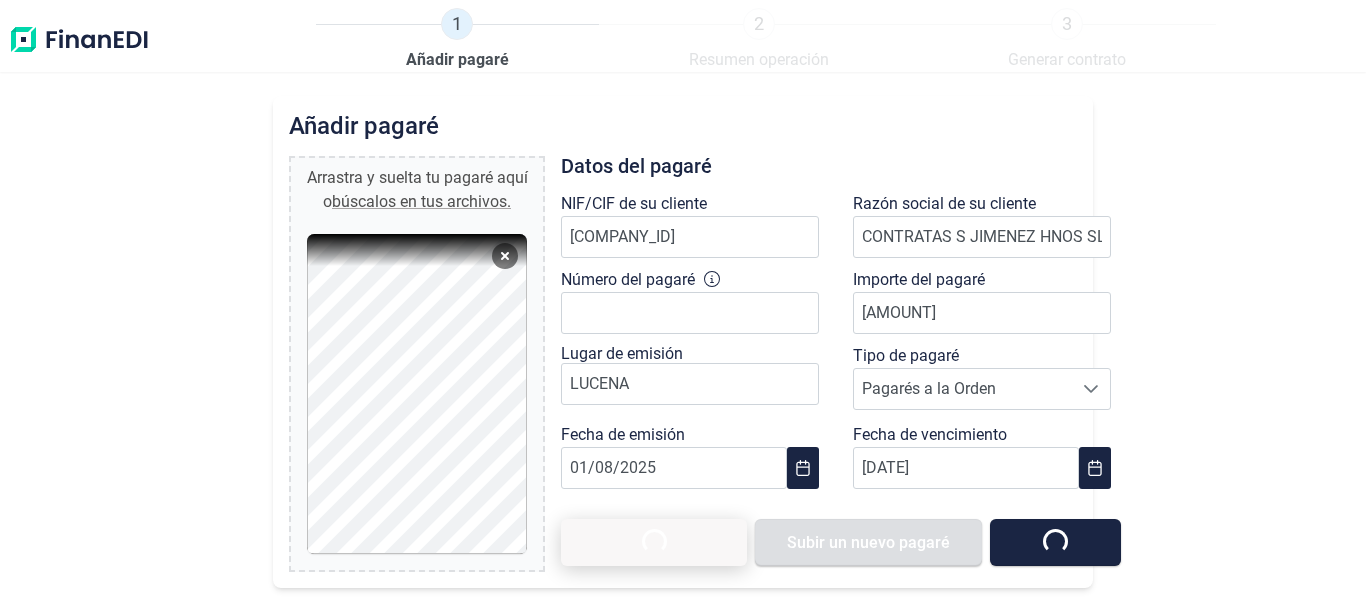 type 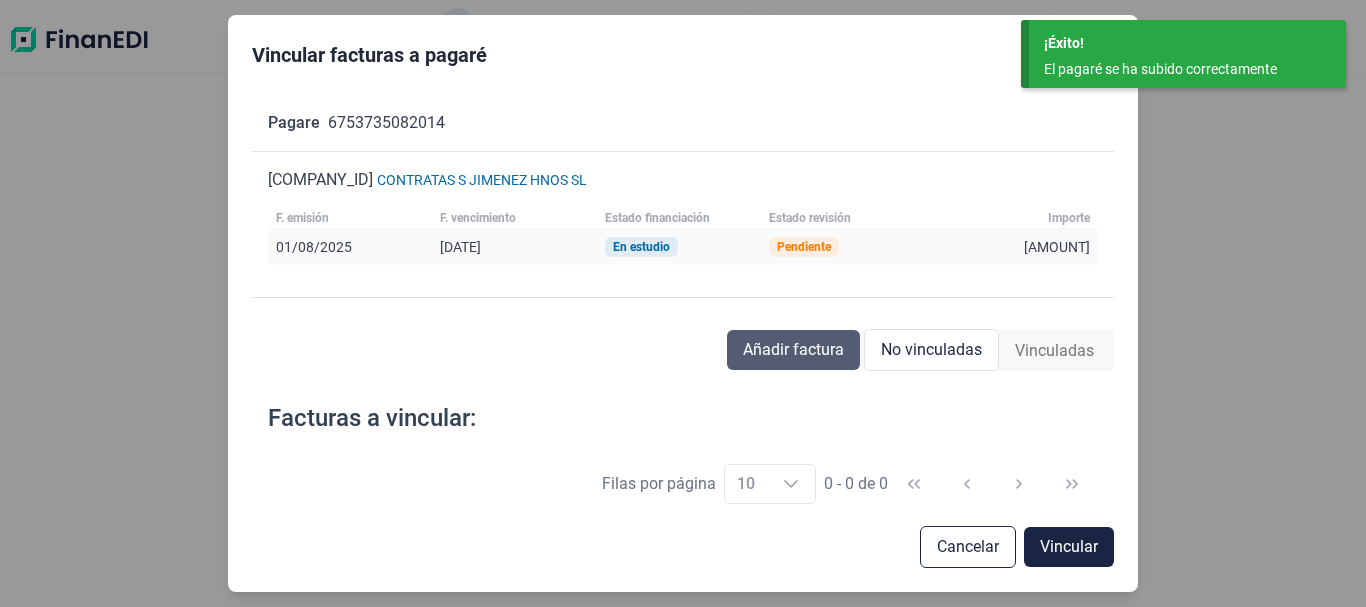 click on "Añadir factura" at bounding box center [793, 350] 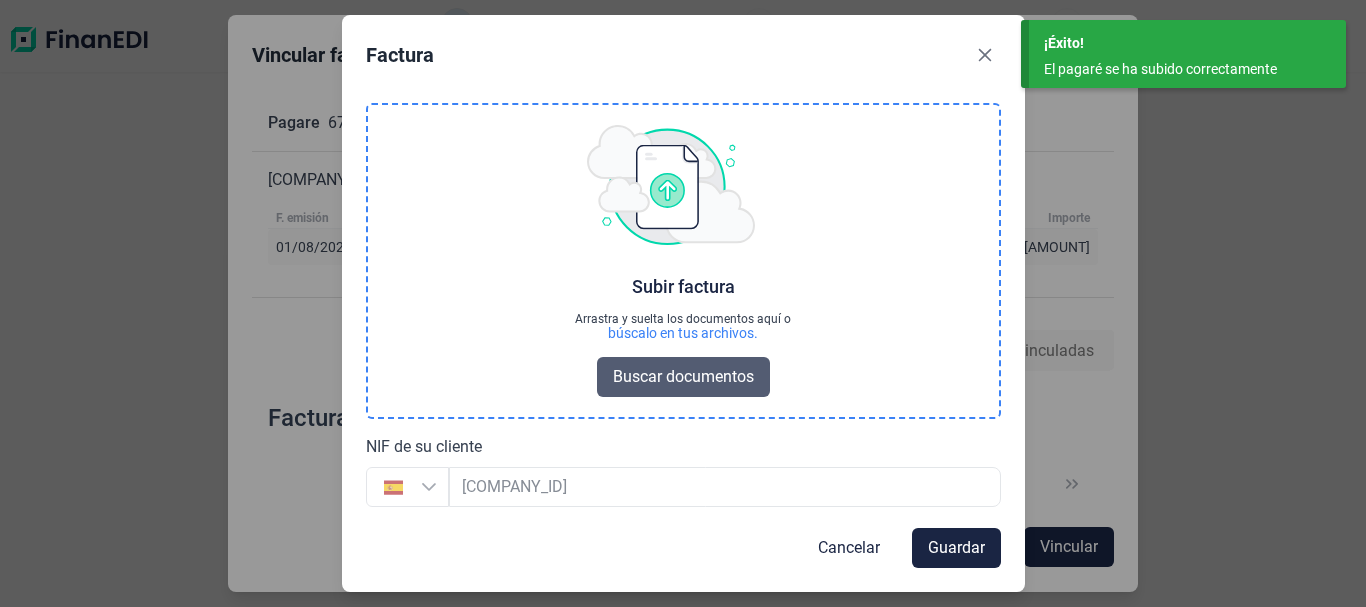 click on "Buscar documentos" at bounding box center (683, 377) 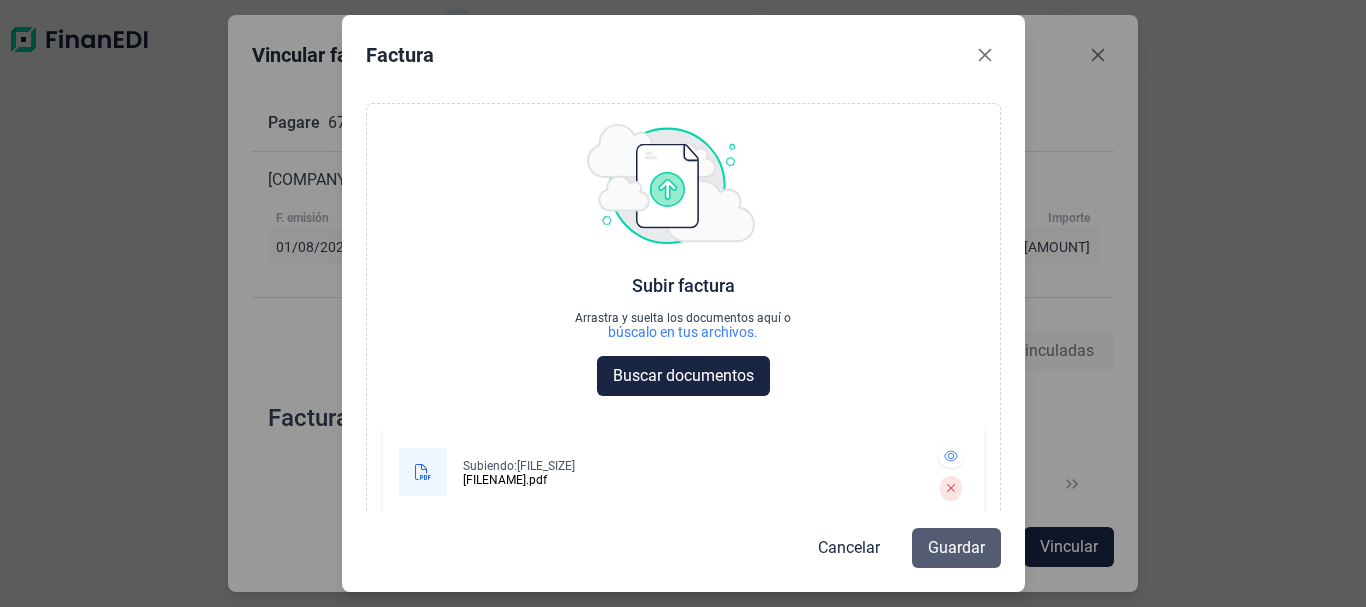 click on "Guardar" at bounding box center (956, 548) 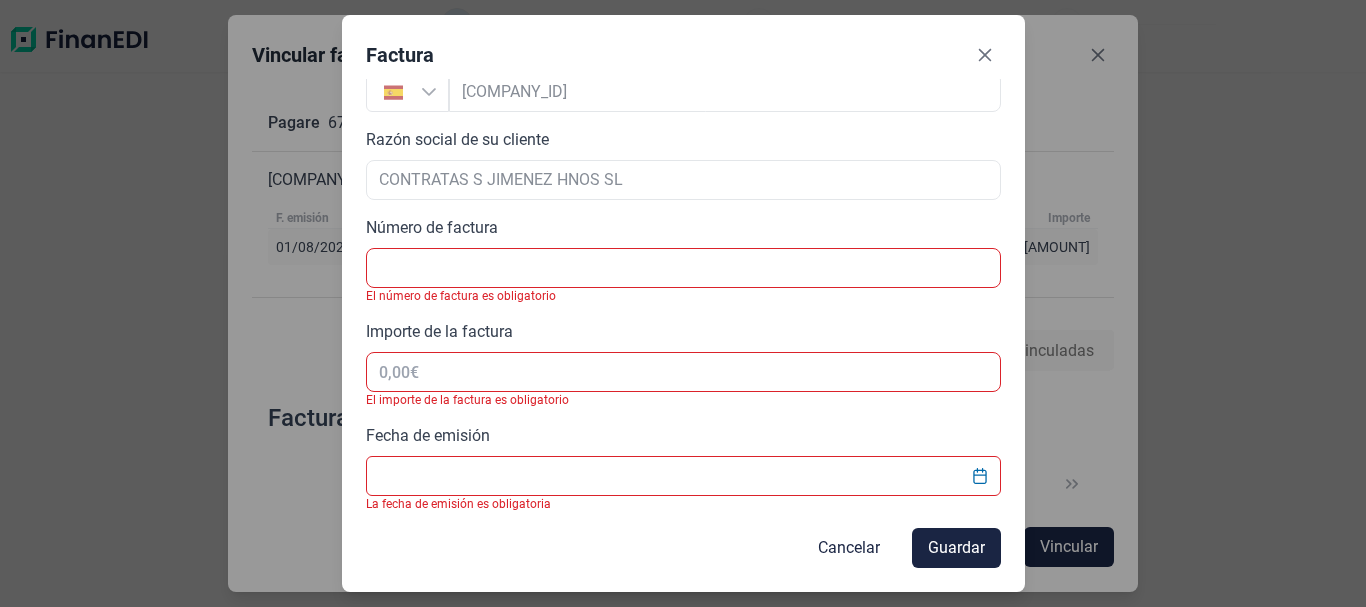 scroll, scrollTop: 513, scrollLeft: 0, axis: vertical 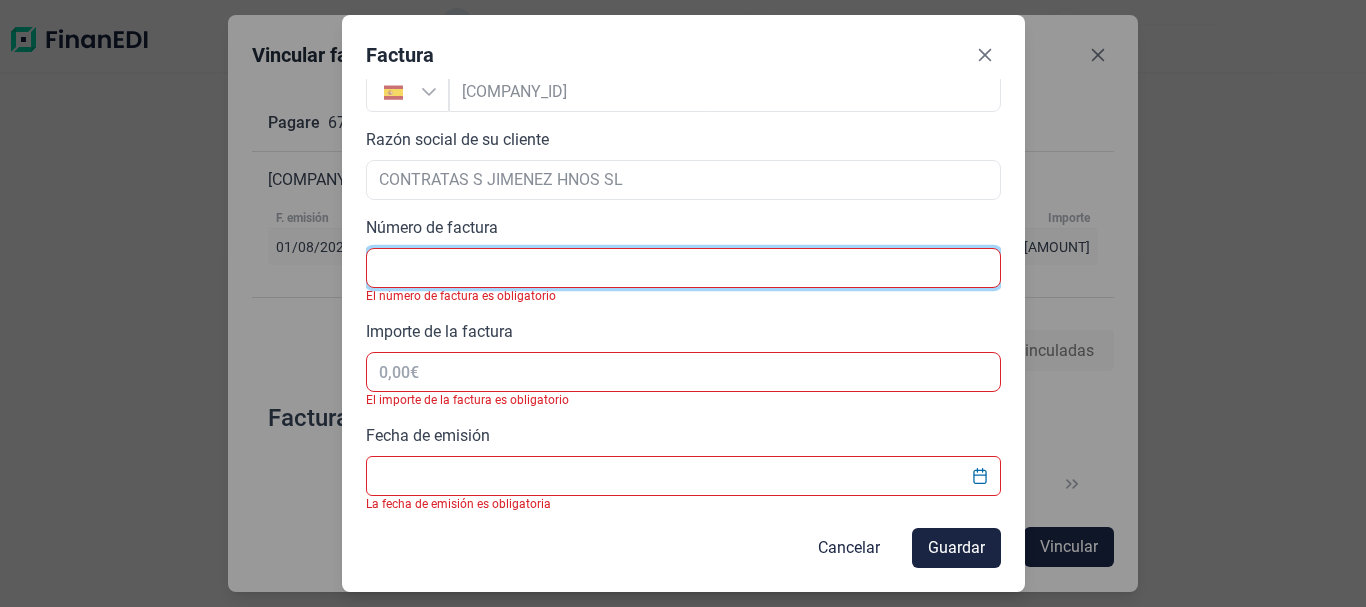 click at bounding box center [683, 268] 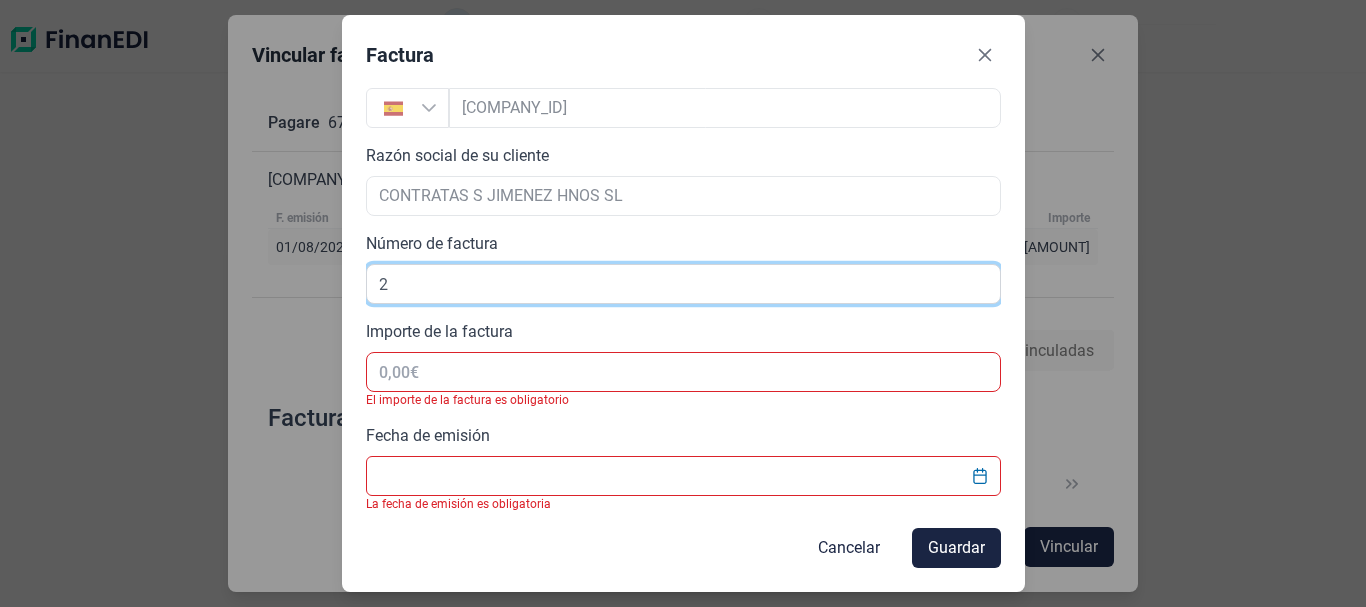 scroll, scrollTop: 497, scrollLeft: 0, axis: vertical 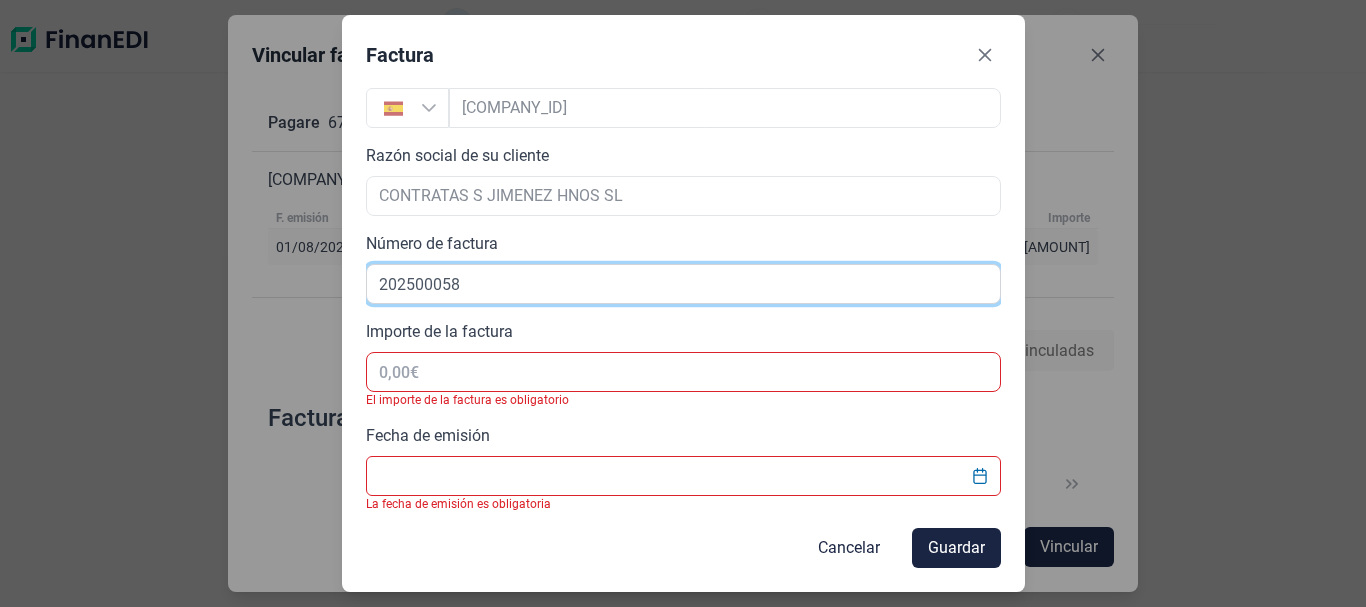 type on "202500058" 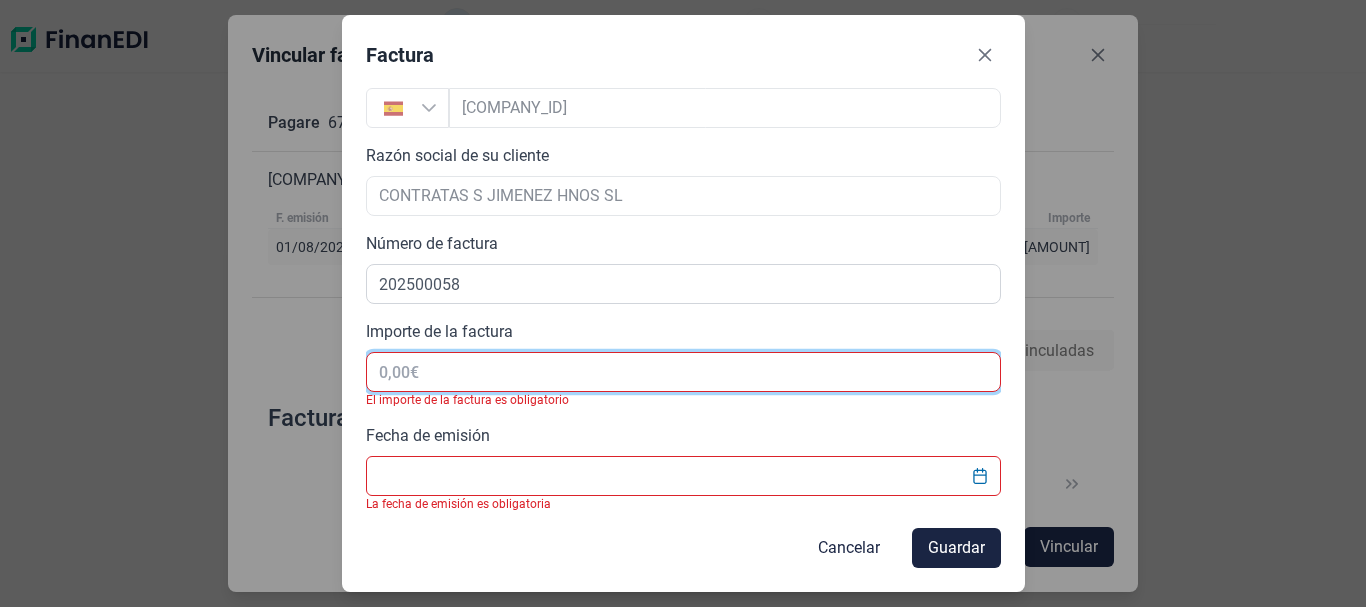 drag, startPoint x: 441, startPoint y: 369, endPoint x: 262, endPoint y: 361, distance: 179.17868 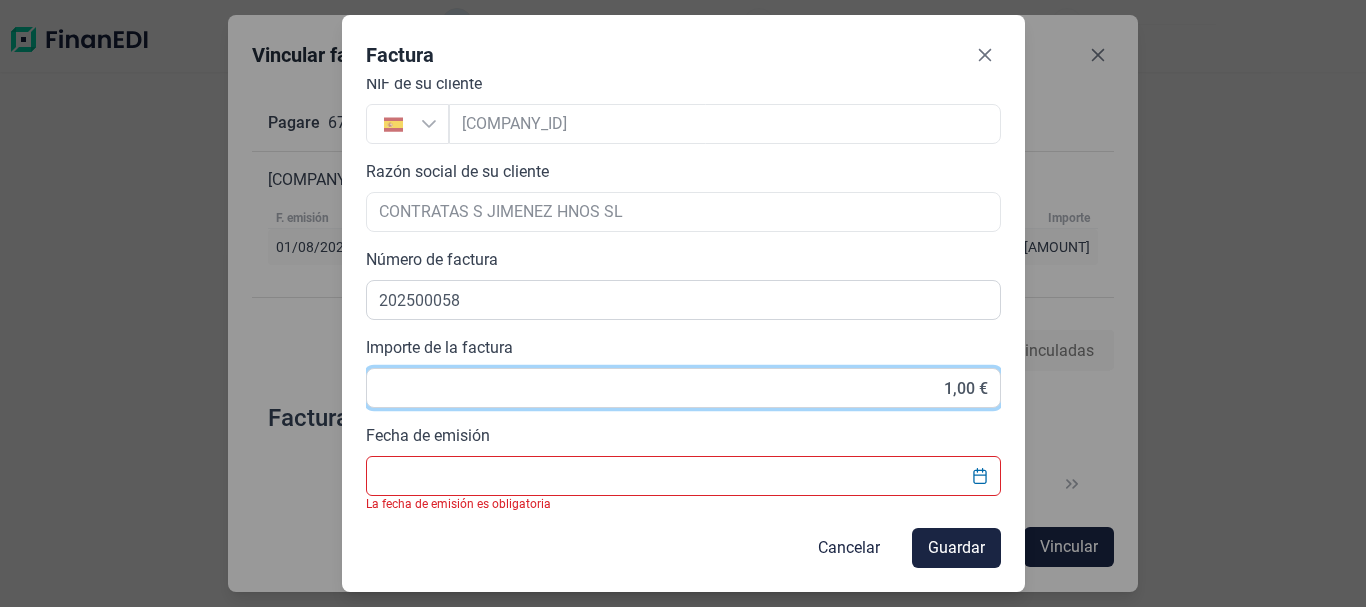 scroll, scrollTop: 481, scrollLeft: 0, axis: vertical 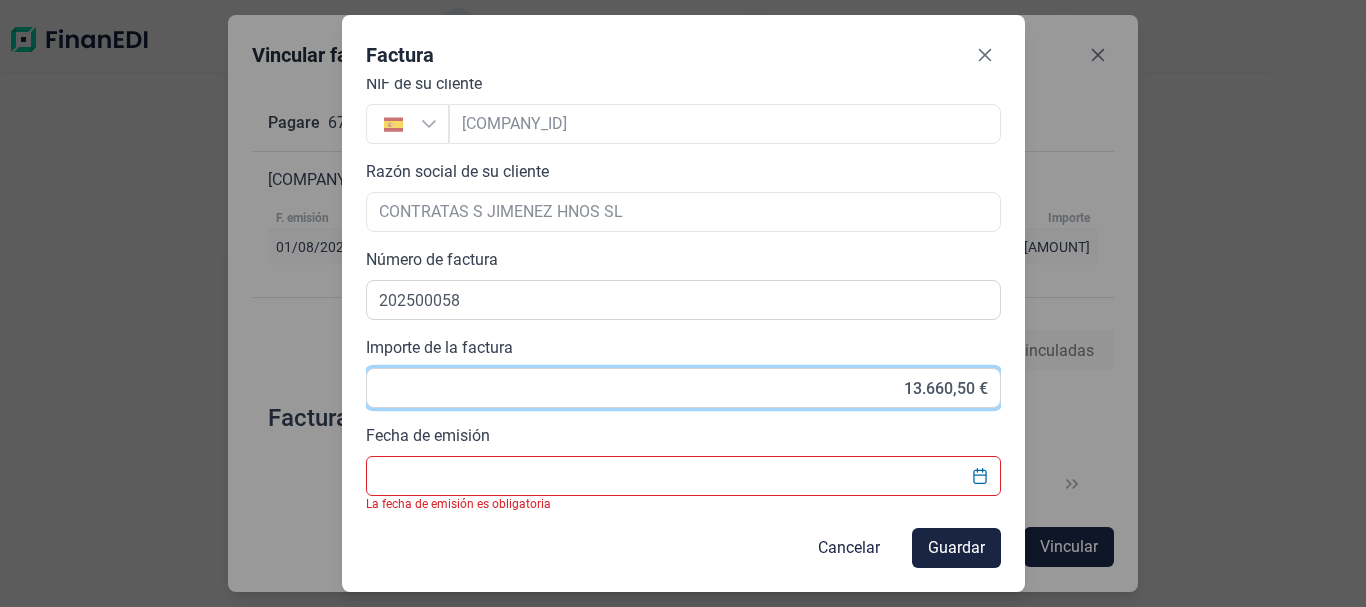 type on "[AMOUNT]" 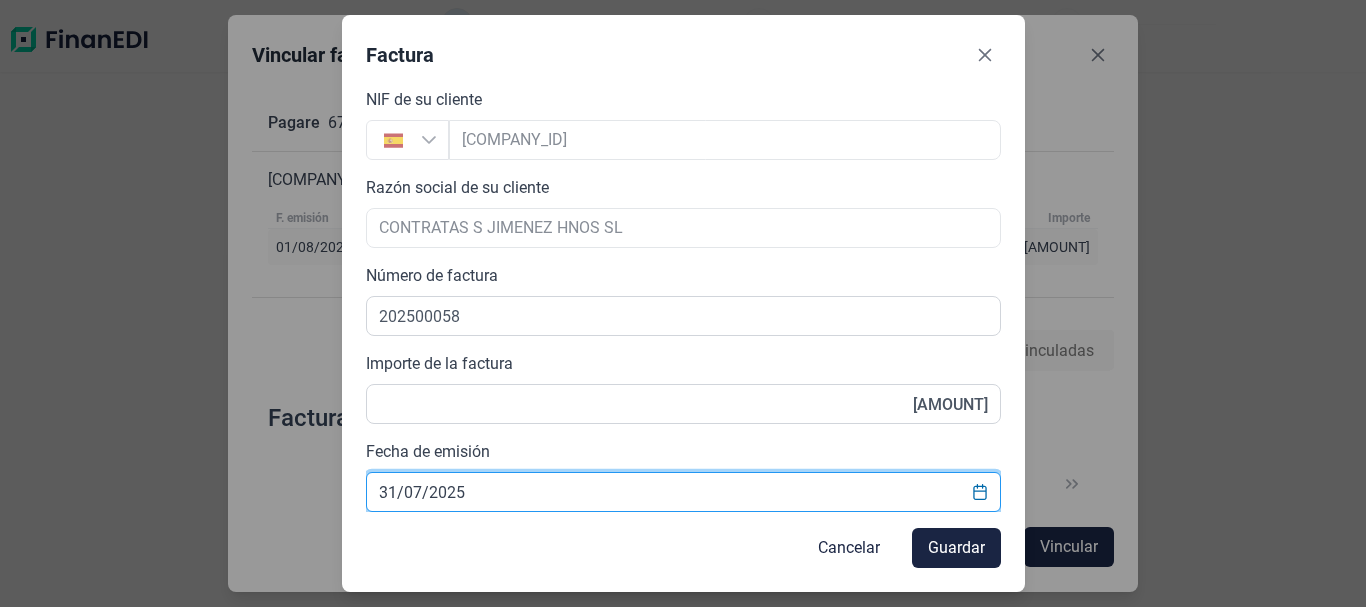 scroll, scrollTop: 465, scrollLeft: 0, axis: vertical 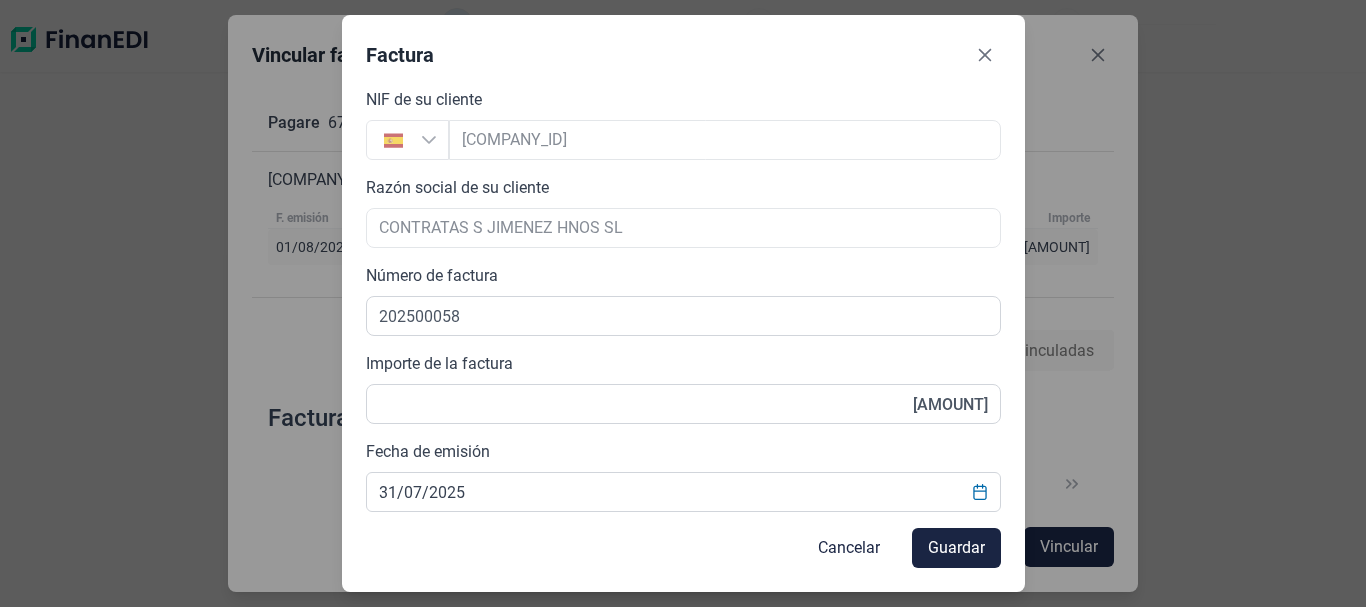 type 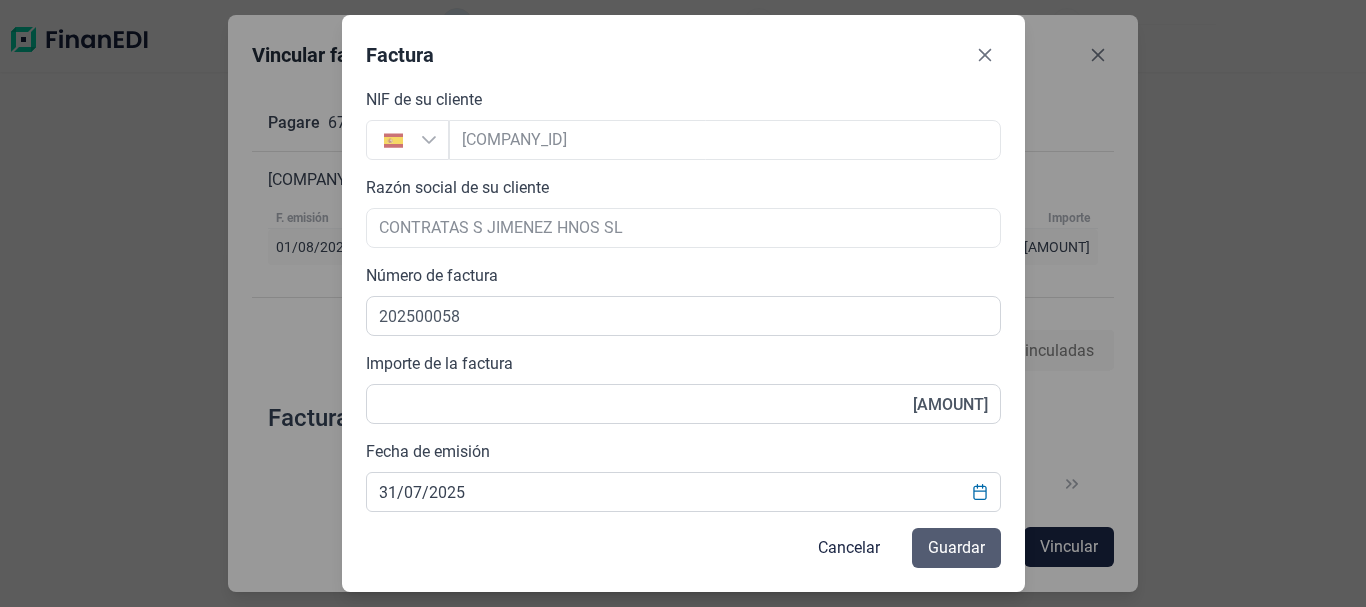 click on "Guardar" at bounding box center (956, 548) 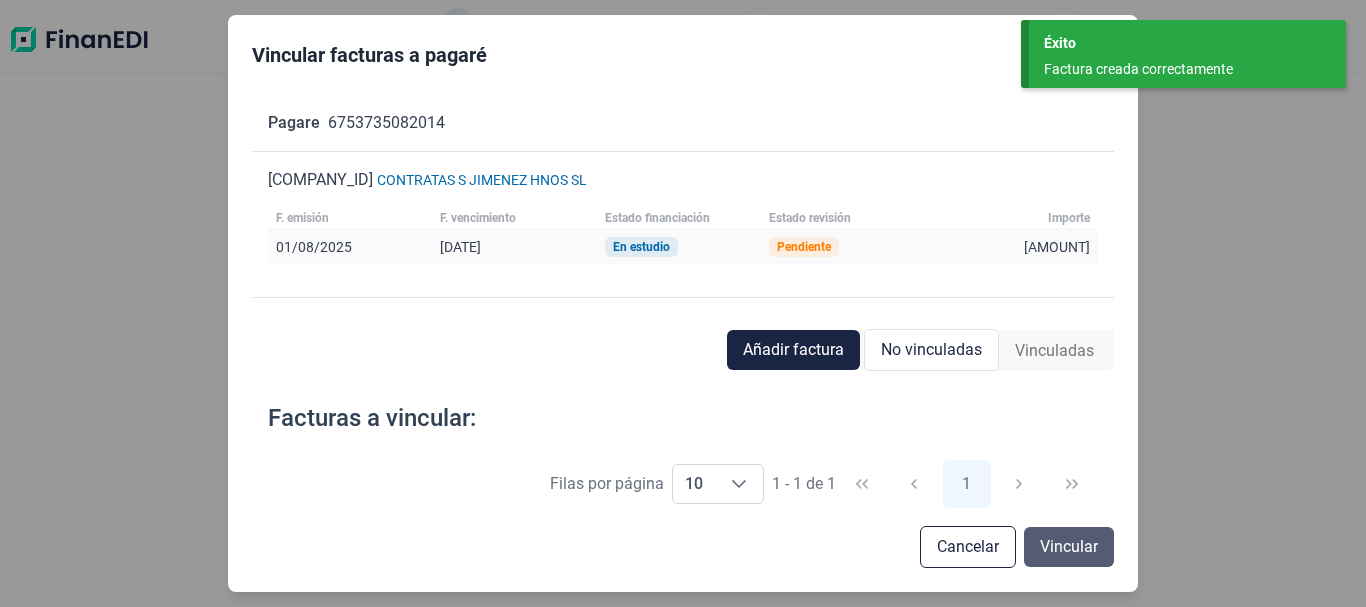 click on "Vincular" at bounding box center (1069, 547) 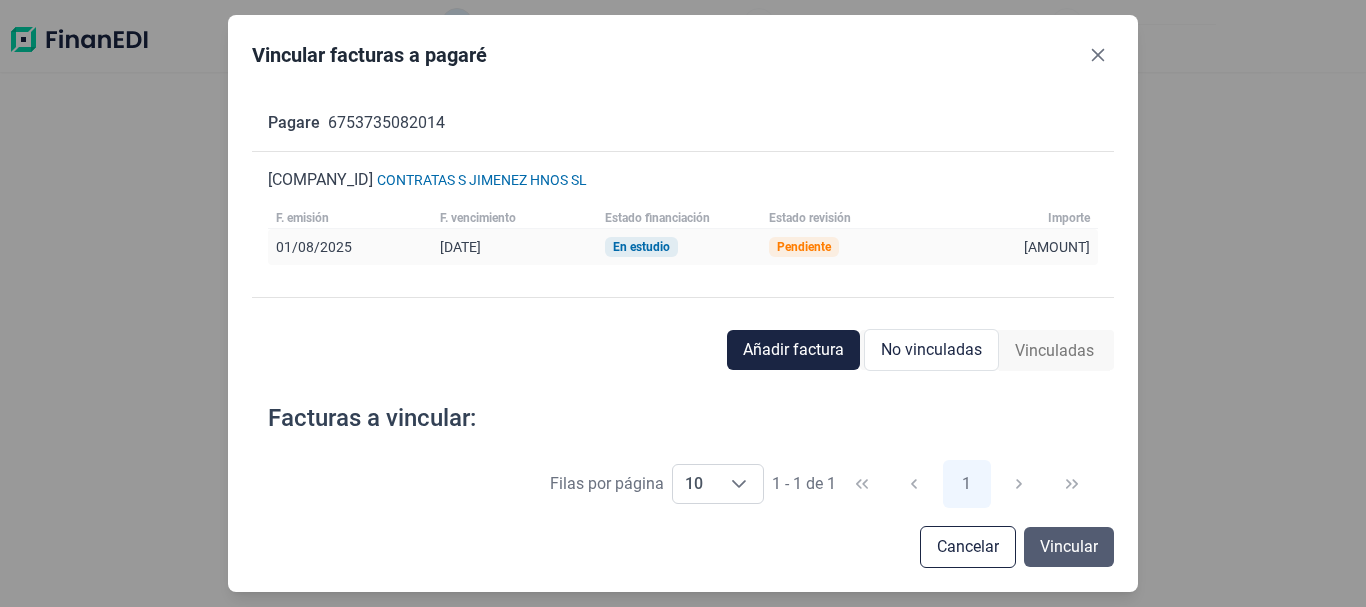 click on "Vincular" at bounding box center (1069, 547) 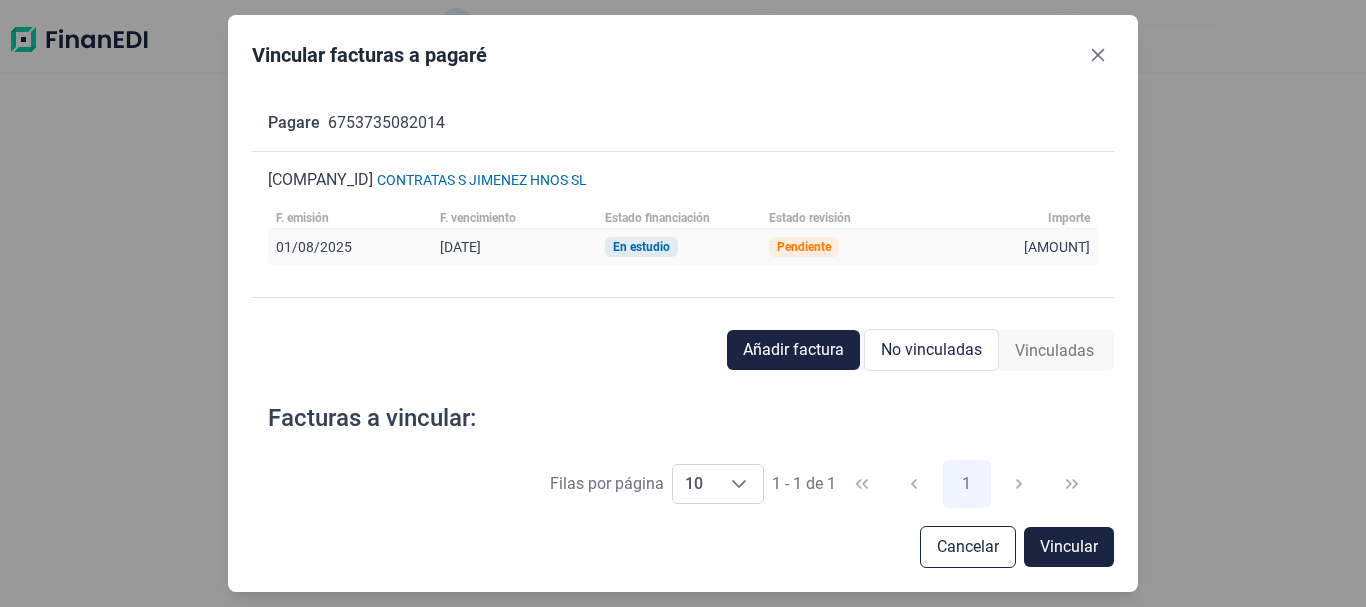 click on "Vincular facturas a pagaré Pagare [NUMBER] [COMPANY_ID] [COMPANY_NAME] F. emisión F. vencimiento Estado financiación Estado revisión Importe [DATE] [DATE] En estudio  Pendiente  [AMOUNT] F. emisión [DATE] F. vencimiento [DATE] Estado financiación En estudio  Estado revisión Pendiente  Importe [AMOUNT] Añadir factura No vinculadas Vinculadas Facturas a vincular: Número Librado F. emisión F. vencimiento Importe [NUMBER] [COMPANY_NAME] [DATE] [DATE] [AMOUNT] Filas por página 10 10 10 1 - 1 de 1 1 Total: [AMOUNT] Cancelar Vincular" at bounding box center [683, 303] 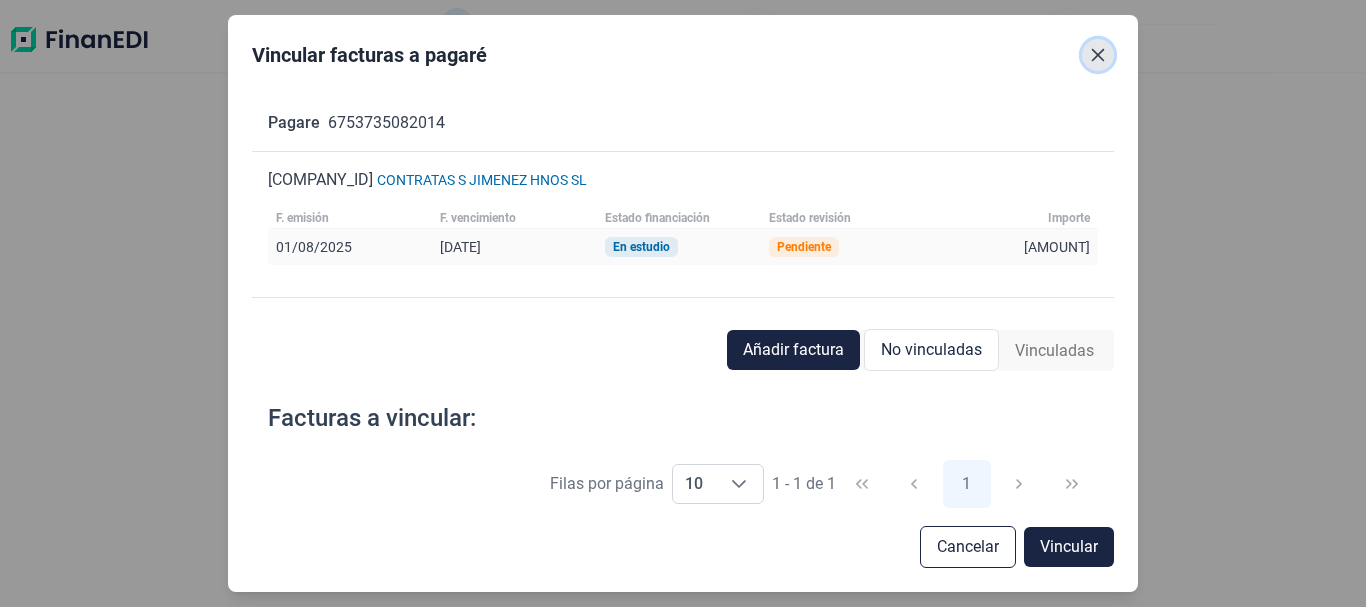 click 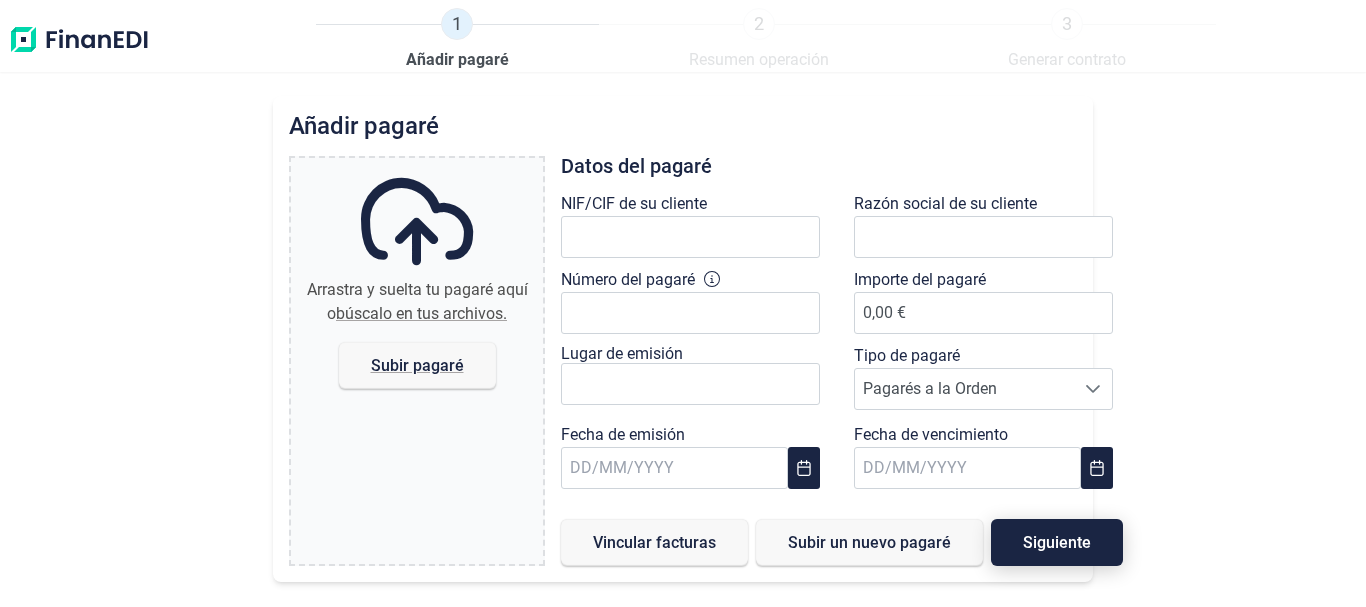 click on "Siguiente" at bounding box center (1057, 542) 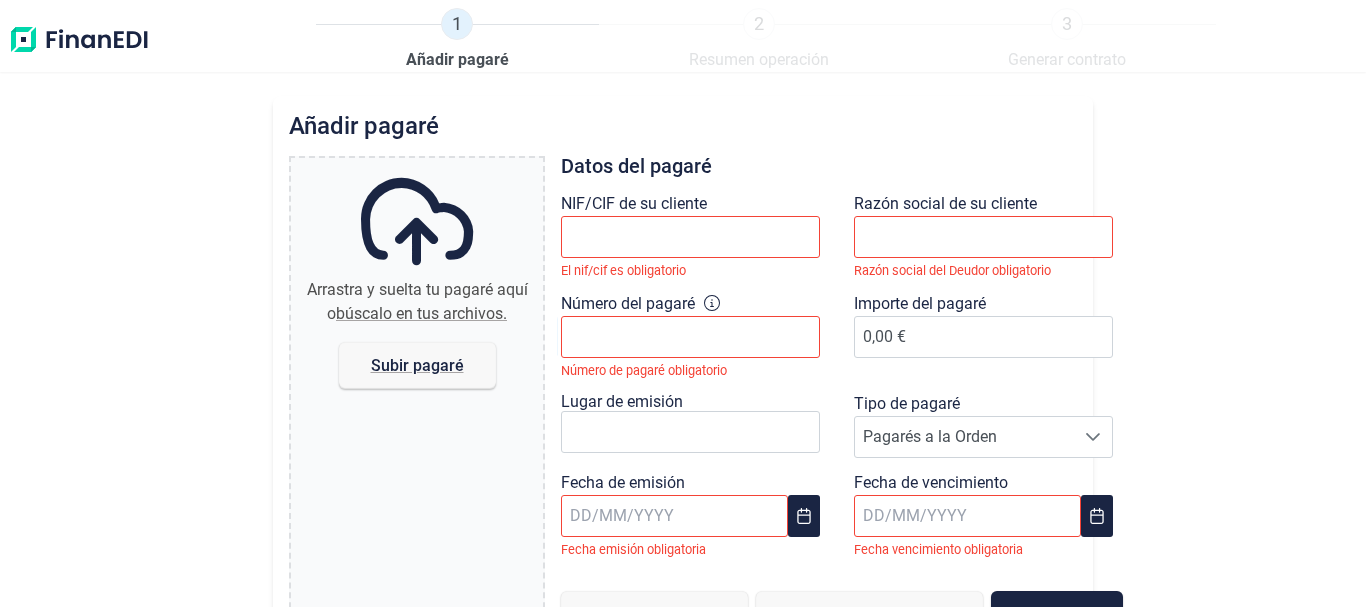 click at bounding box center (79, 40) 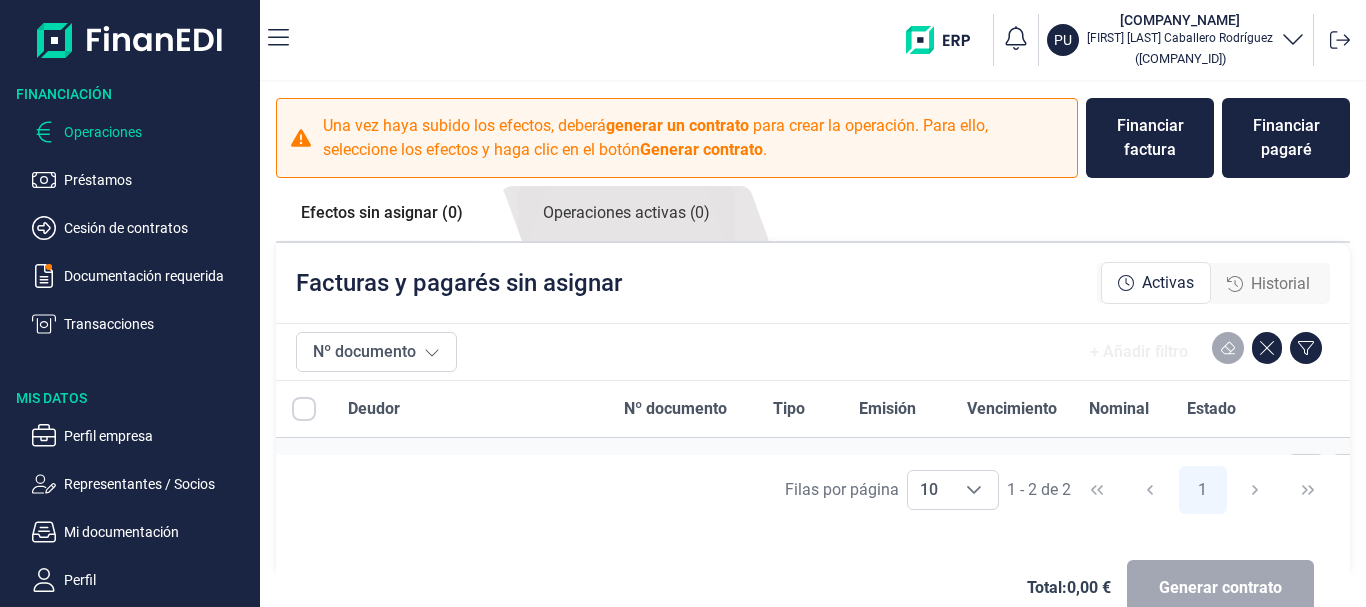 checkbox on "[BOOLEAN]" 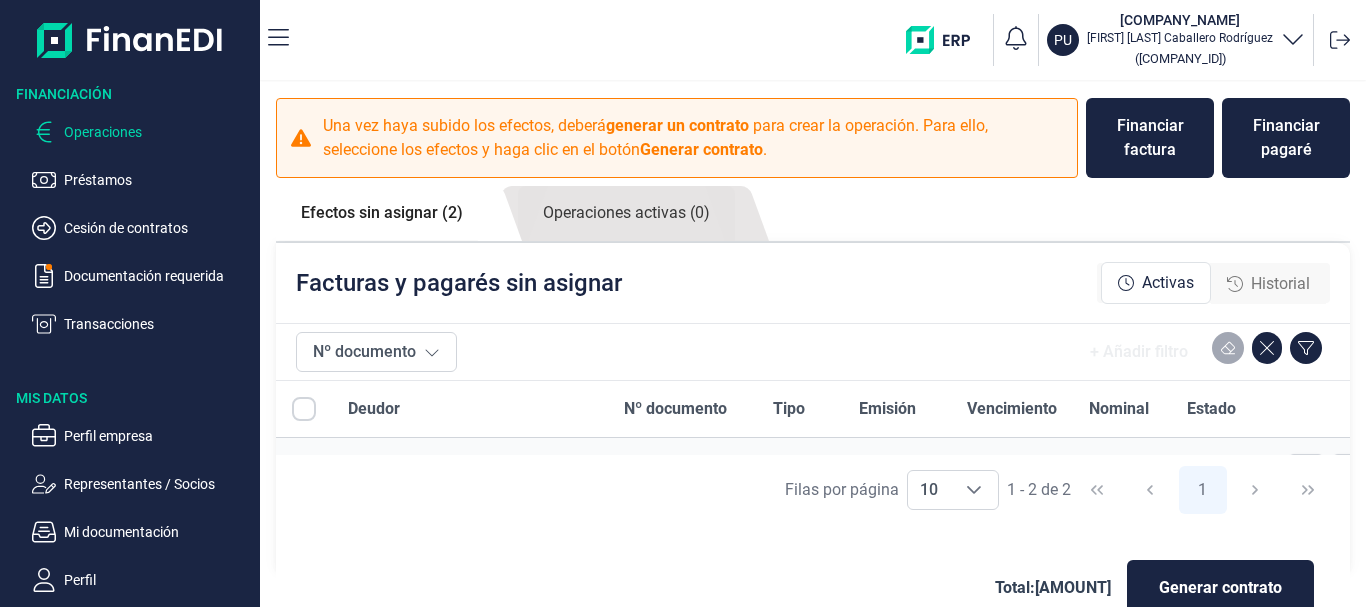 click on "Operaciones" at bounding box center (158, 132) 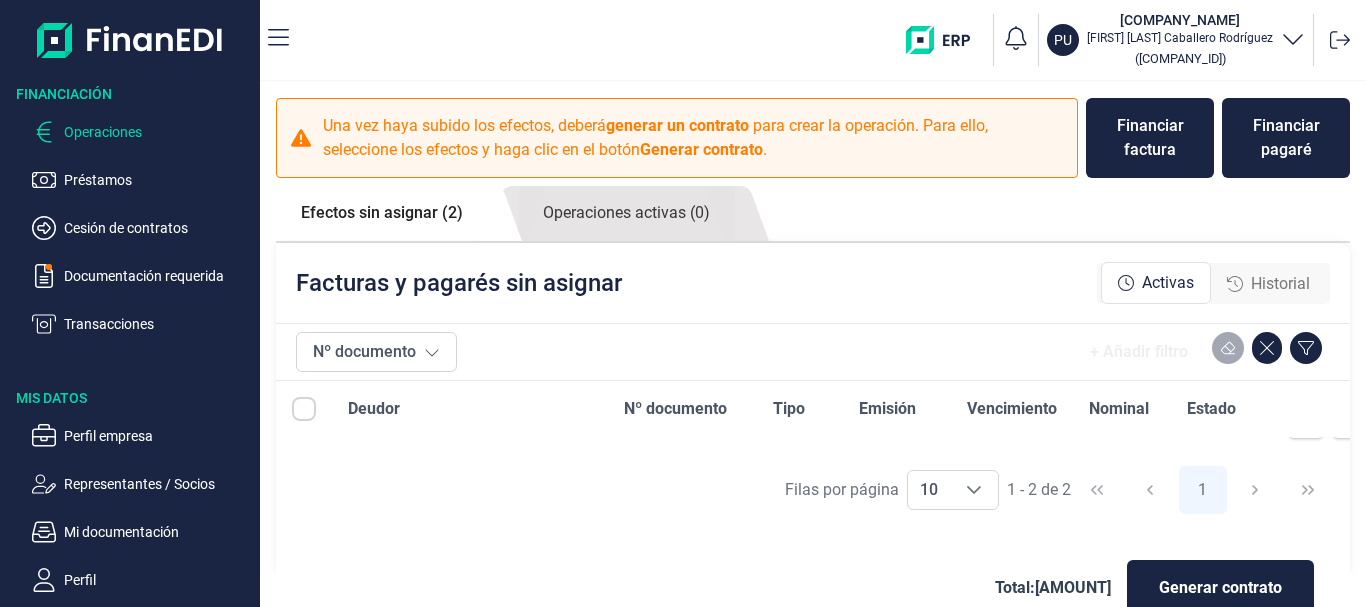 scroll, scrollTop: 123, scrollLeft: 0, axis: vertical 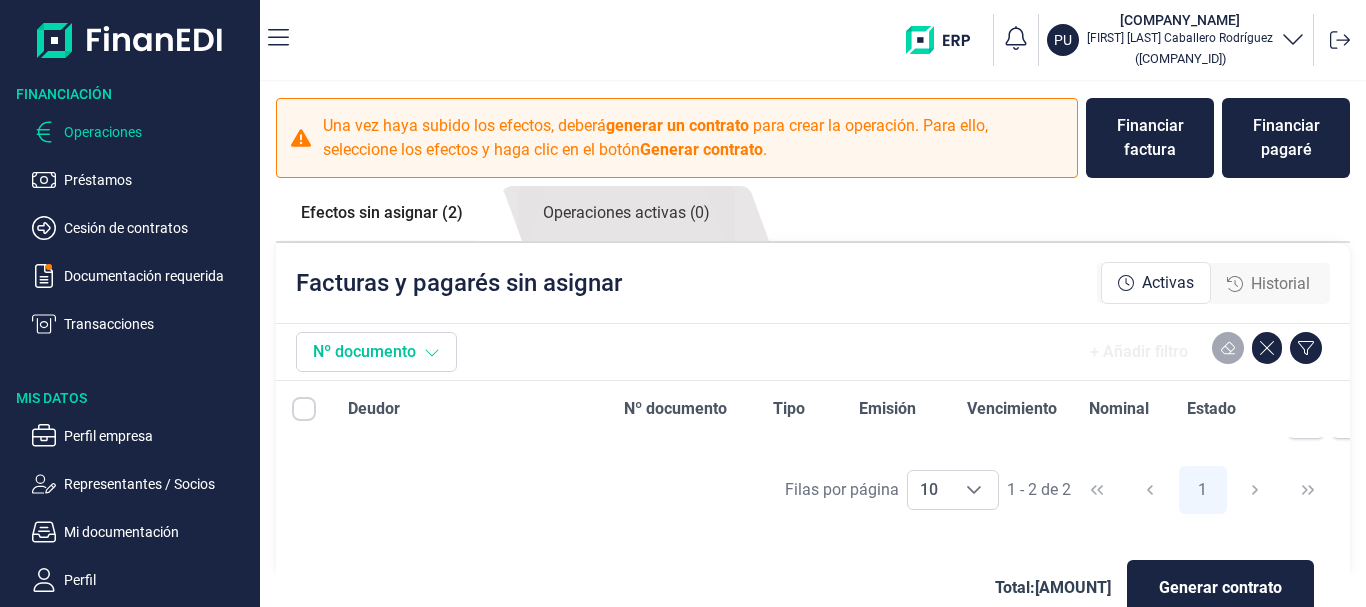 click on "Nº documento" at bounding box center (376, 352) 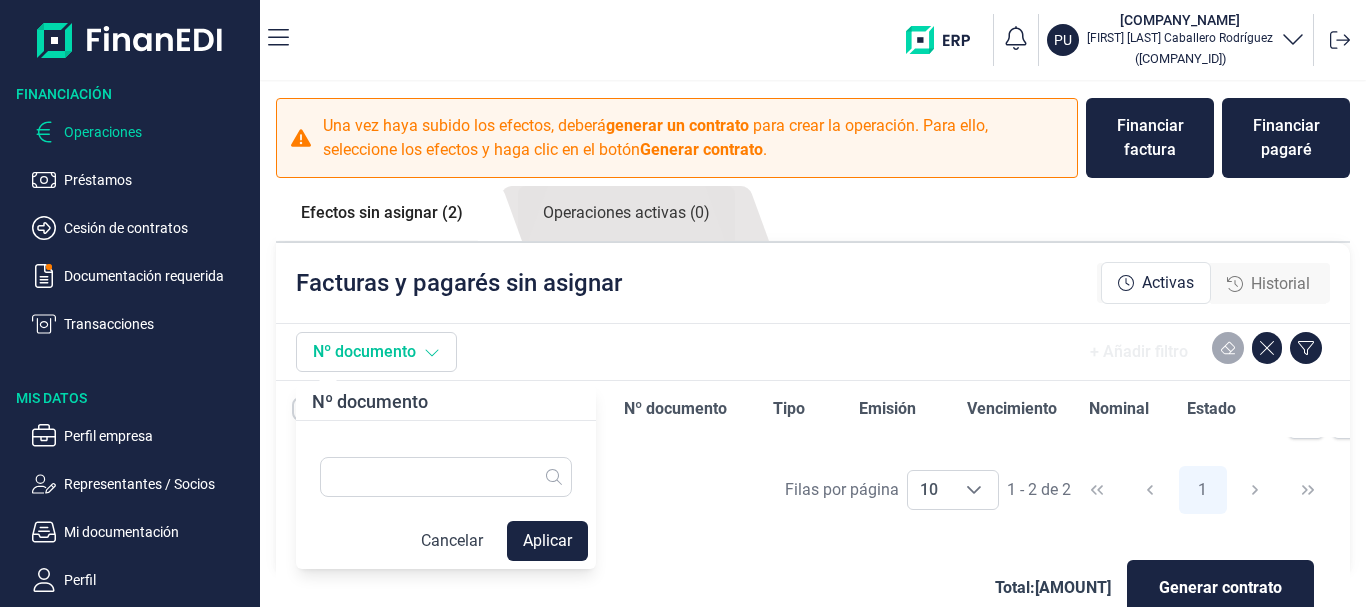 click on "Nº documento" at bounding box center [376, 352] 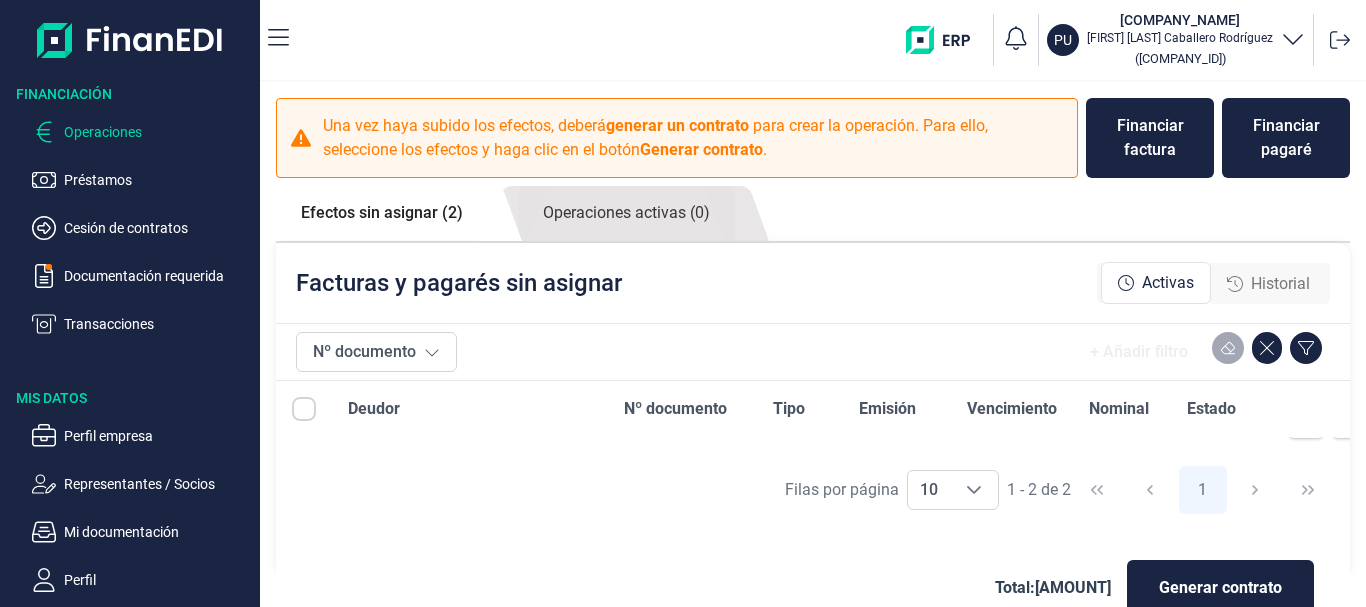 click on "Efectos sin asignar  (2)" at bounding box center [382, 213] 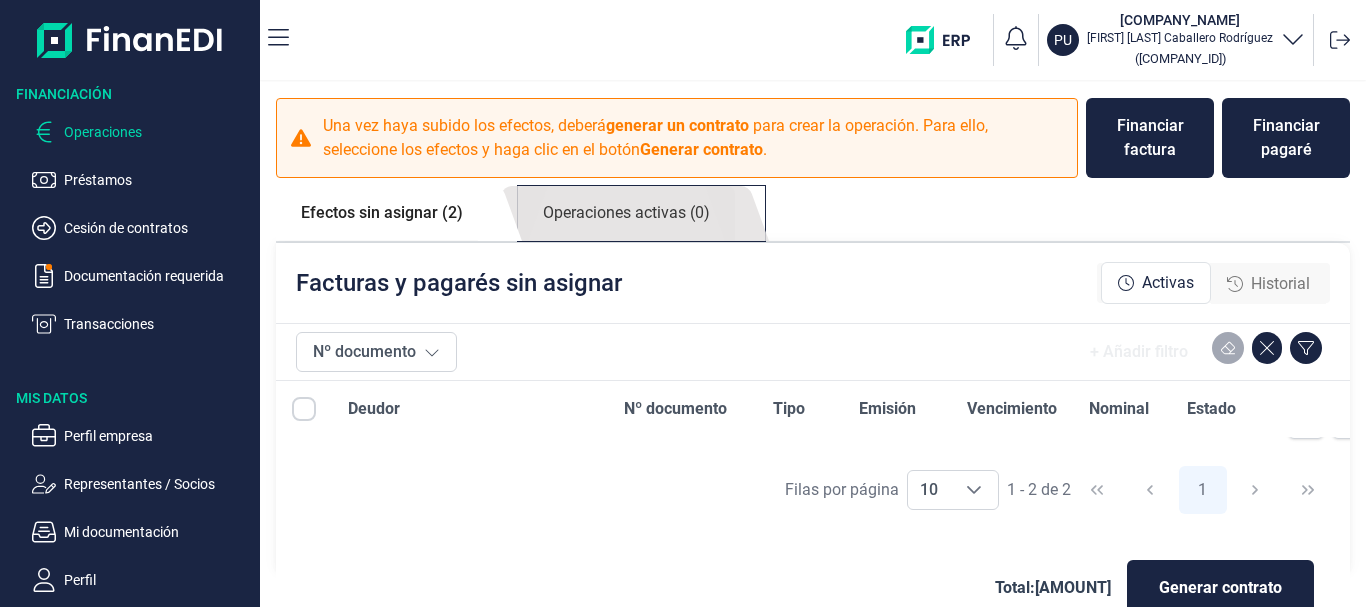 click on "Operaciones activas (0)" at bounding box center (626, 213) 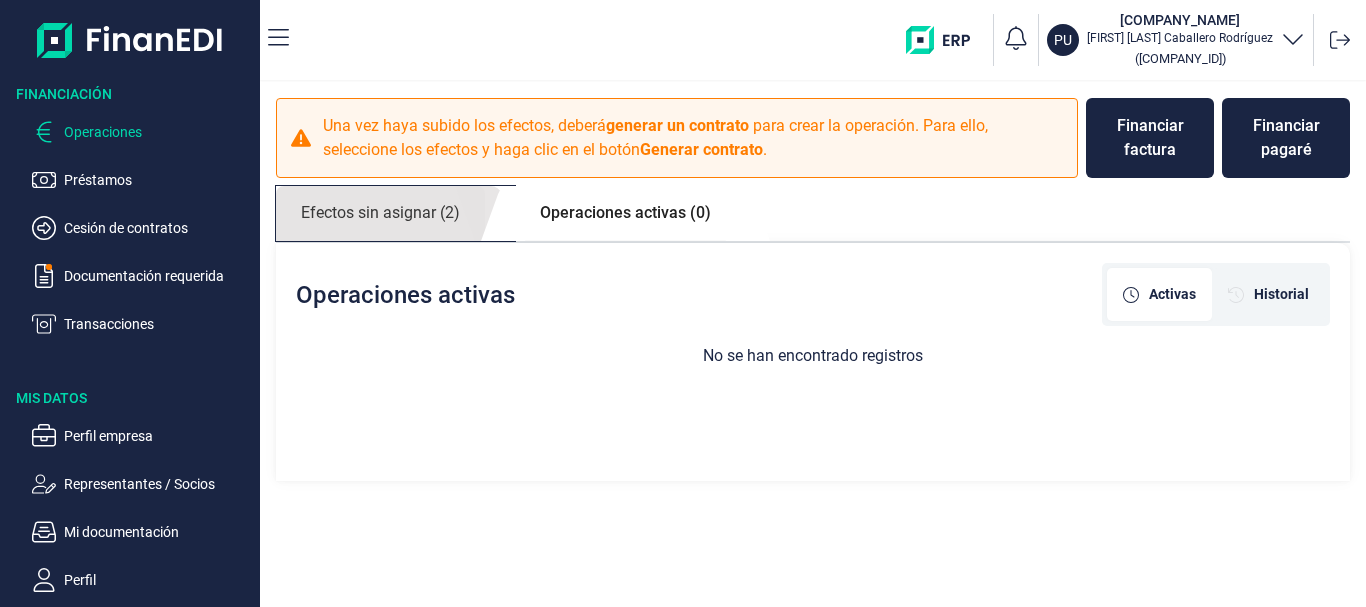 click on "Efectos sin asignar  (2)" at bounding box center (380, 213) 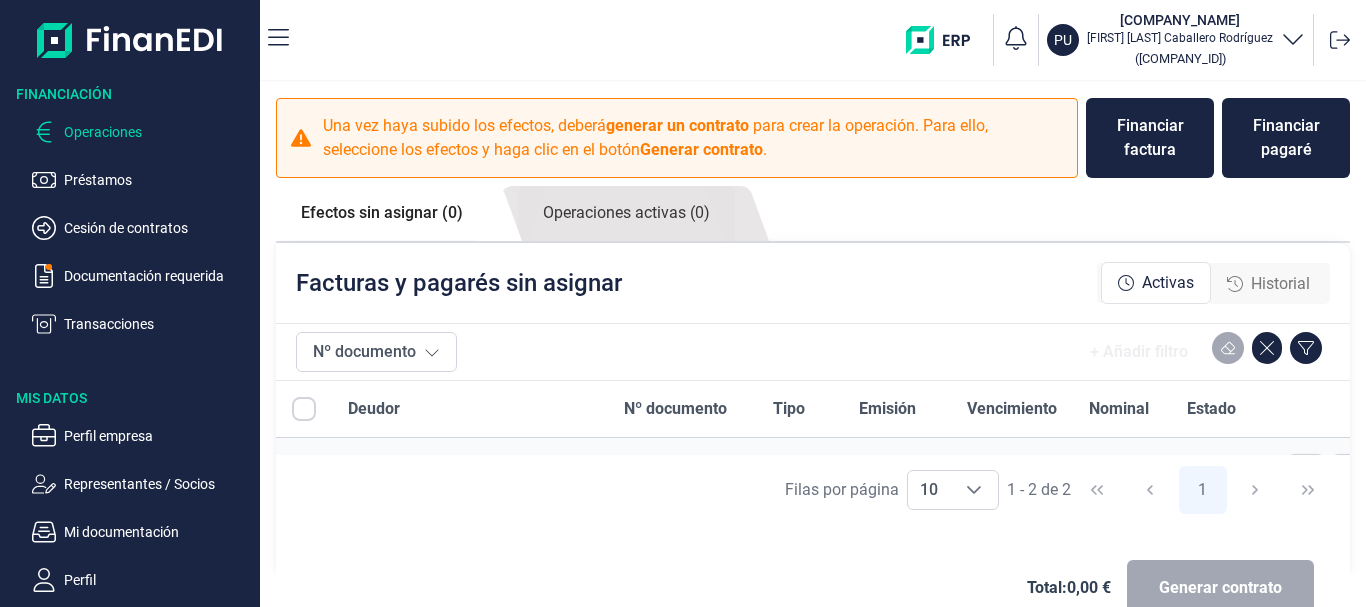 checkbox on "[BOOLEAN]" 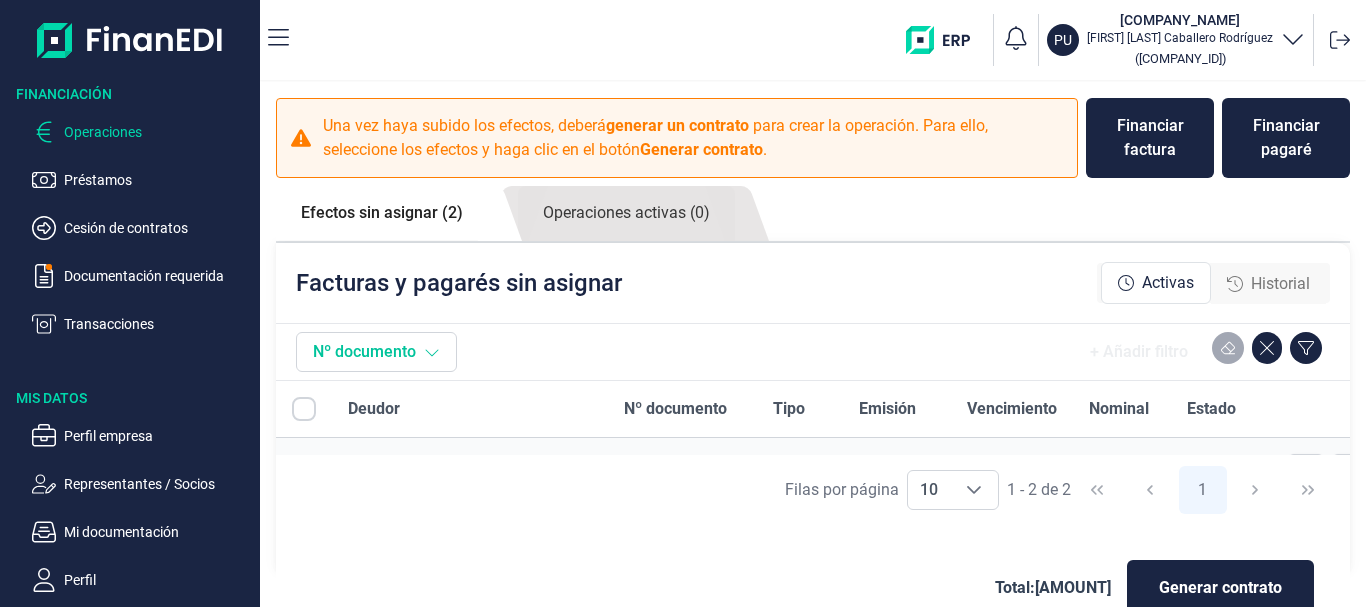 click on "Nº documento" at bounding box center (376, 352) 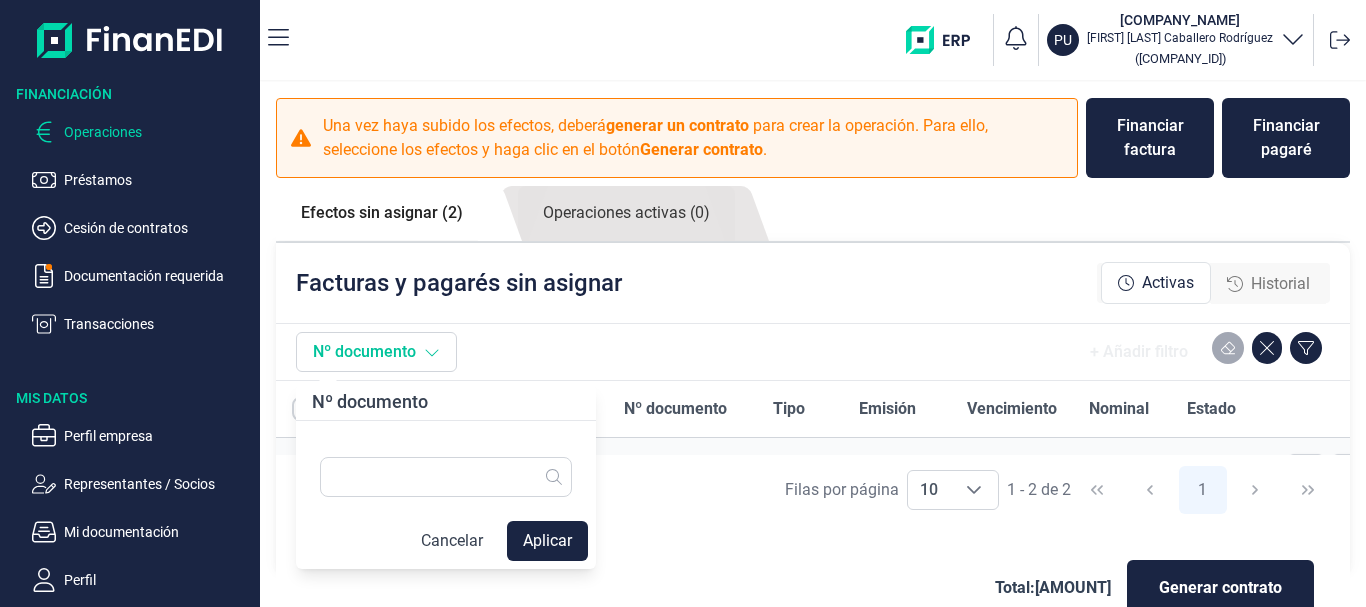 click on "Nº documento" at bounding box center [376, 352] 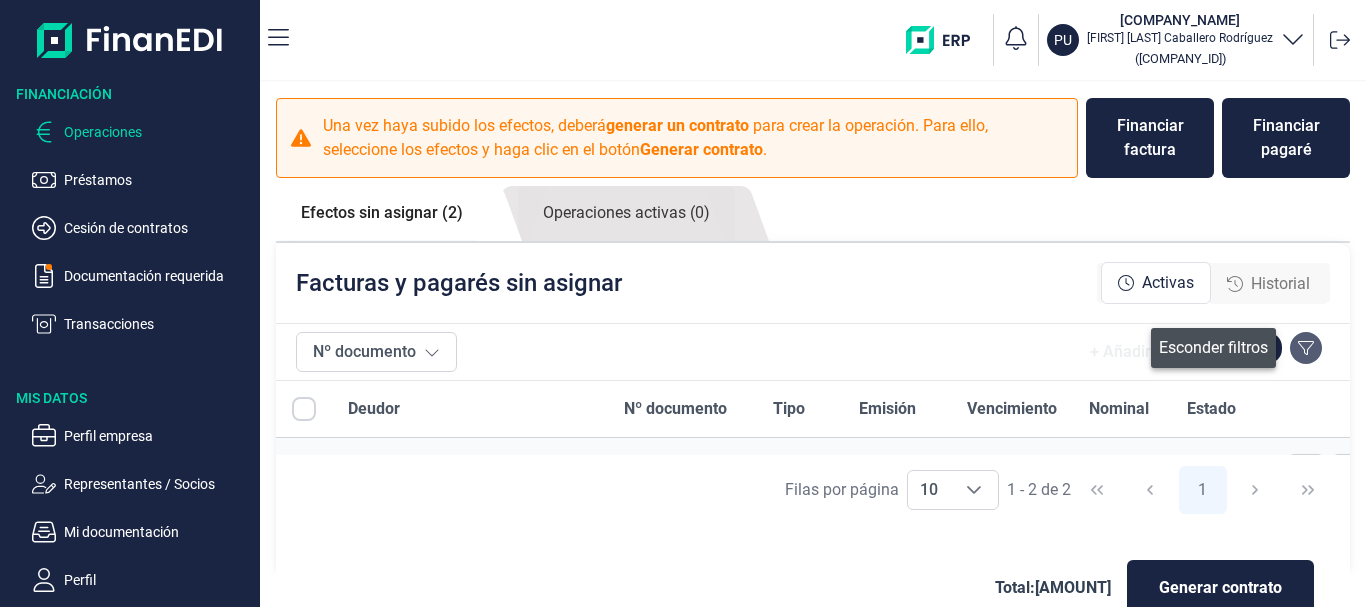 click 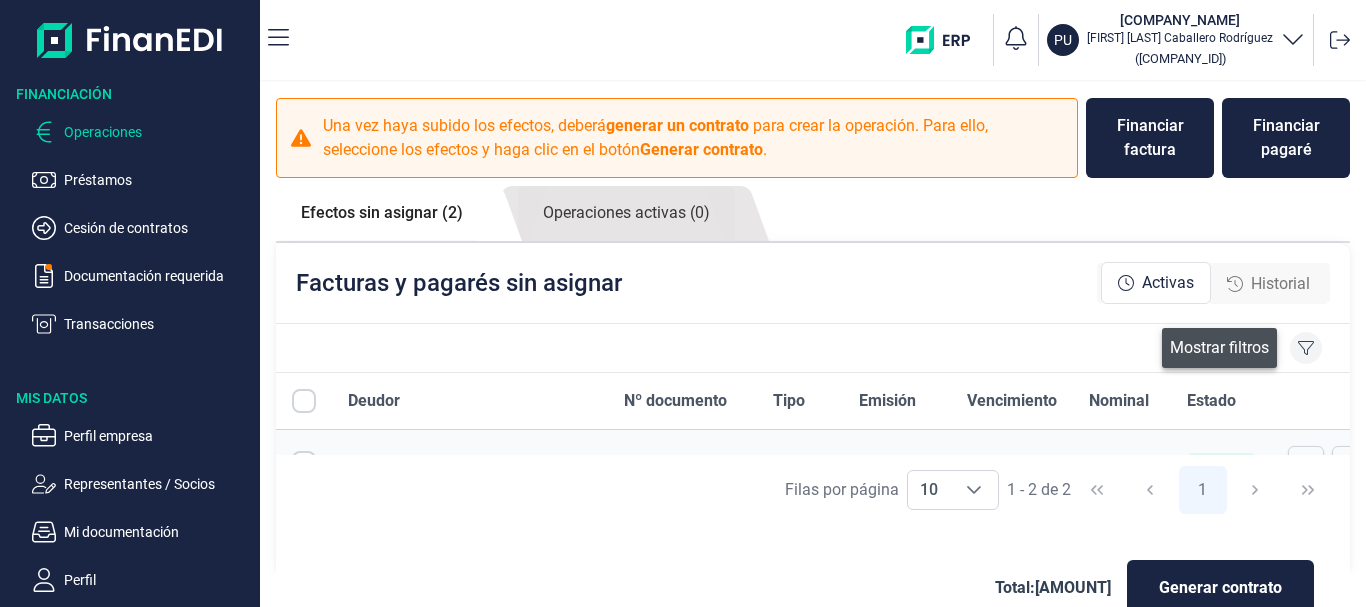click 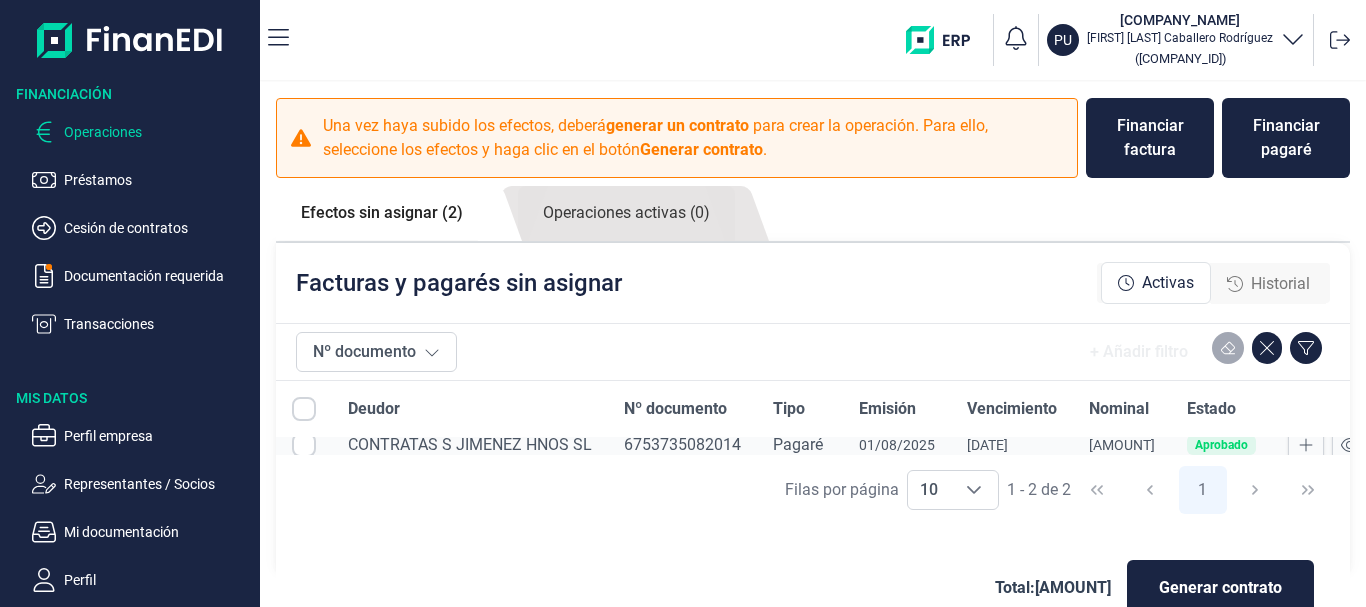 scroll, scrollTop: 22, scrollLeft: 0, axis: vertical 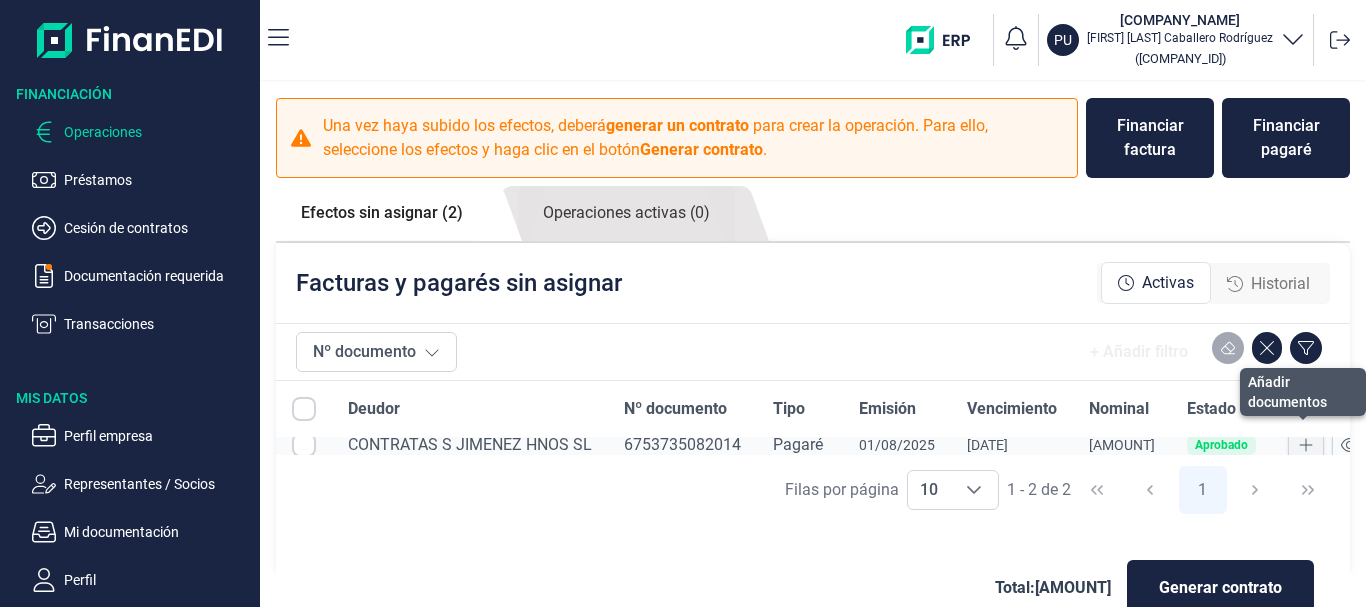 click 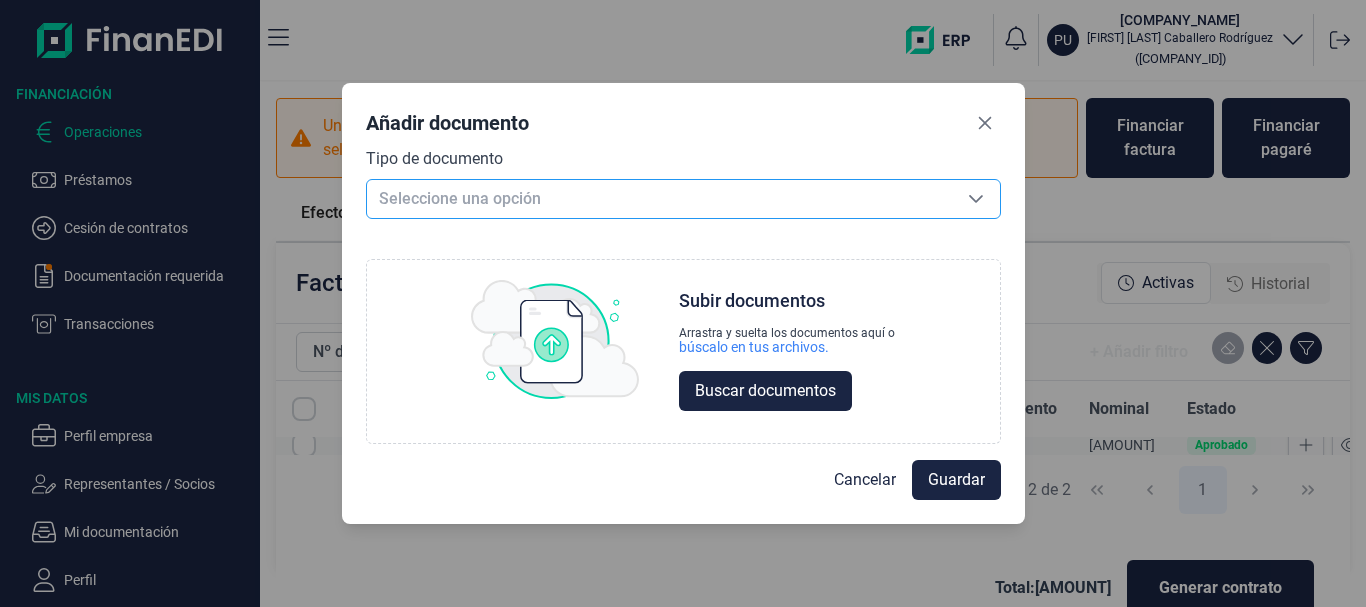 click on "Seleccione una opción" at bounding box center (659, 199) 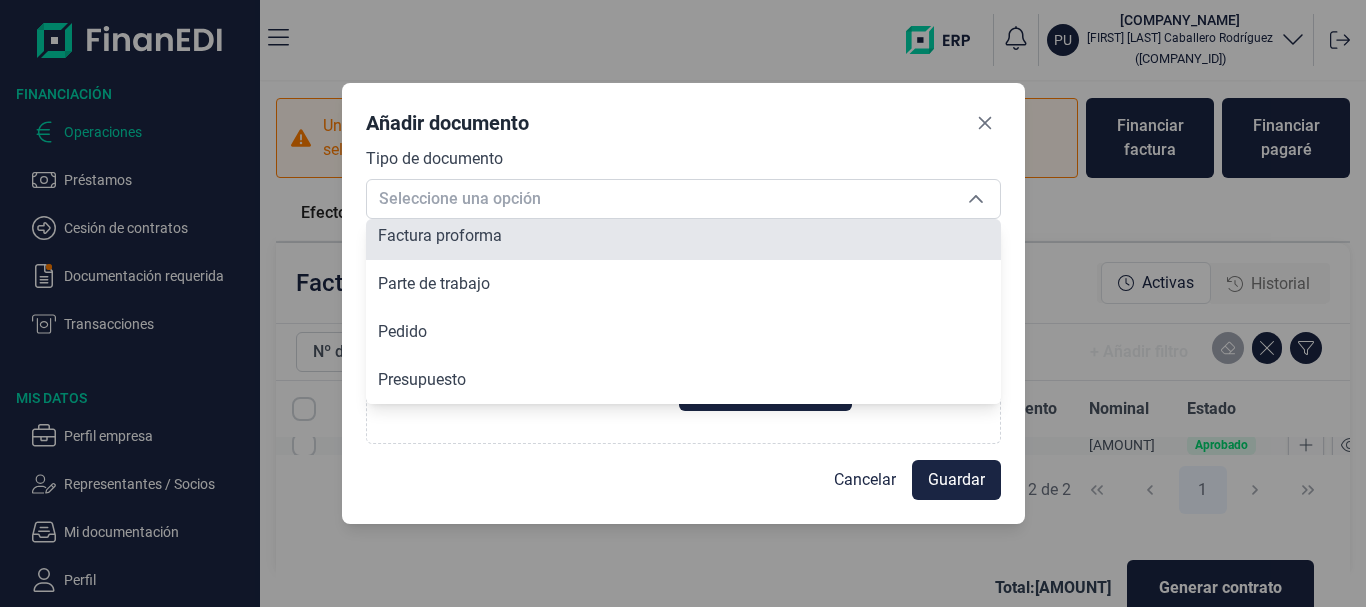 scroll, scrollTop: 0, scrollLeft: 0, axis: both 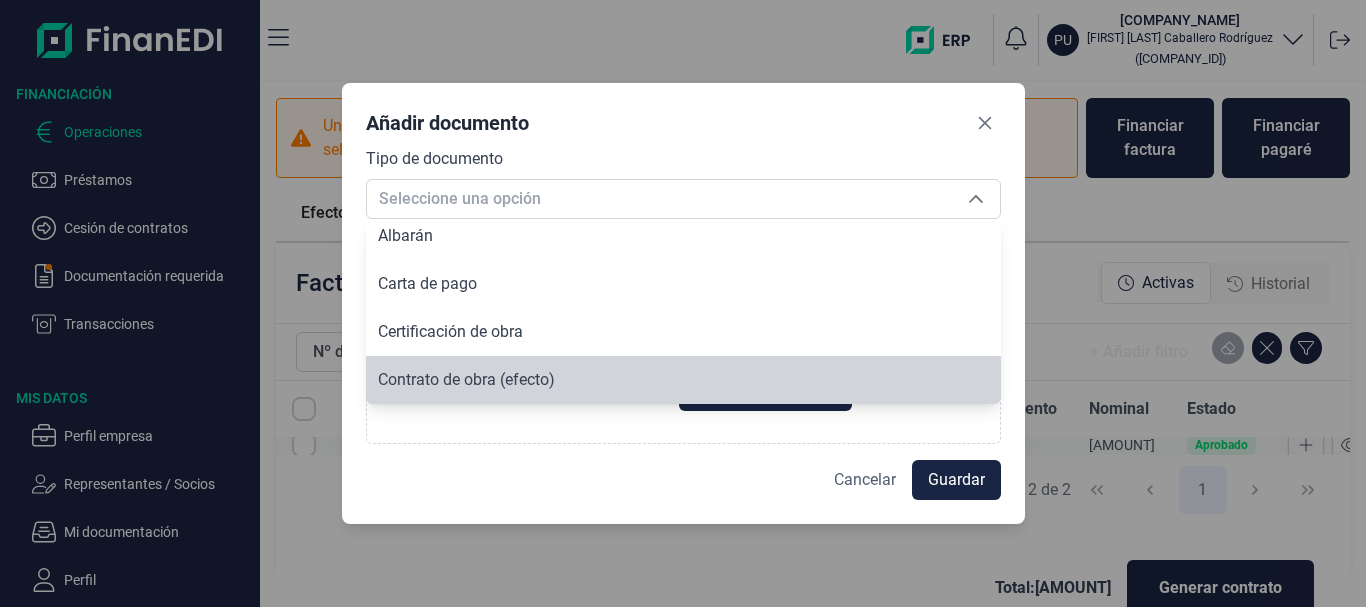 click on "Cancelar" at bounding box center [865, 480] 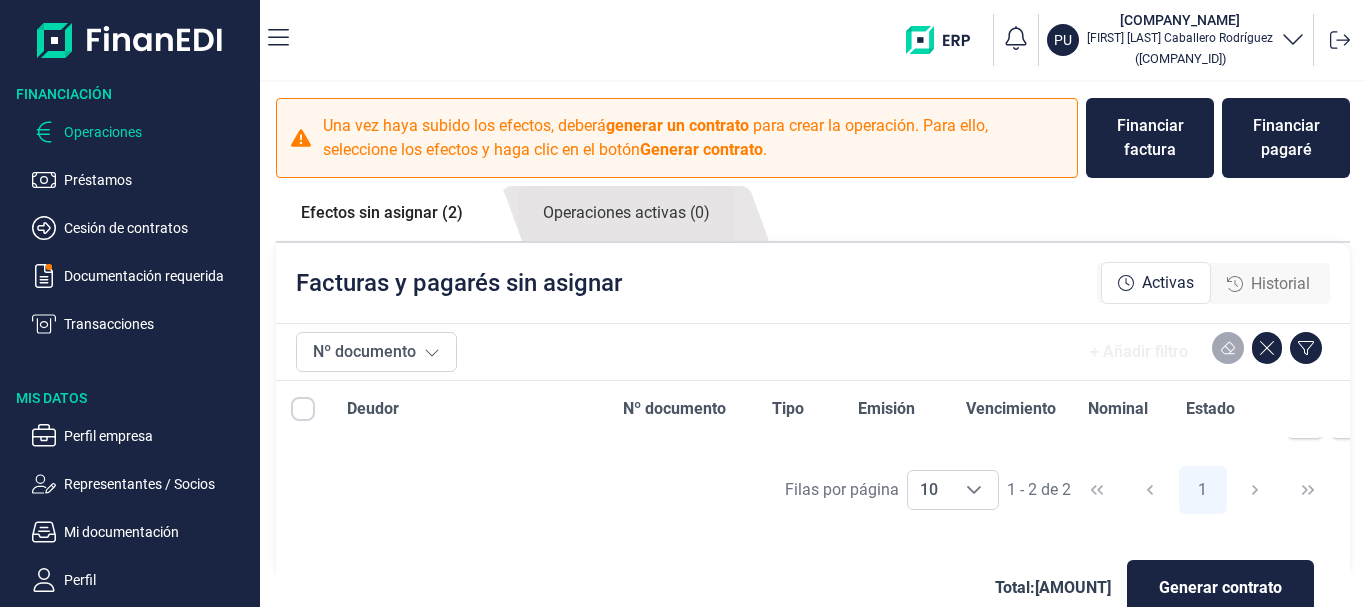 scroll, scrollTop: 123, scrollLeft: 1, axis: both 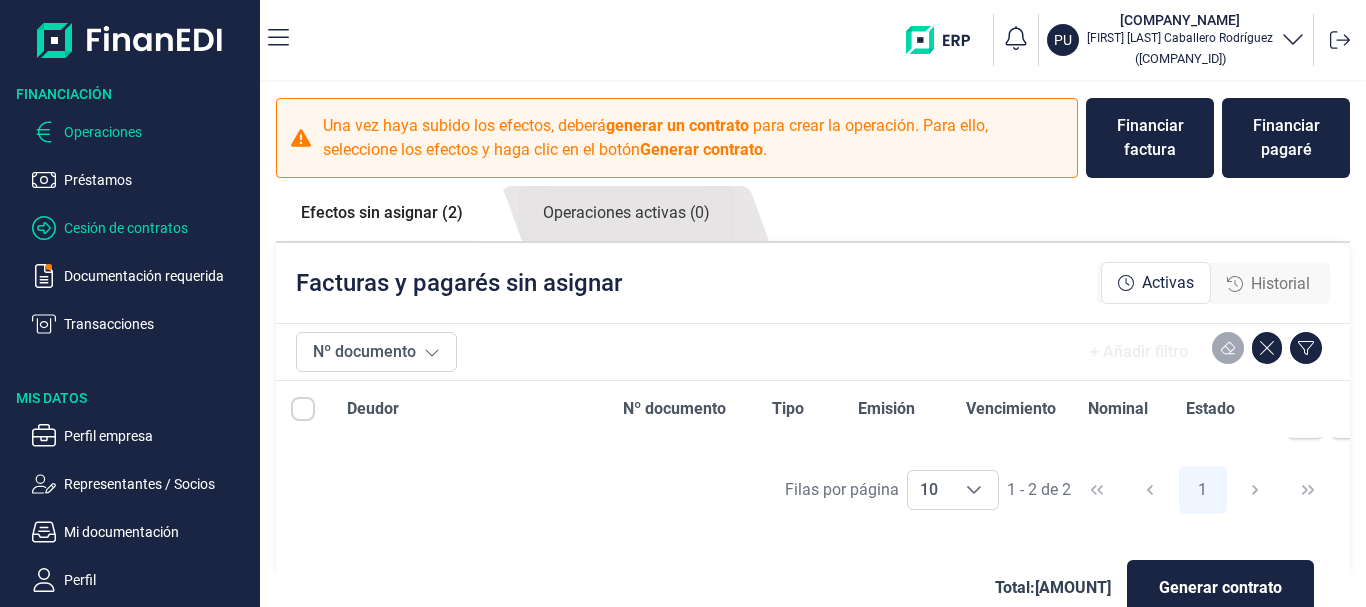 click on "Cesión de contratos" at bounding box center [158, 228] 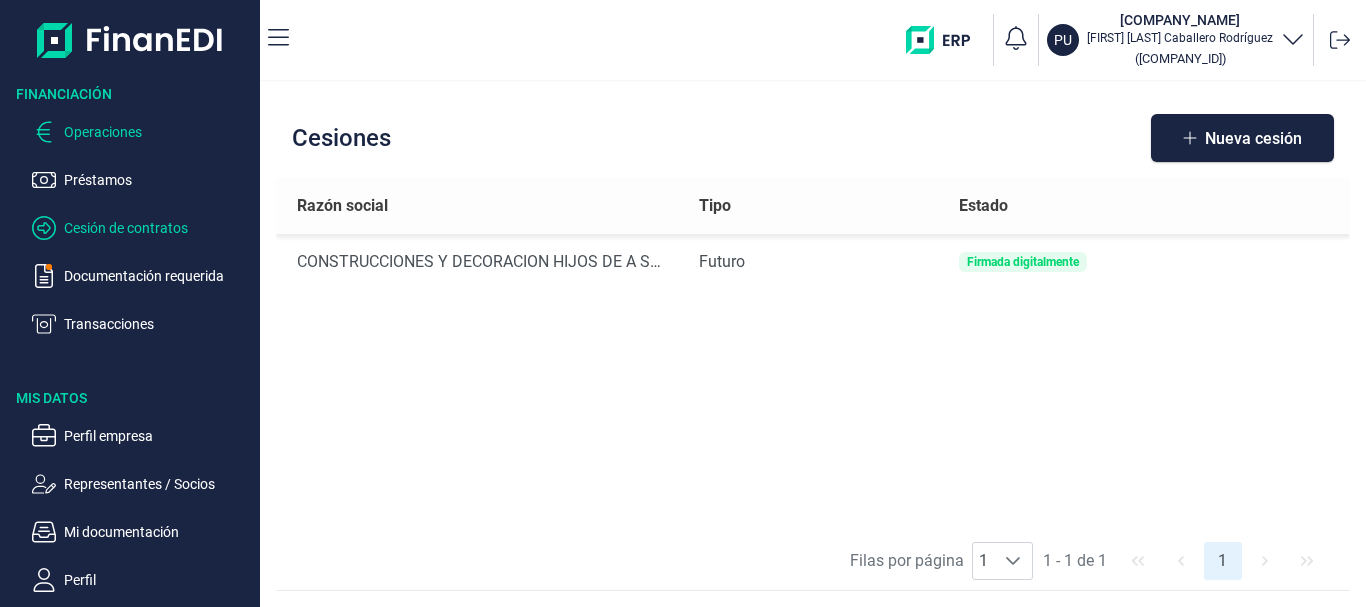 click on "Operaciones" at bounding box center (158, 132) 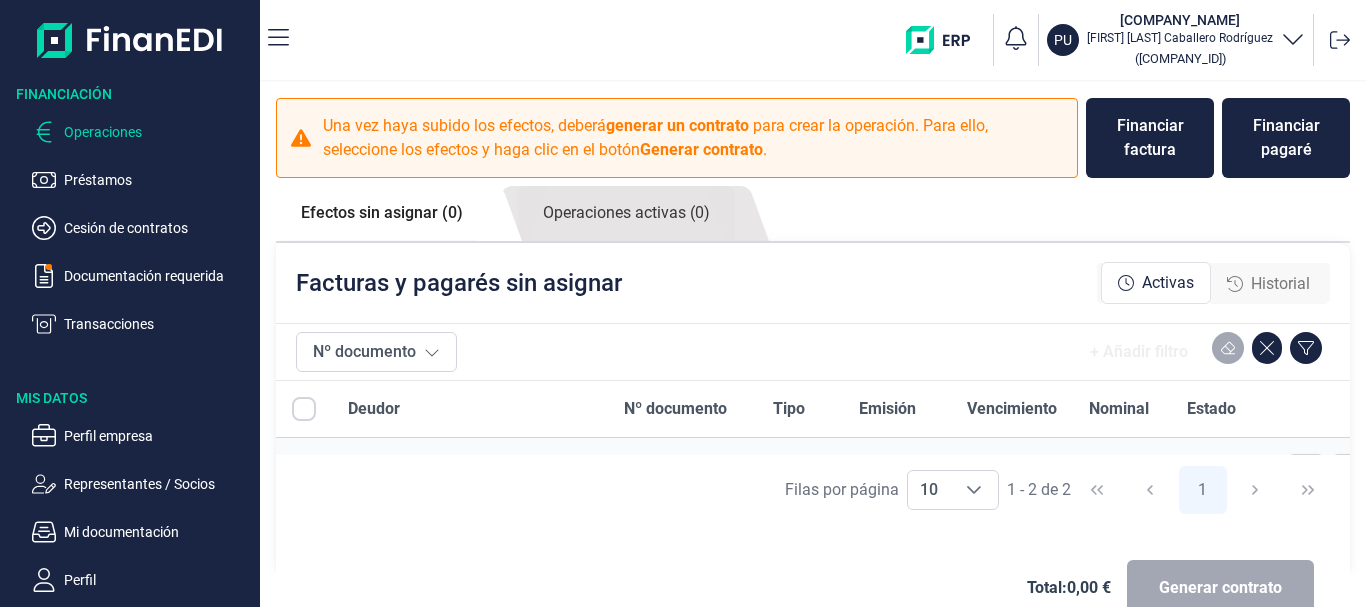 checkbox on "[BOOLEAN]" 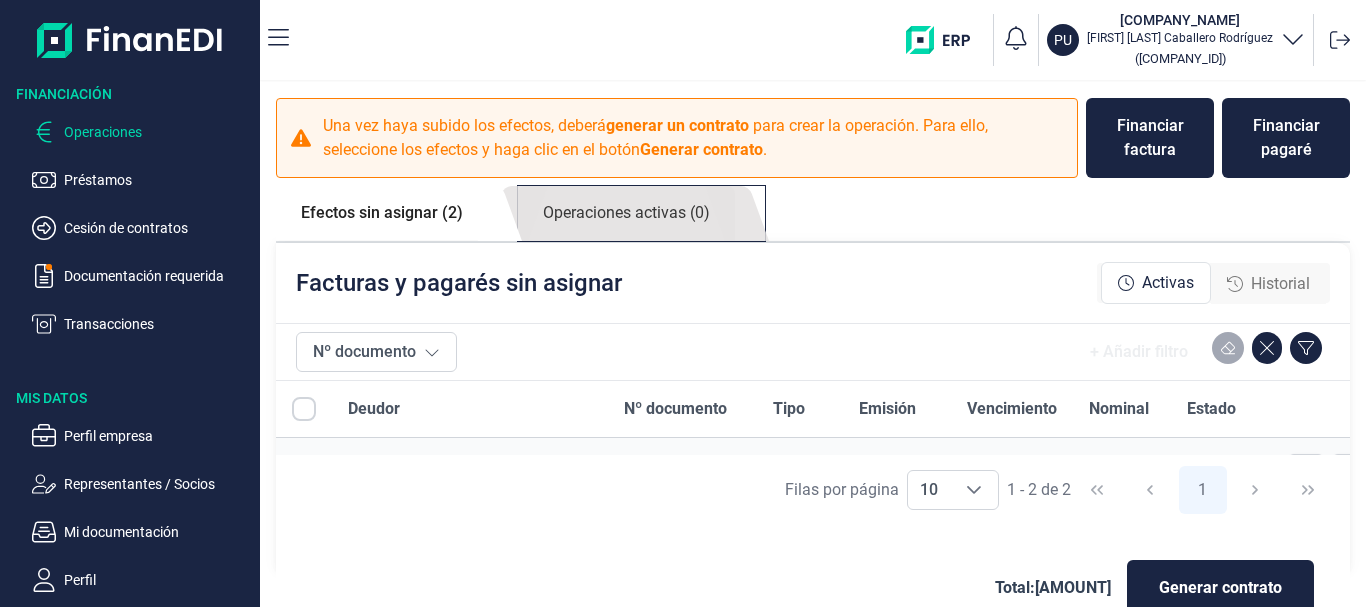 click on "Operaciones activas (0)" at bounding box center [626, 213] 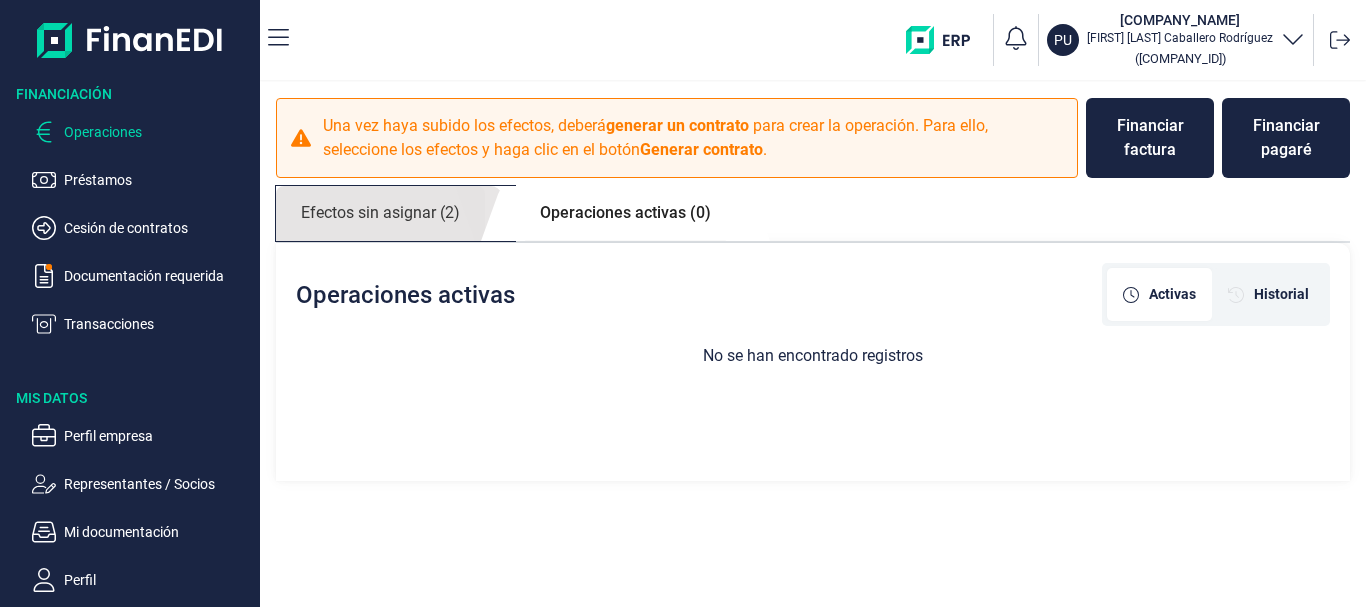 click on "Efectos sin asignar  (2)" at bounding box center (380, 213) 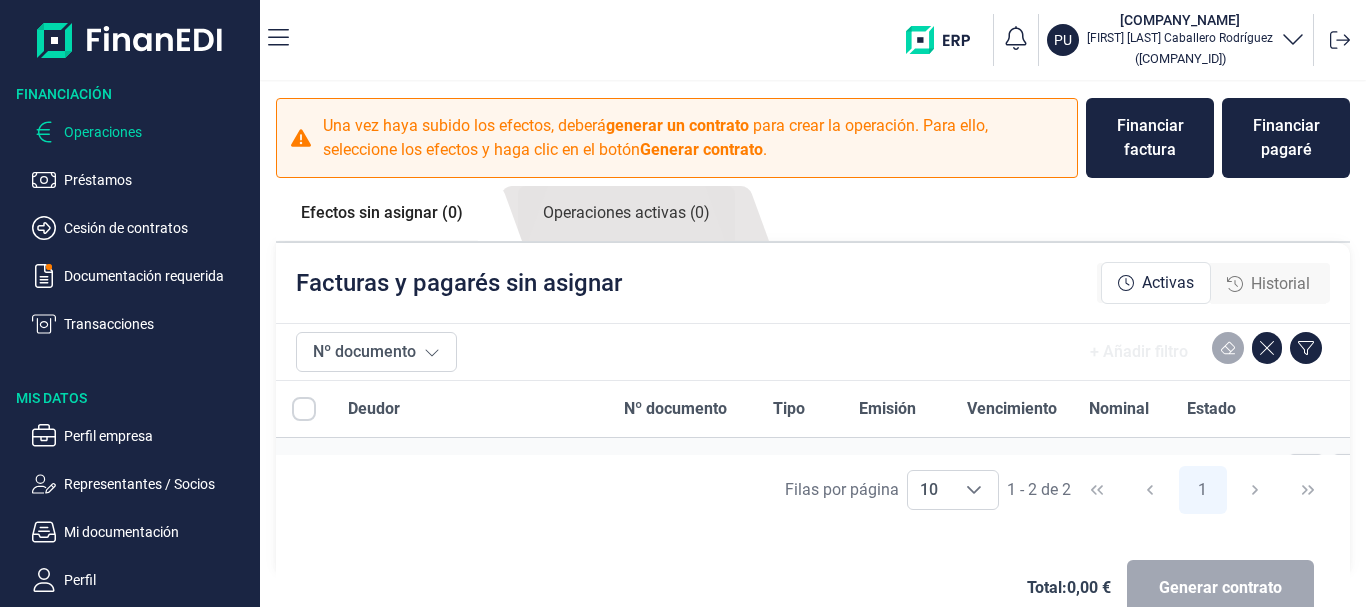 checkbox on "[BOOLEAN]" 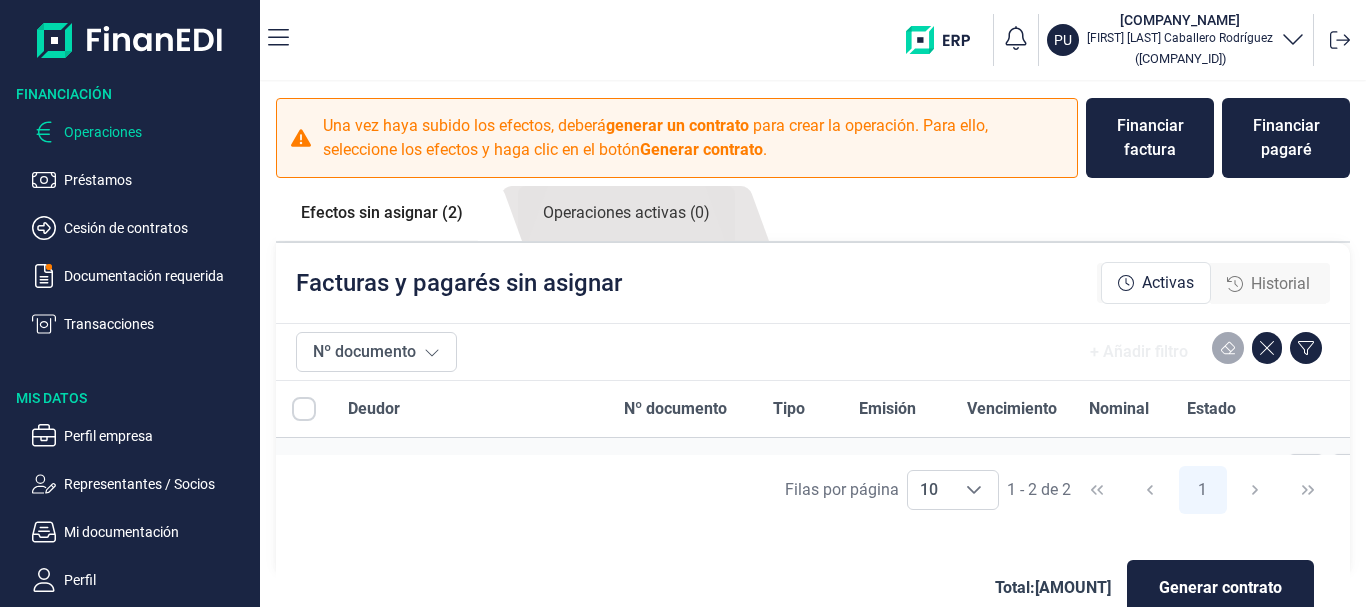 click at bounding box center (304, 409) 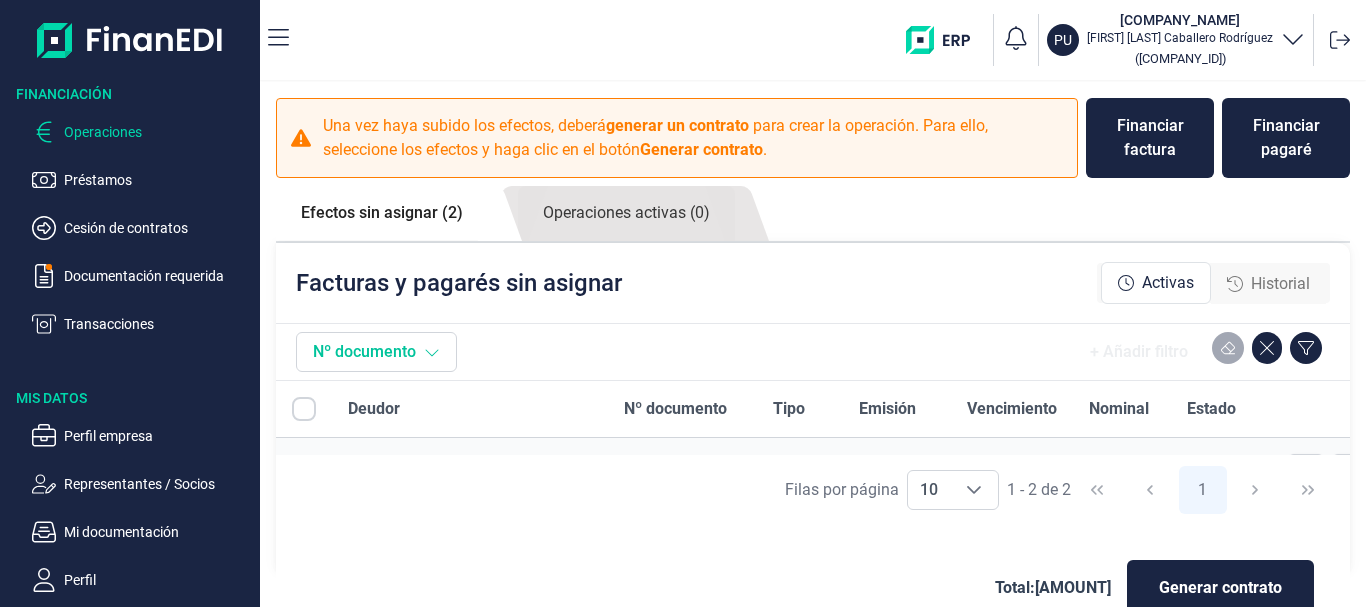 click on "Nº documento" at bounding box center (376, 352) 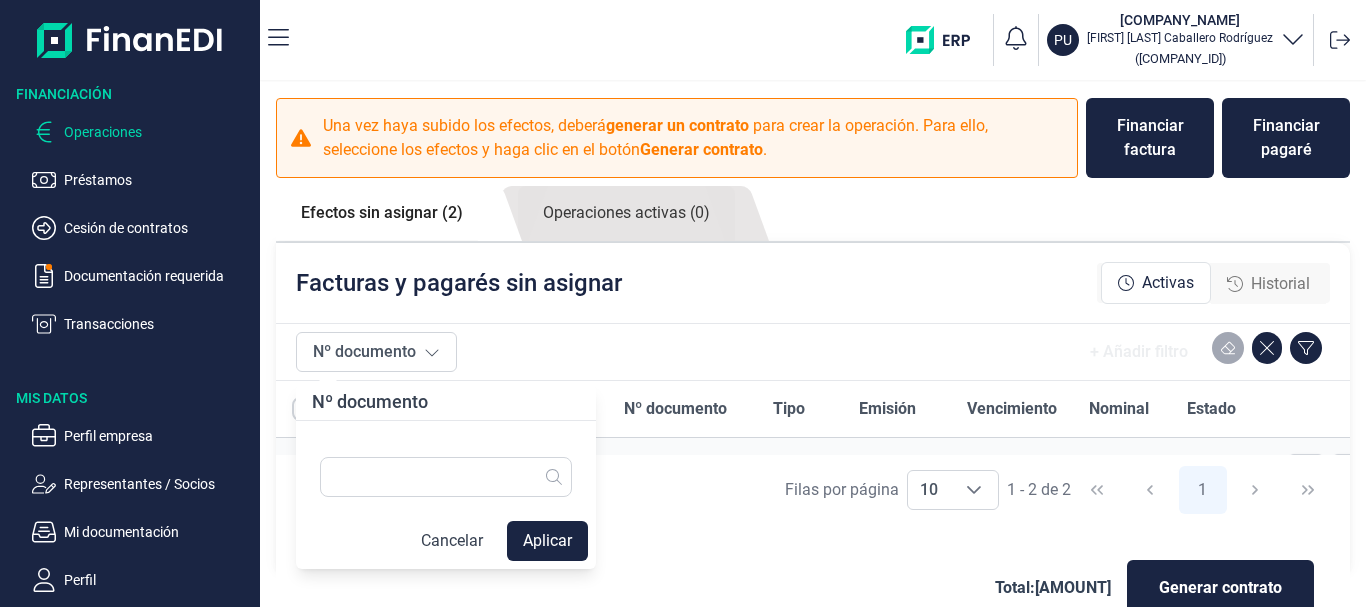 click on "Cancelar" at bounding box center [452, 541] 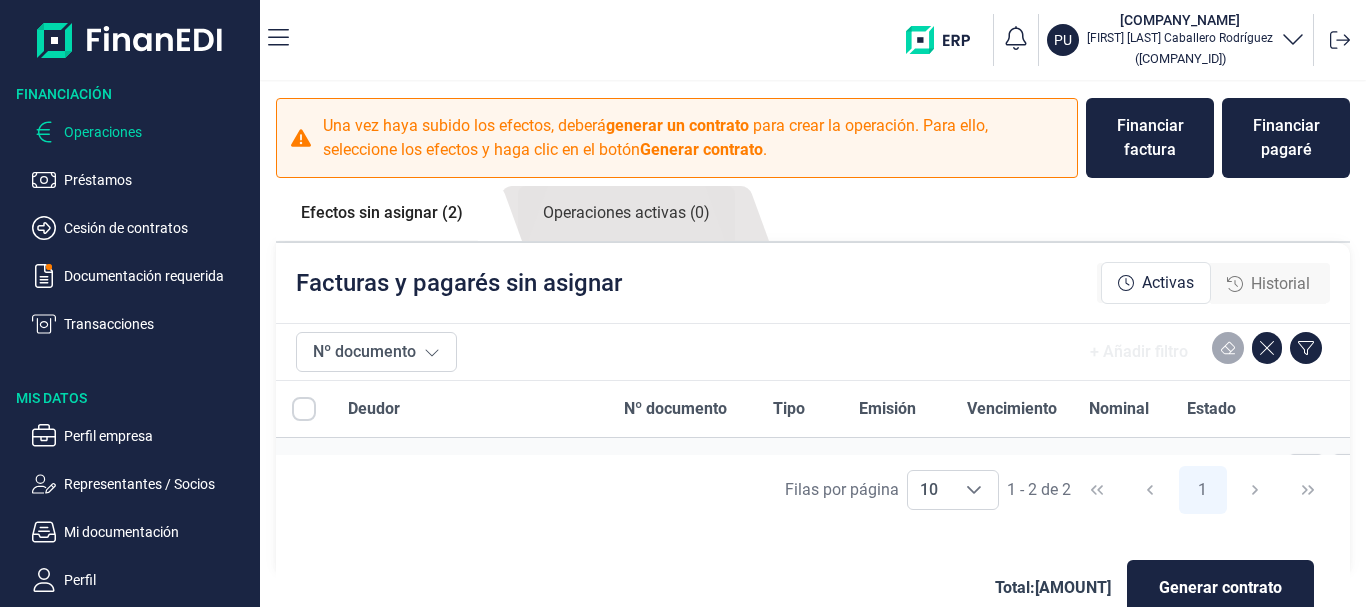 click on "Historial" at bounding box center [1280, 284] 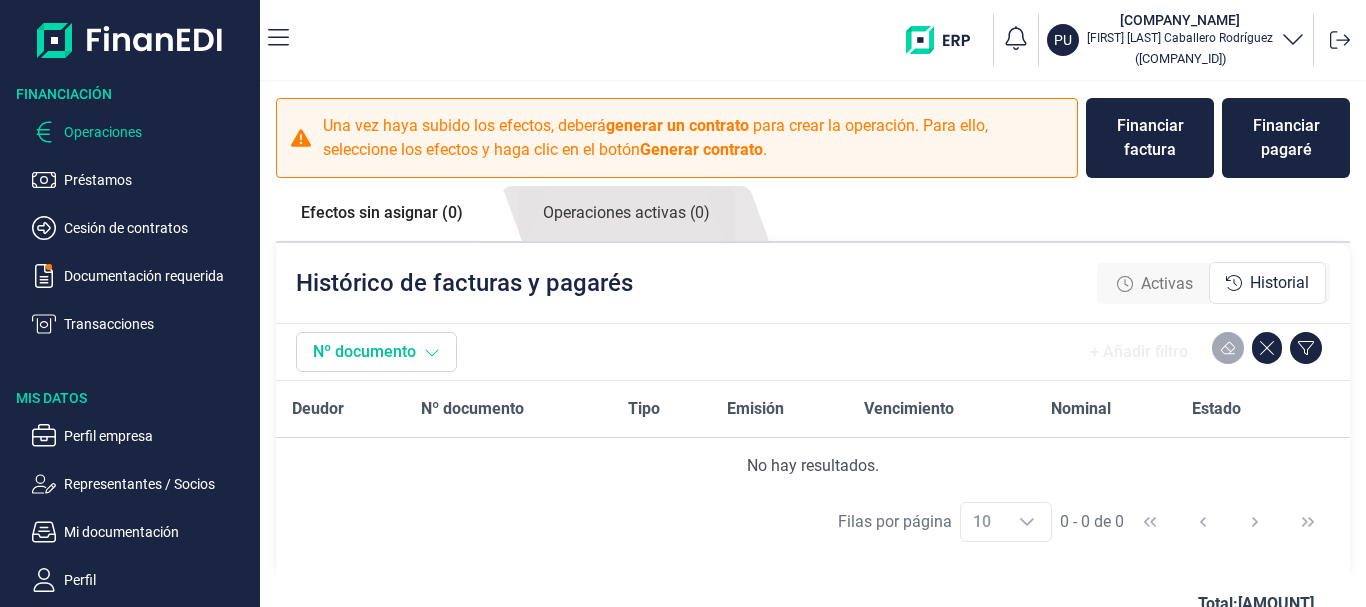 click on "Nº documento" at bounding box center [376, 352] 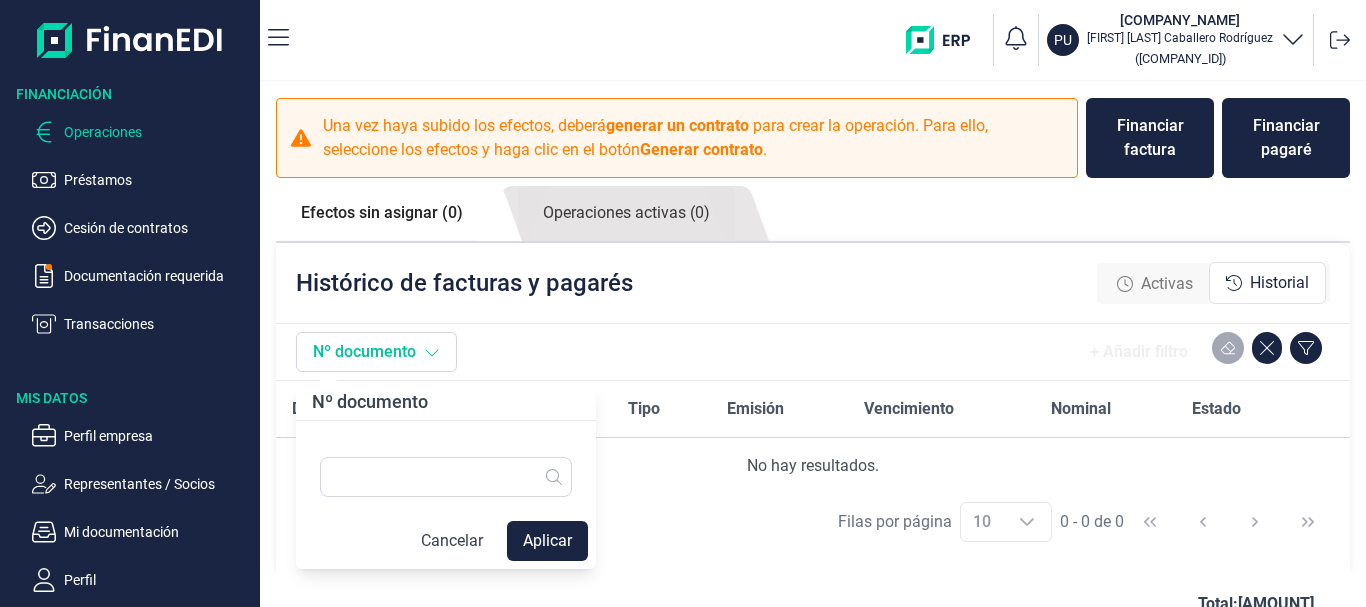 click on "Nº documento" at bounding box center (376, 352) 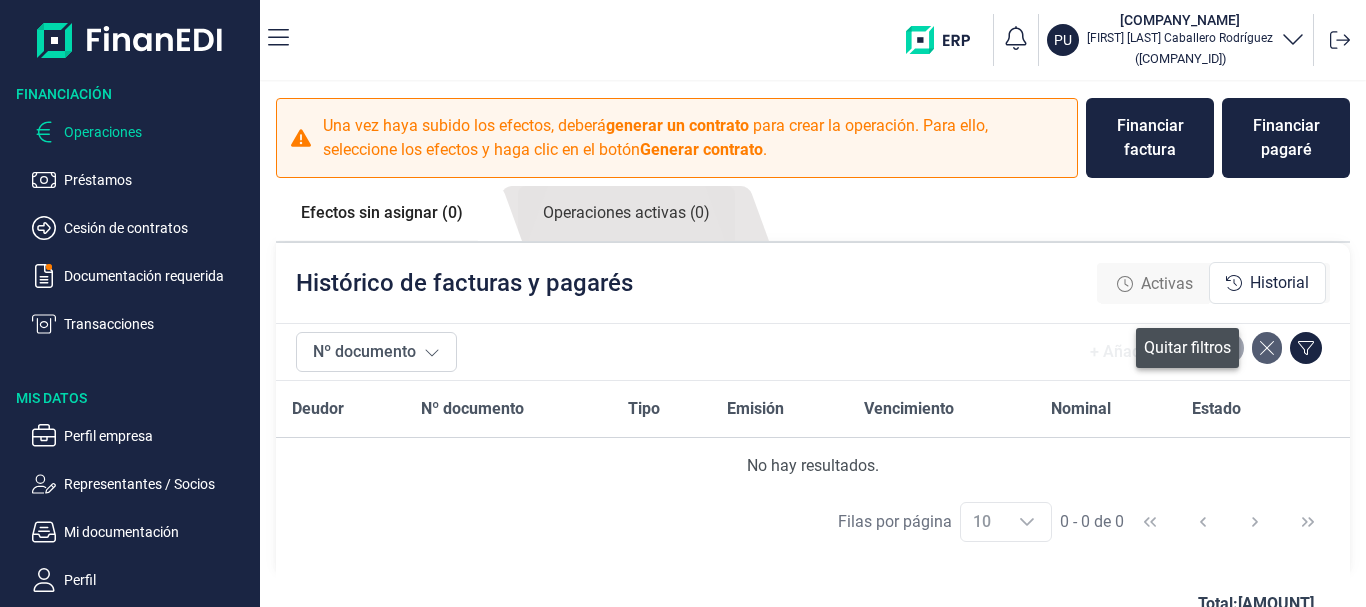 click 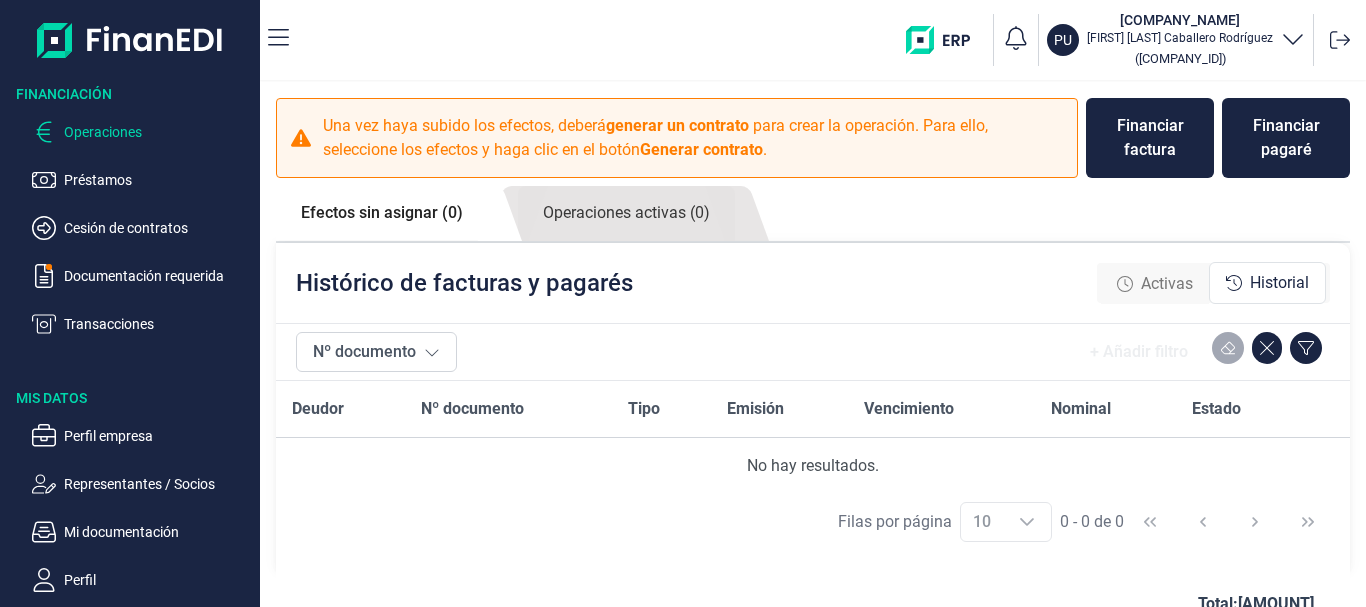 click on "Efectos sin asignar  (0)" at bounding box center (382, 213) 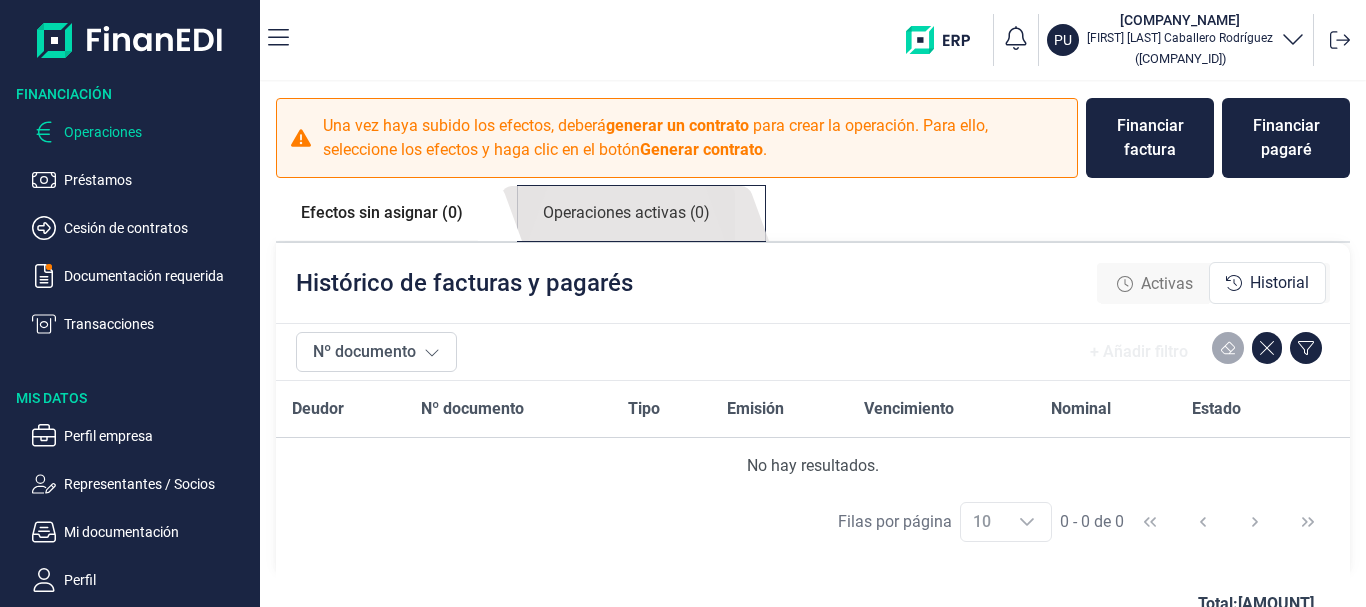 click on "Operaciones activas (0)" at bounding box center (626, 213) 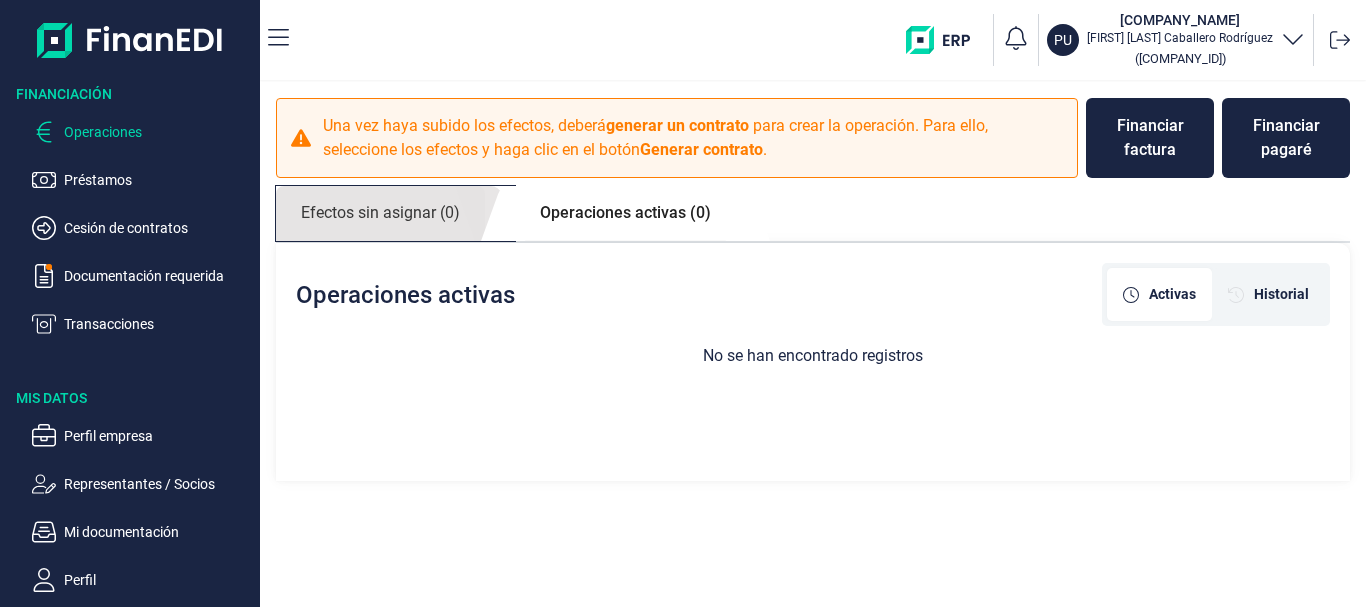 click on "Efectos sin asignar  (0)" at bounding box center (380, 213) 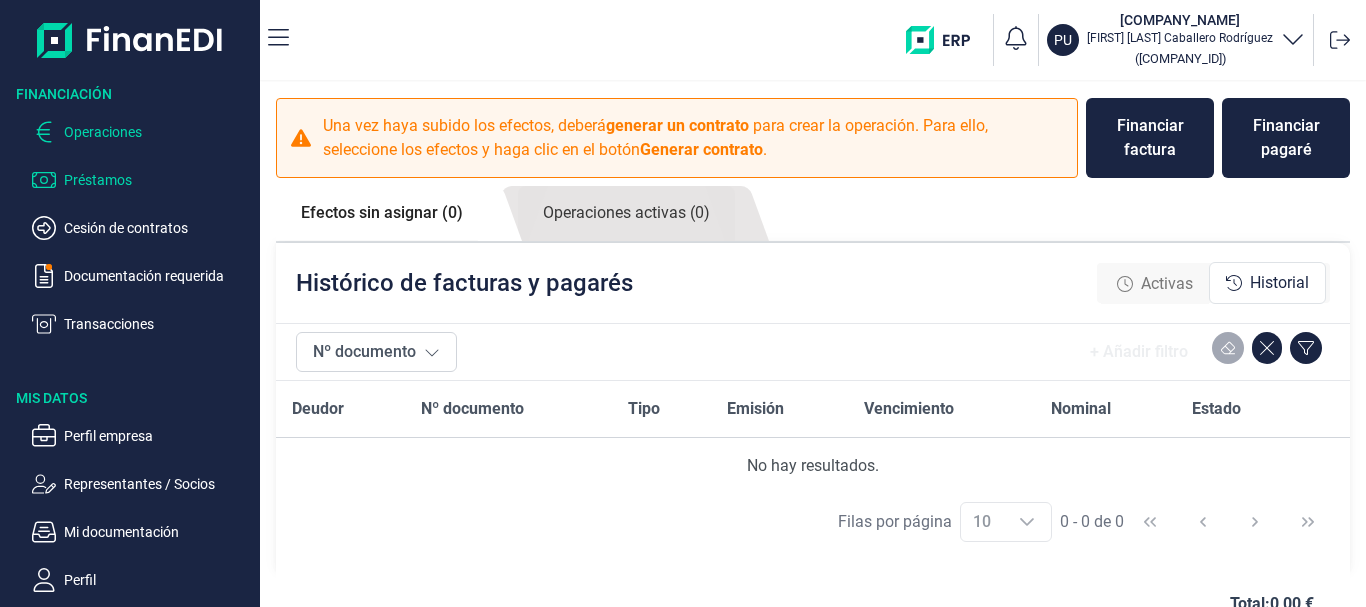 click on "Préstamos" at bounding box center (158, 180) 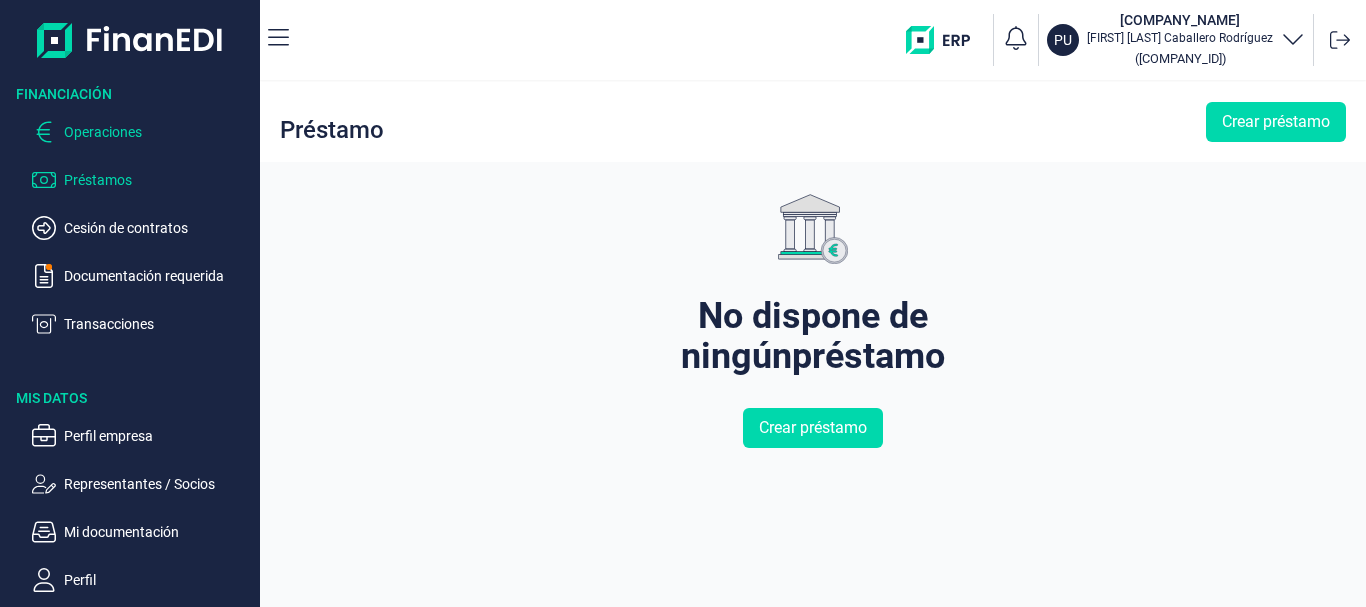 click on "Operaciones" at bounding box center (158, 132) 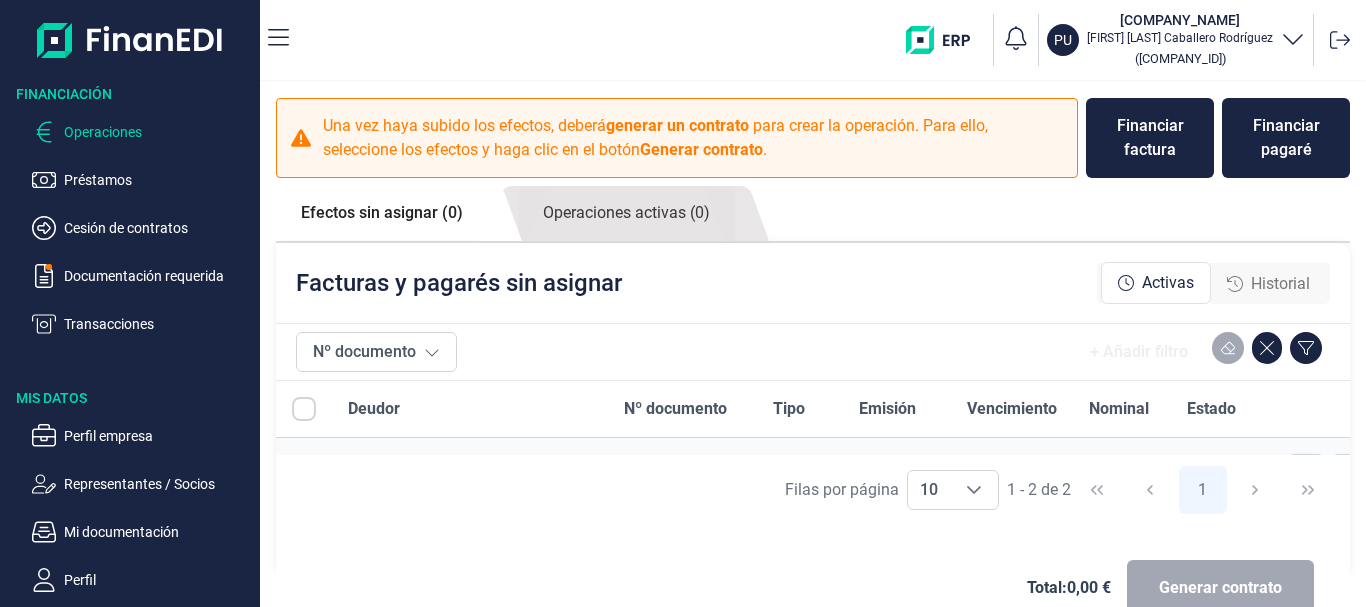 checkbox on "[BOOLEAN]" 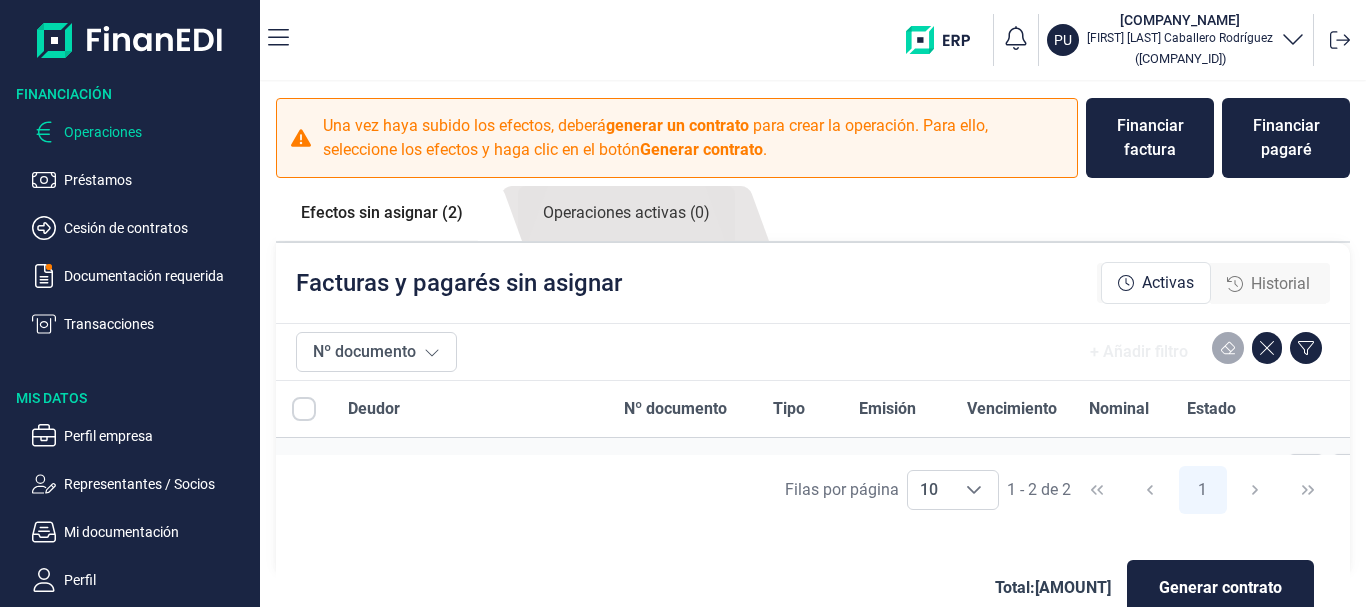 click on "Efectos sin asignar  (2)" at bounding box center (382, 213) 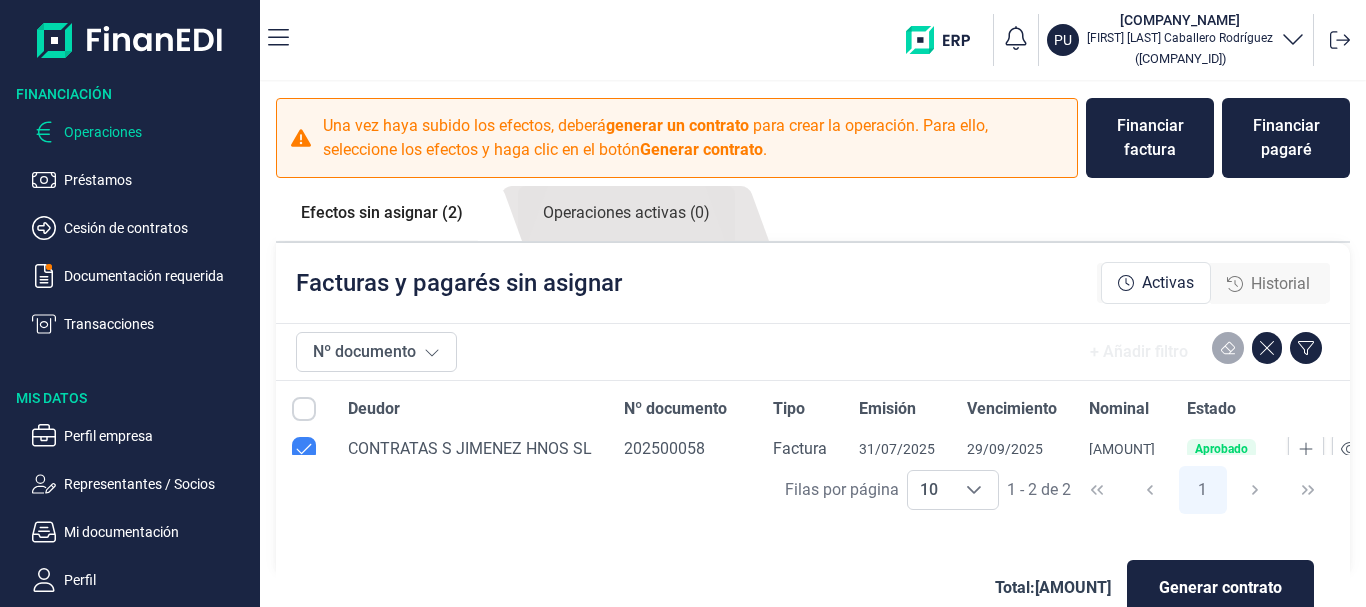 scroll, scrollTop: 97, scrollLeft: 0, axis: vertical 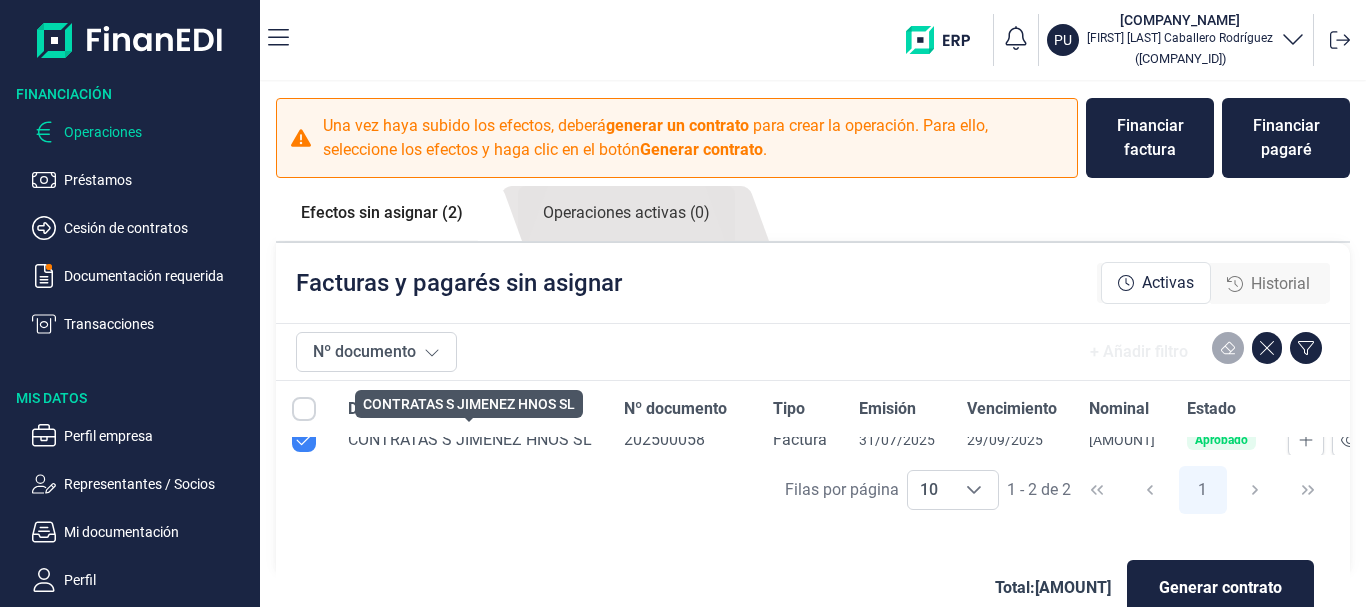 click on "CONTRATAS S JIMENEZ HNOS SL" at bounding box center [470, 439] 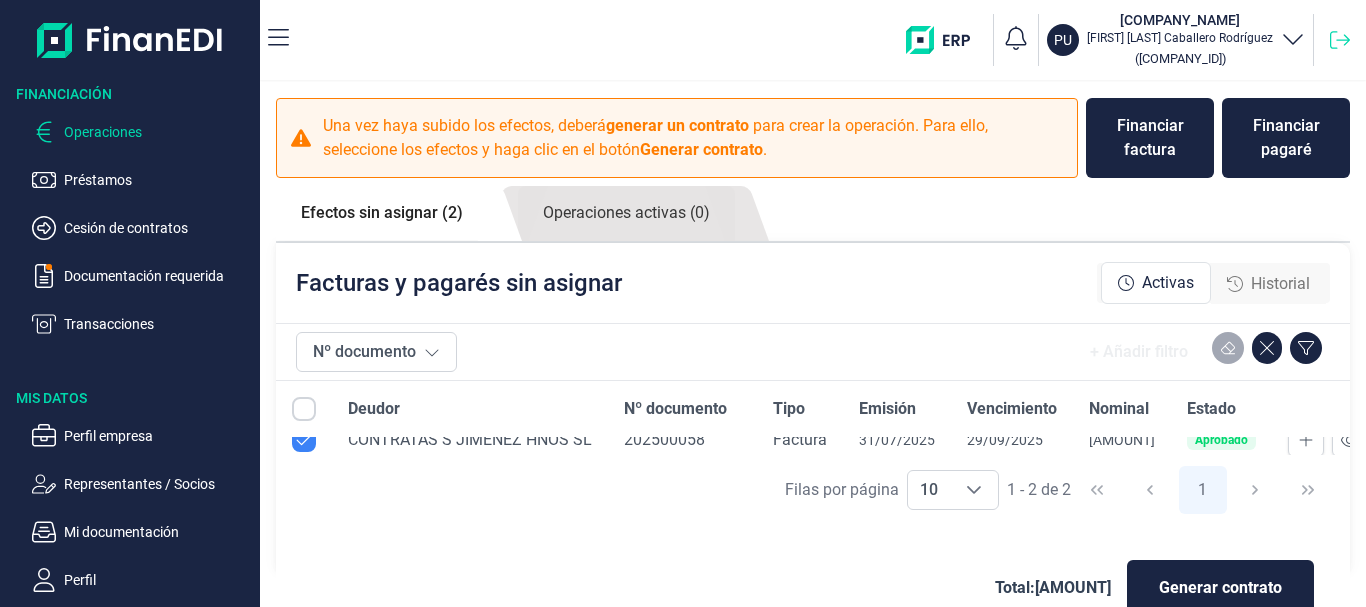 click 